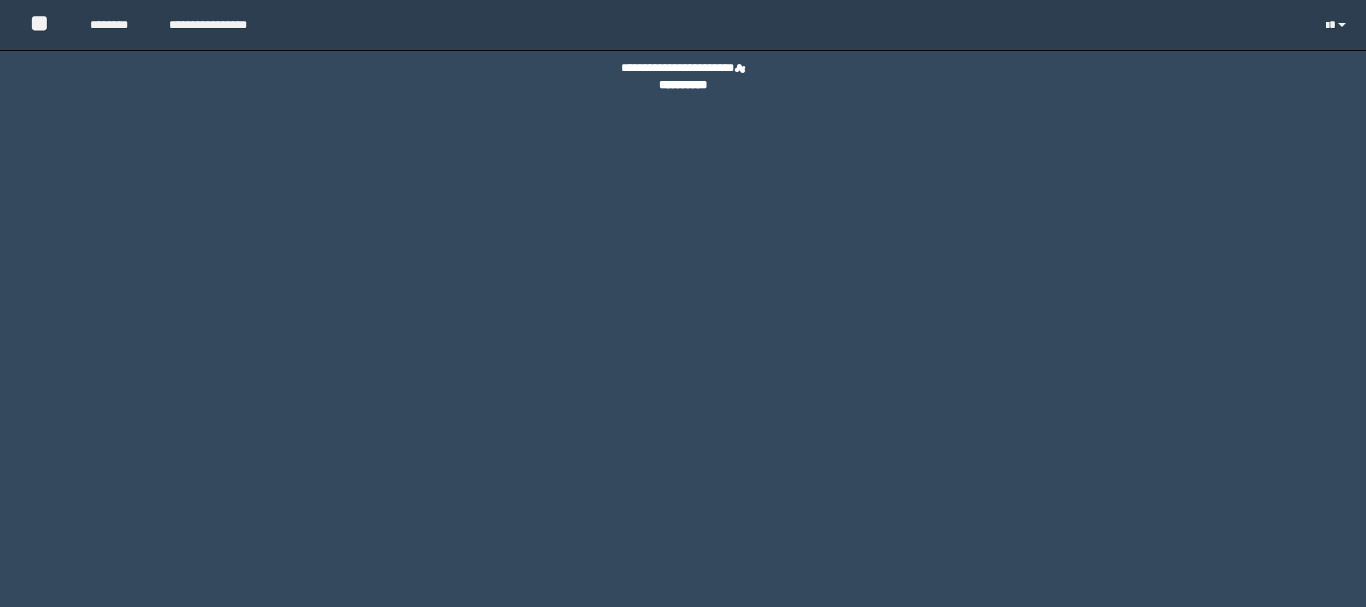 scroll, scrollTop: 0, scrollLeft: 0, axis: both 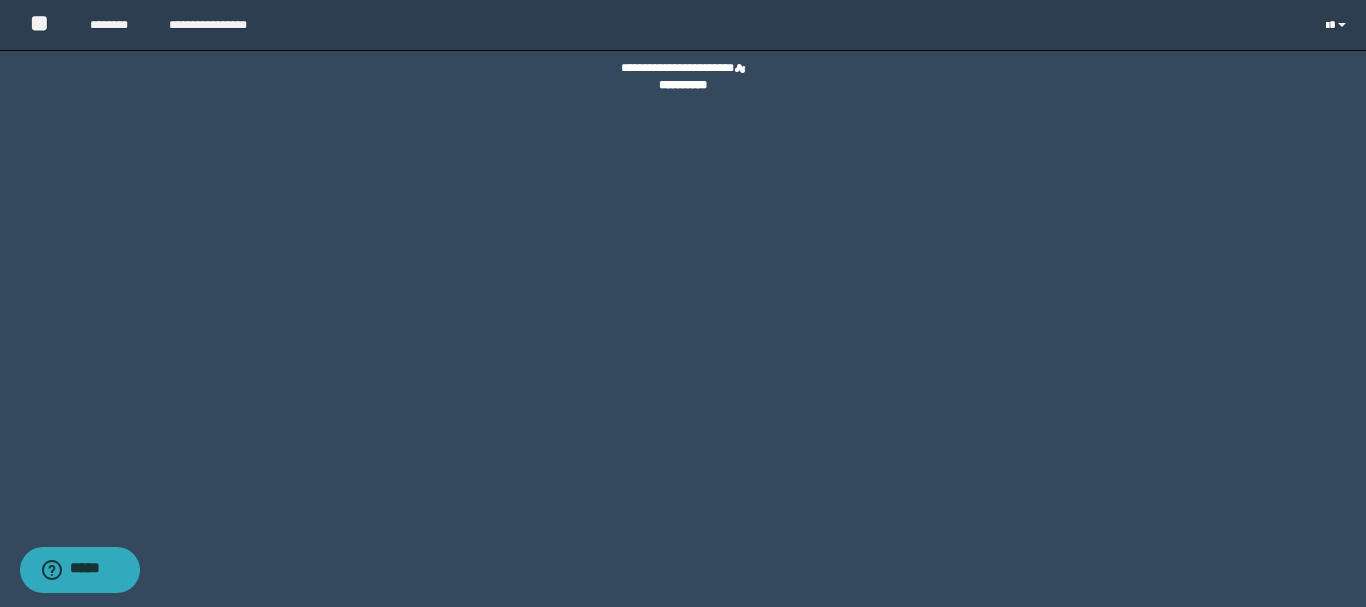 click at bounding box center [1338, 25] 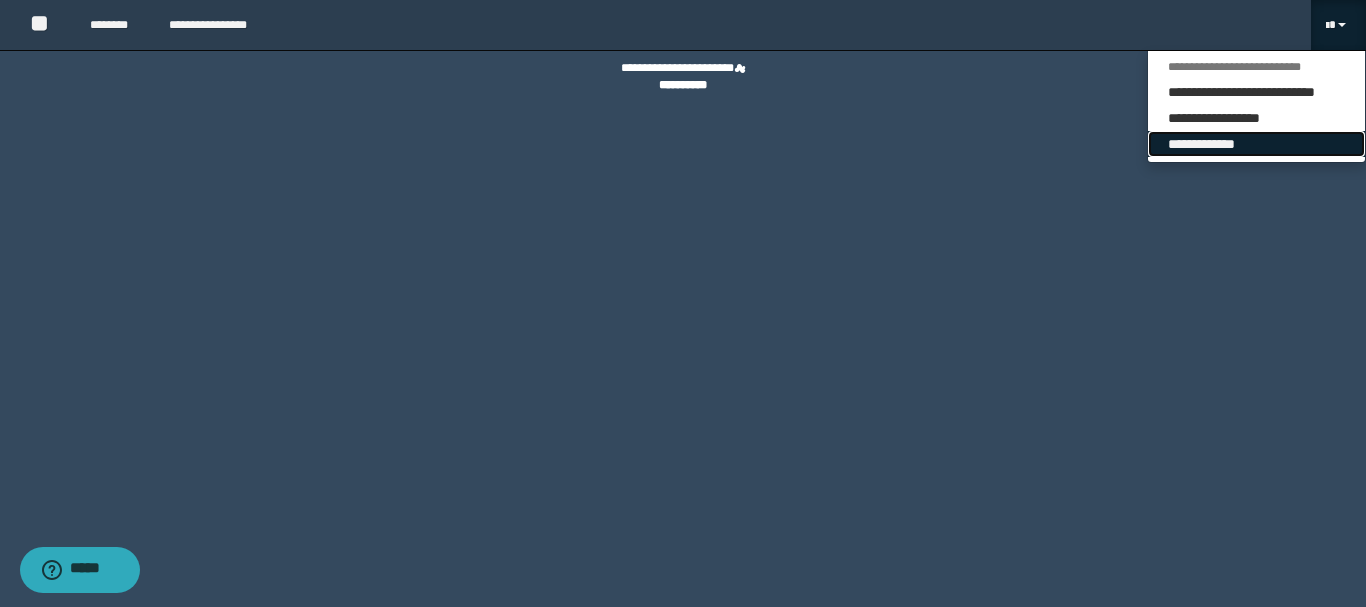 click on "**********" at bounding box center [1256, 144] 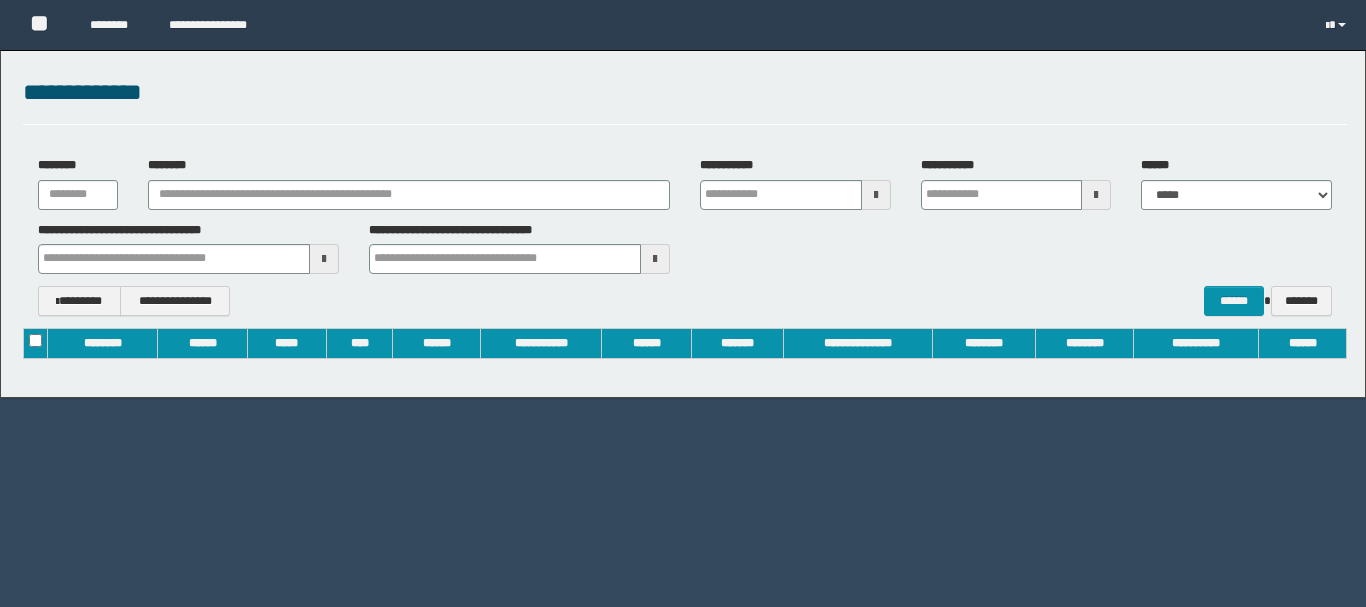 scroll, scrollTop: 0, scrollLeft: 0, axis: both 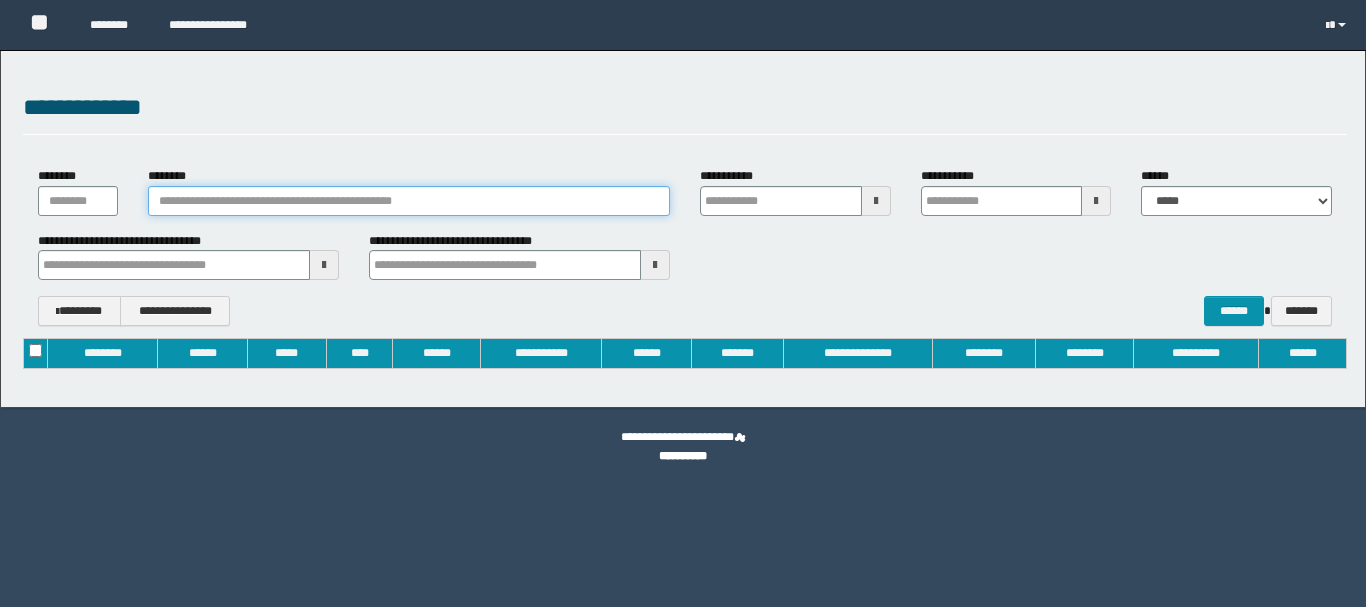 click on "********" at bounding box center [409, 201] 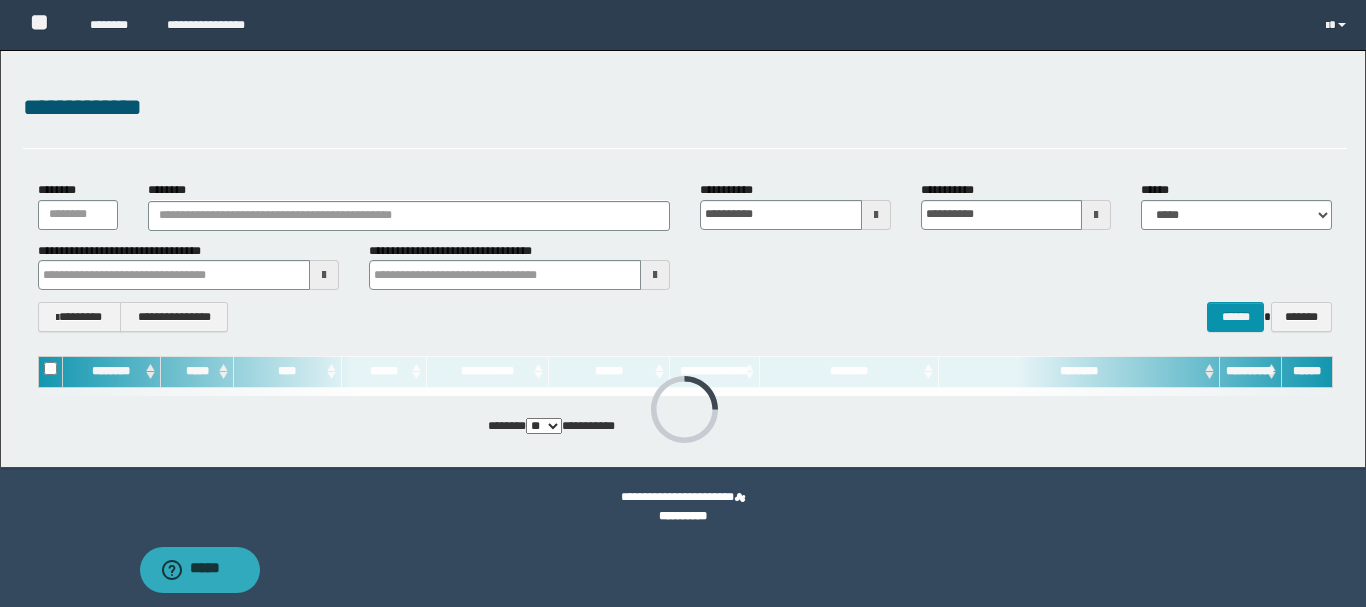 scroll, scrollTop: 0, scrollLeft: 0, axis: both 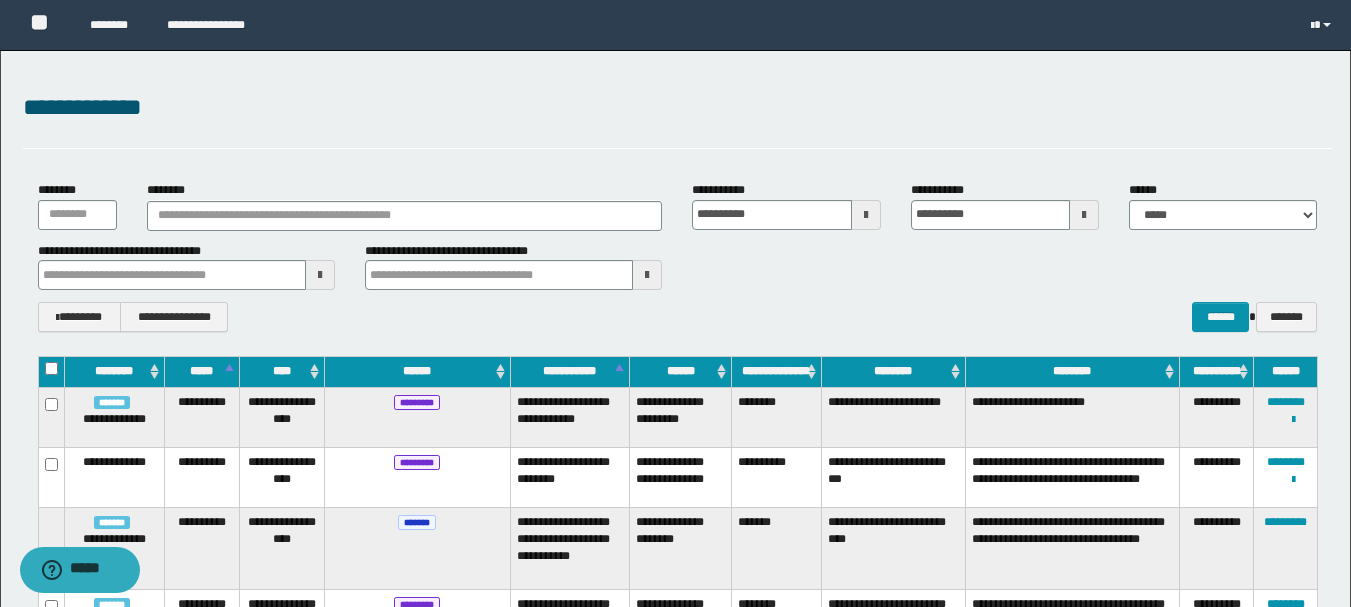 click on "********" at bounding box center [405, 216] 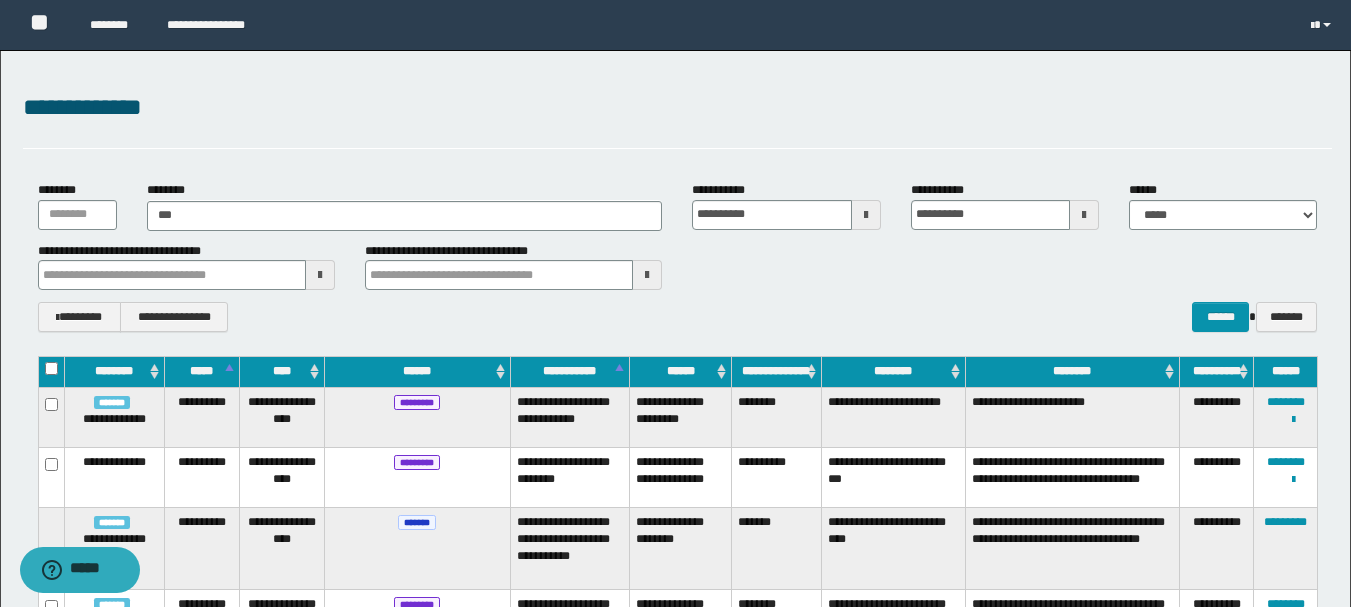 type on "****" 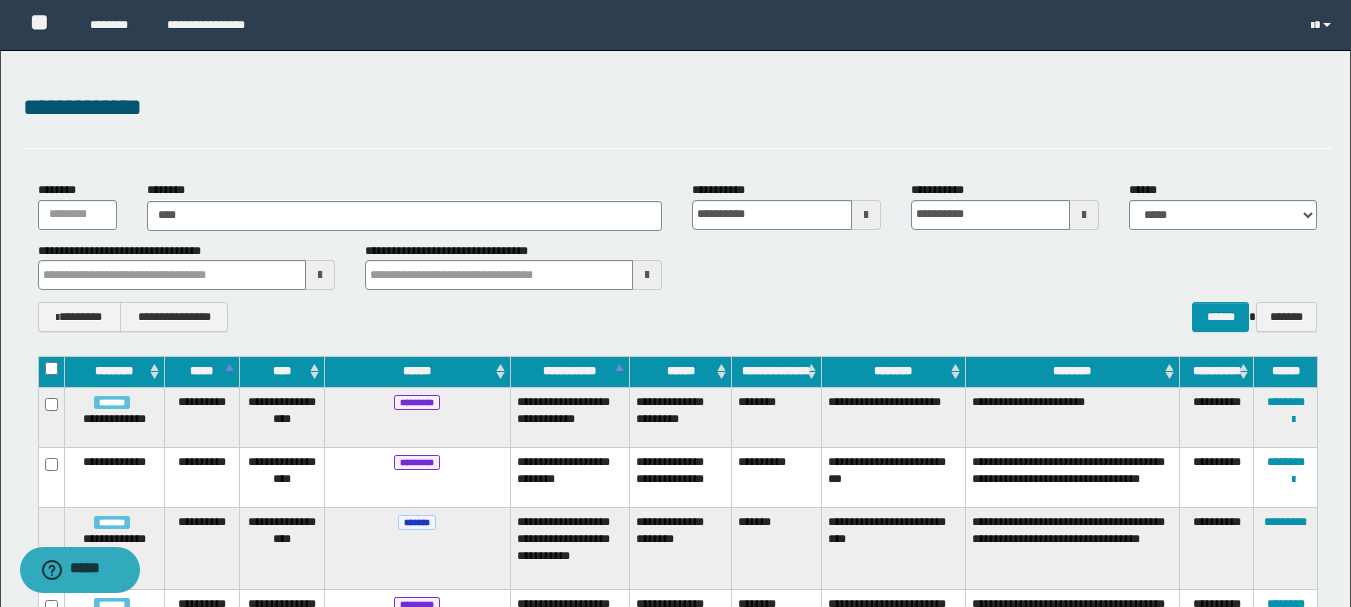 type on "****" 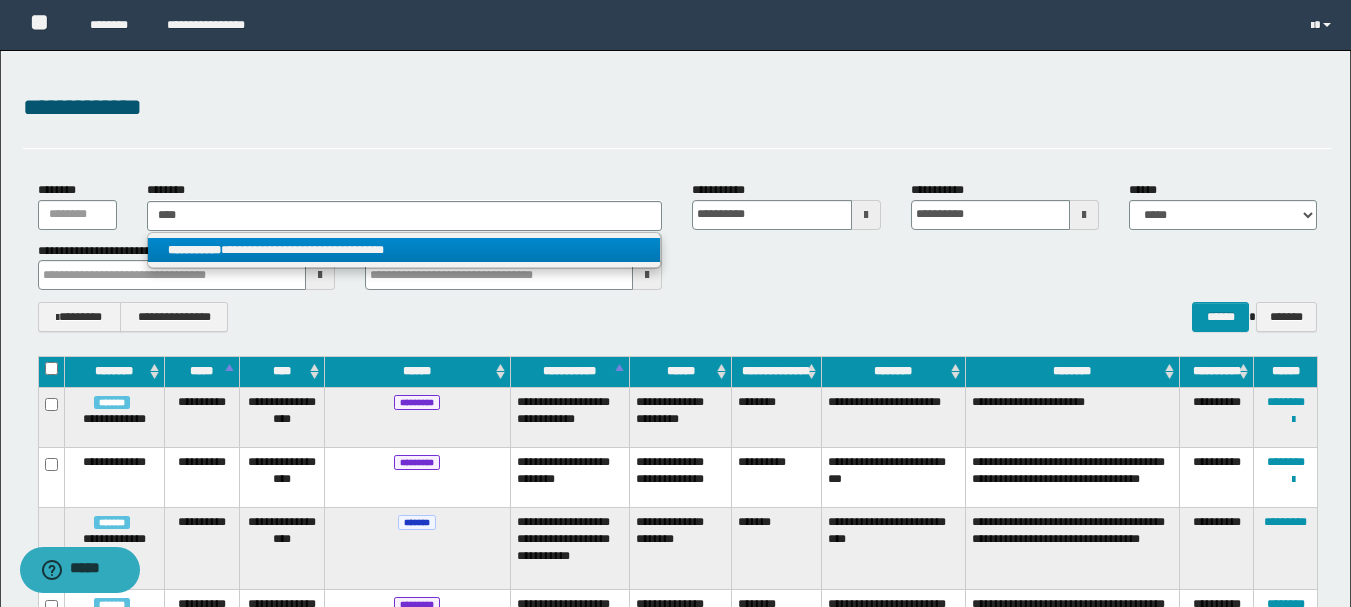type on "****" 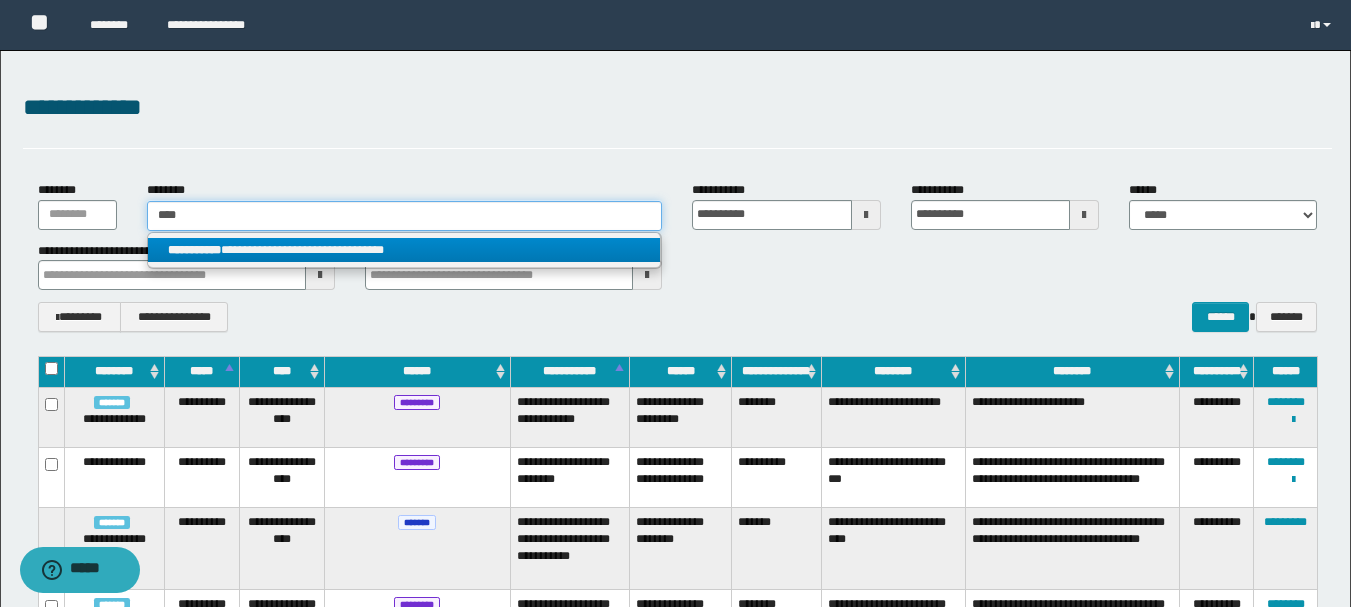 type 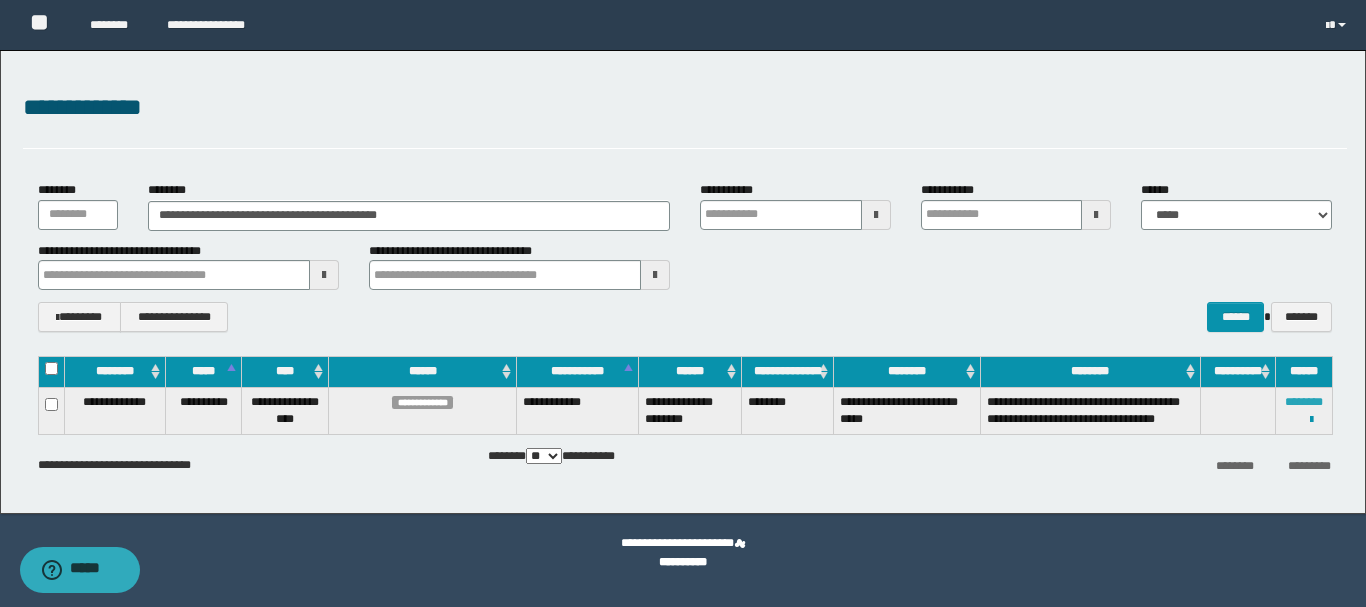 click on "********" at bounding box center [1304, 402] 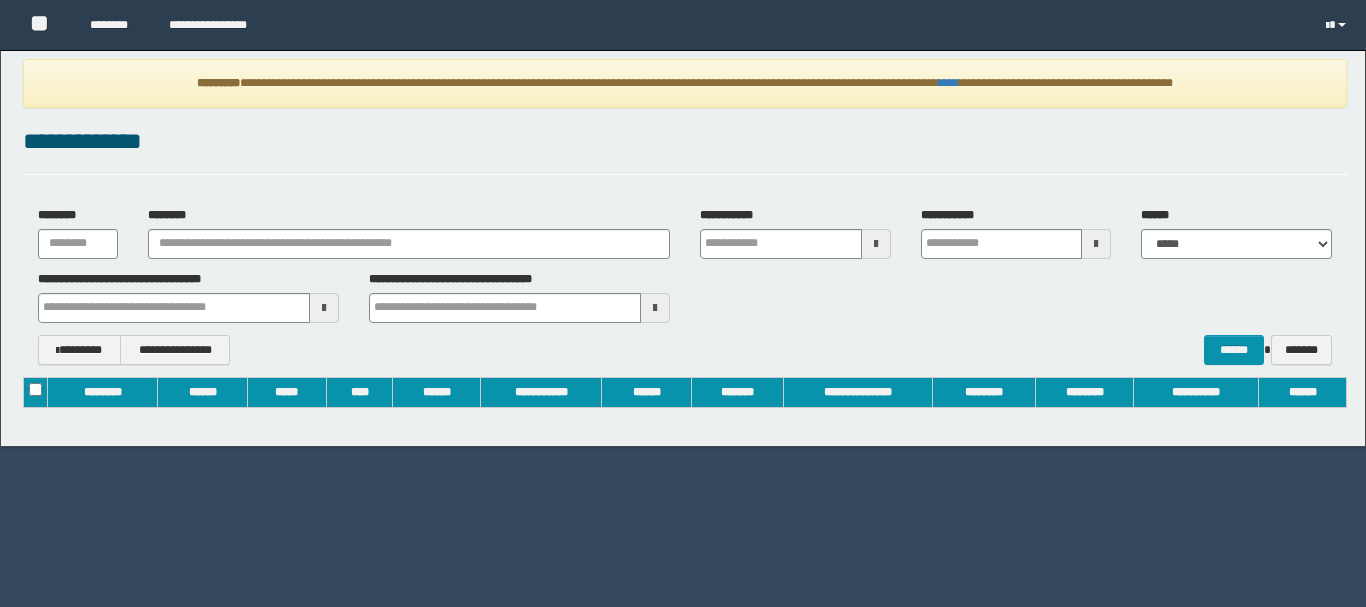 scroll, scrollTop: 0, scrollLeft: 0, axis: both 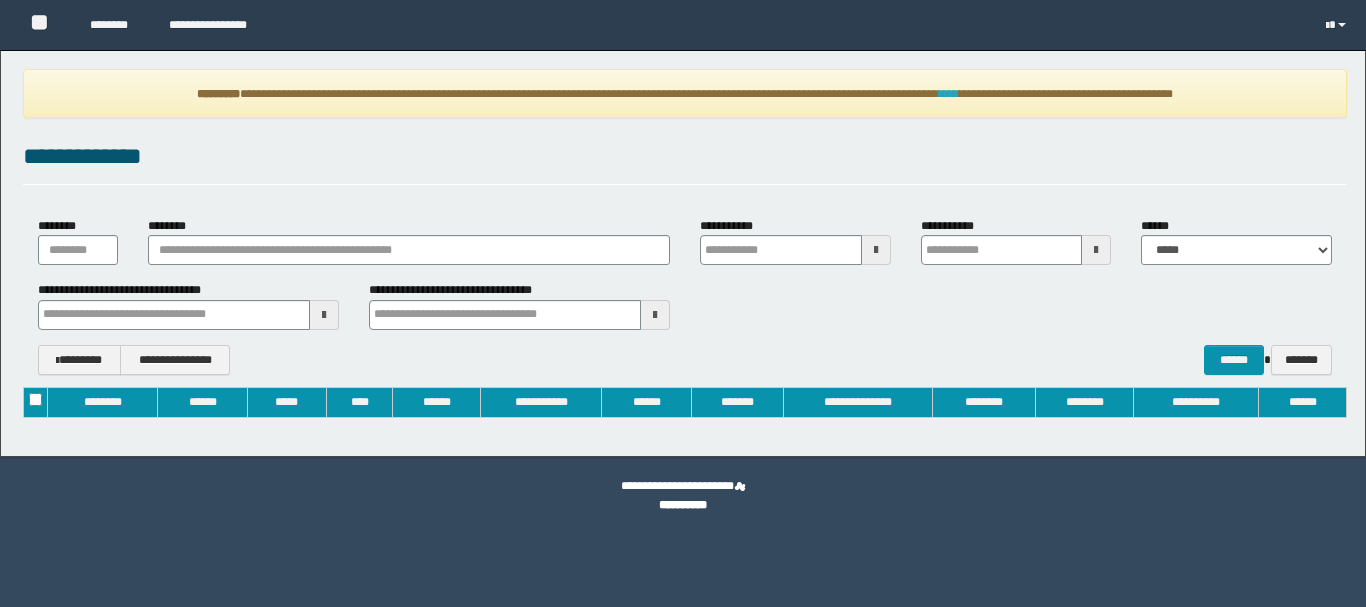 type on "**********" 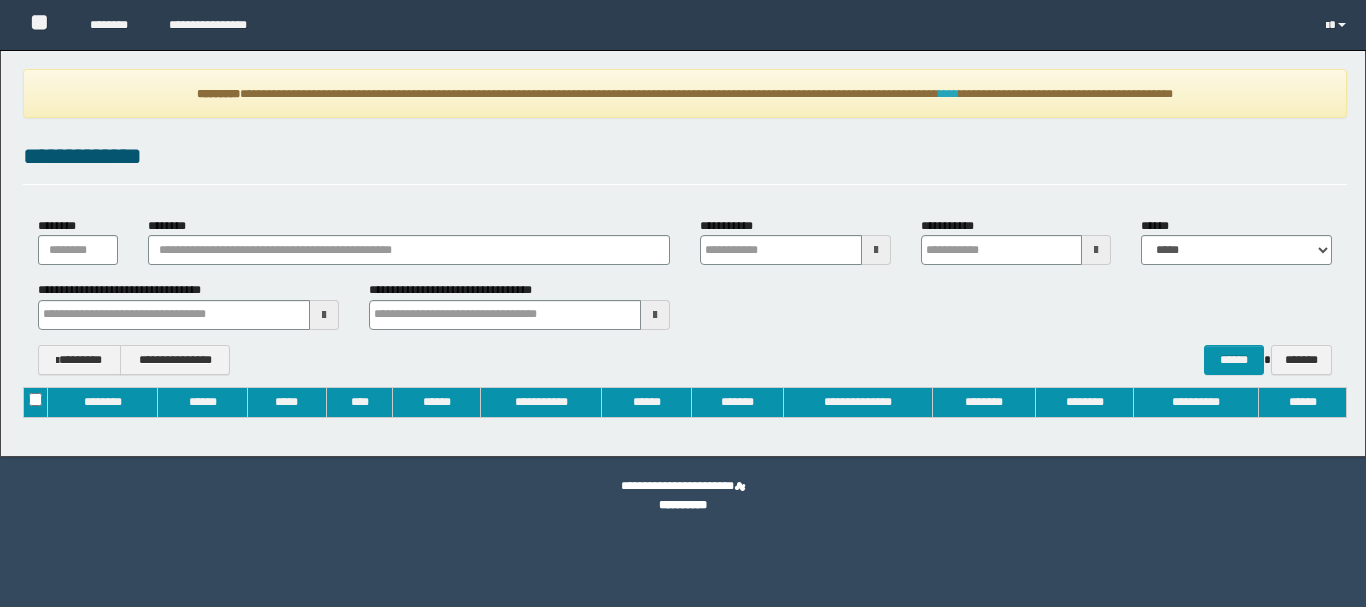 type on "**********" 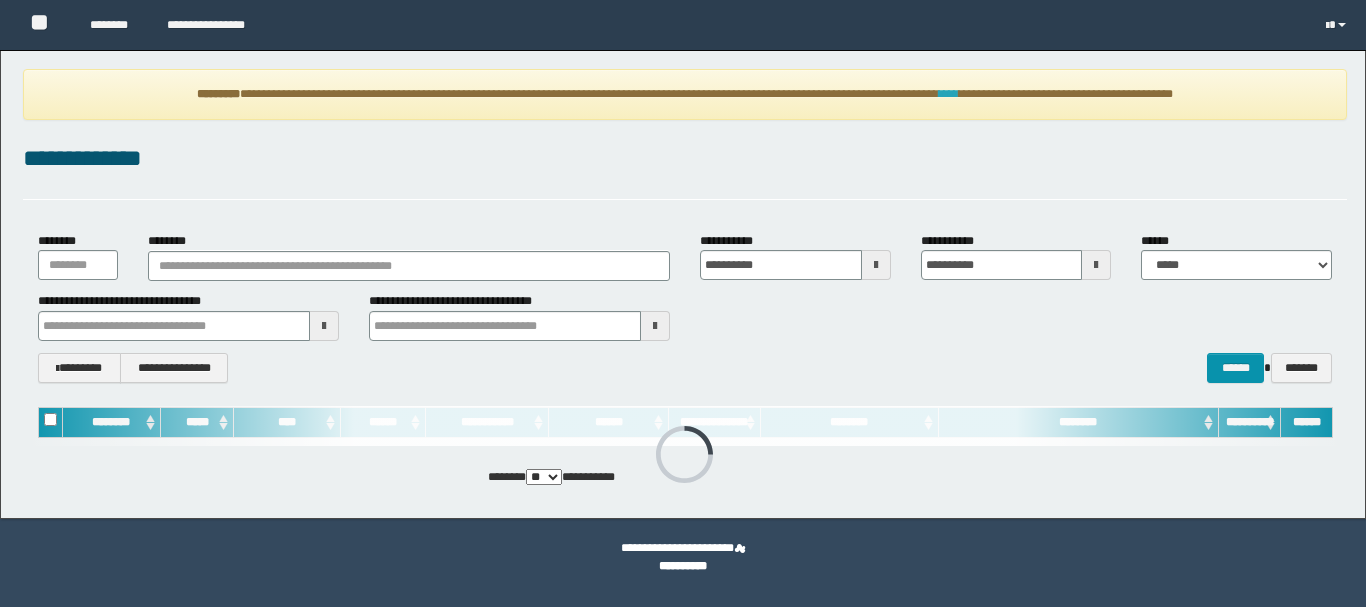 scroll, scrollTop: 0, scrollLeft: 0, axis: both 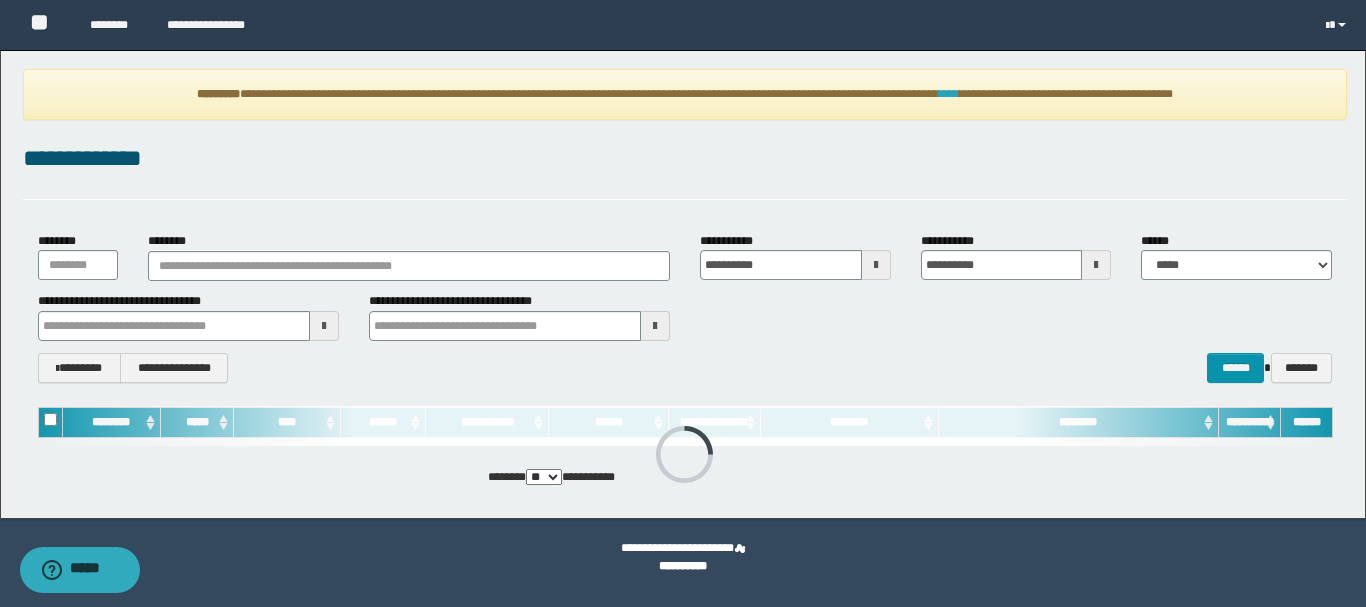 click on "****" at bounding box center (949, 94) 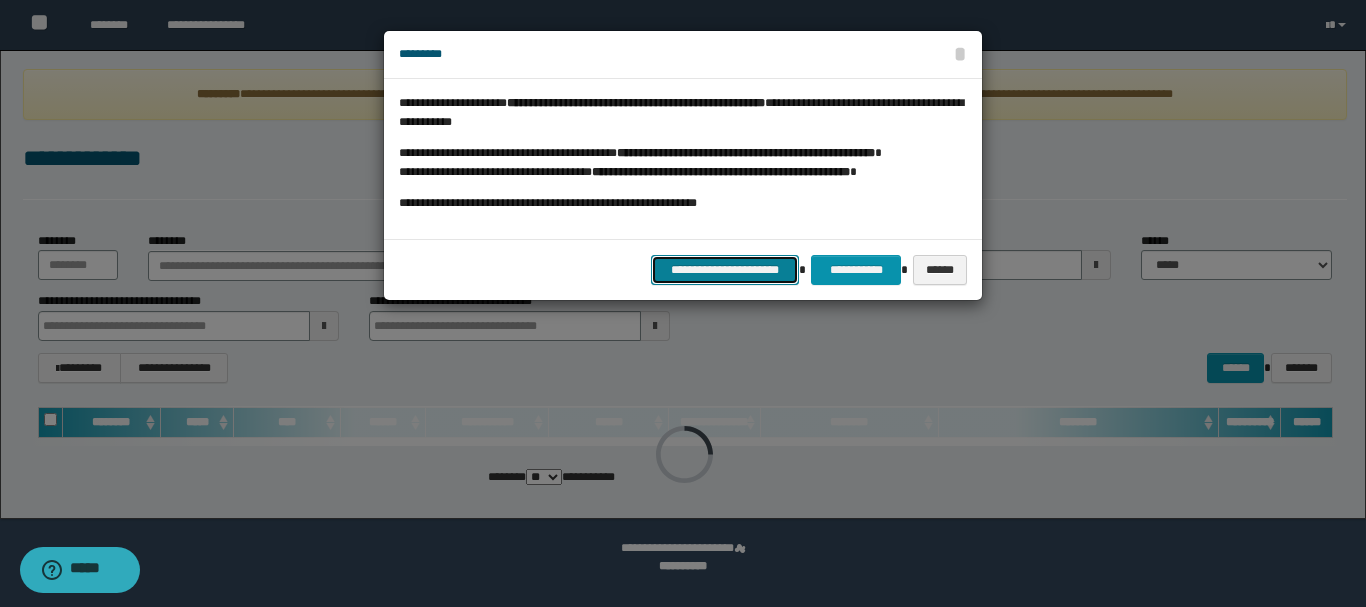 click on "**********" at bounding box center [725, 270] 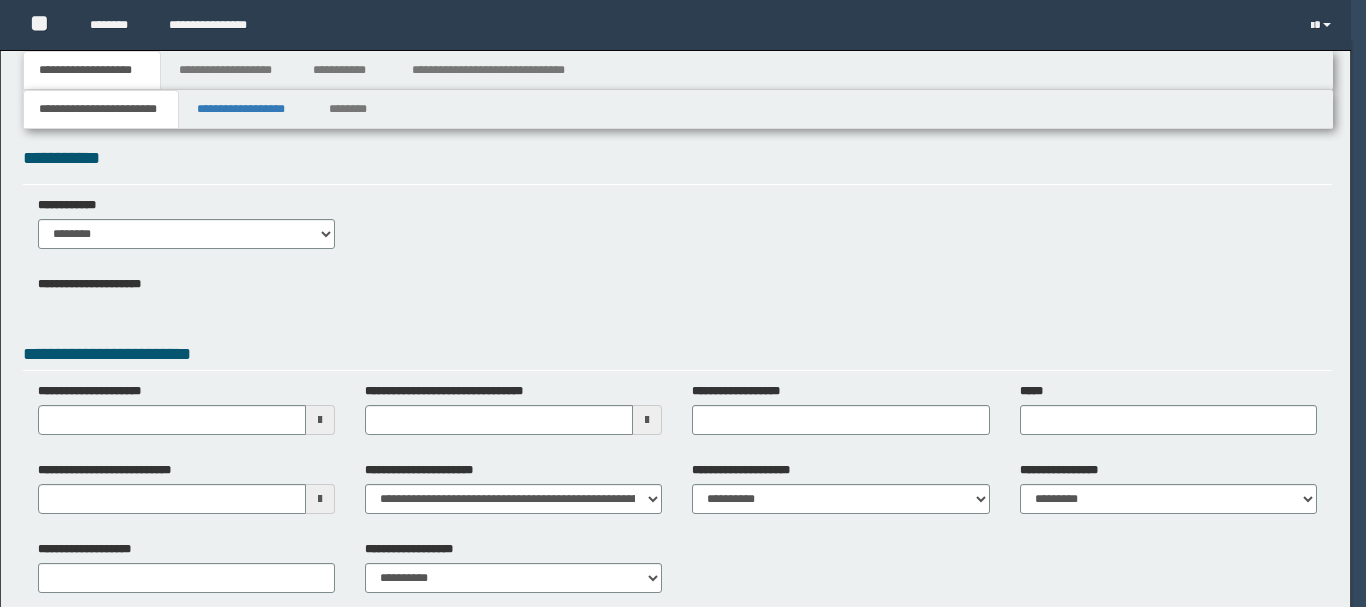 scroll, scrollTop: 0, scrollLeft: 0, axis: both 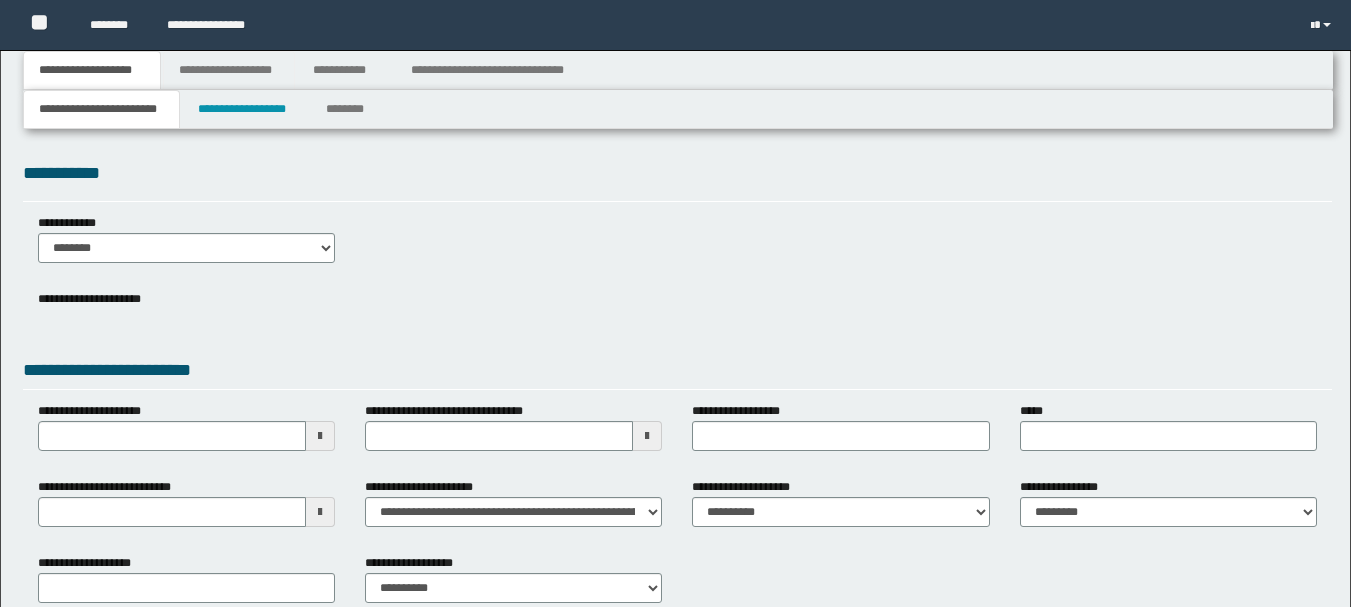 type 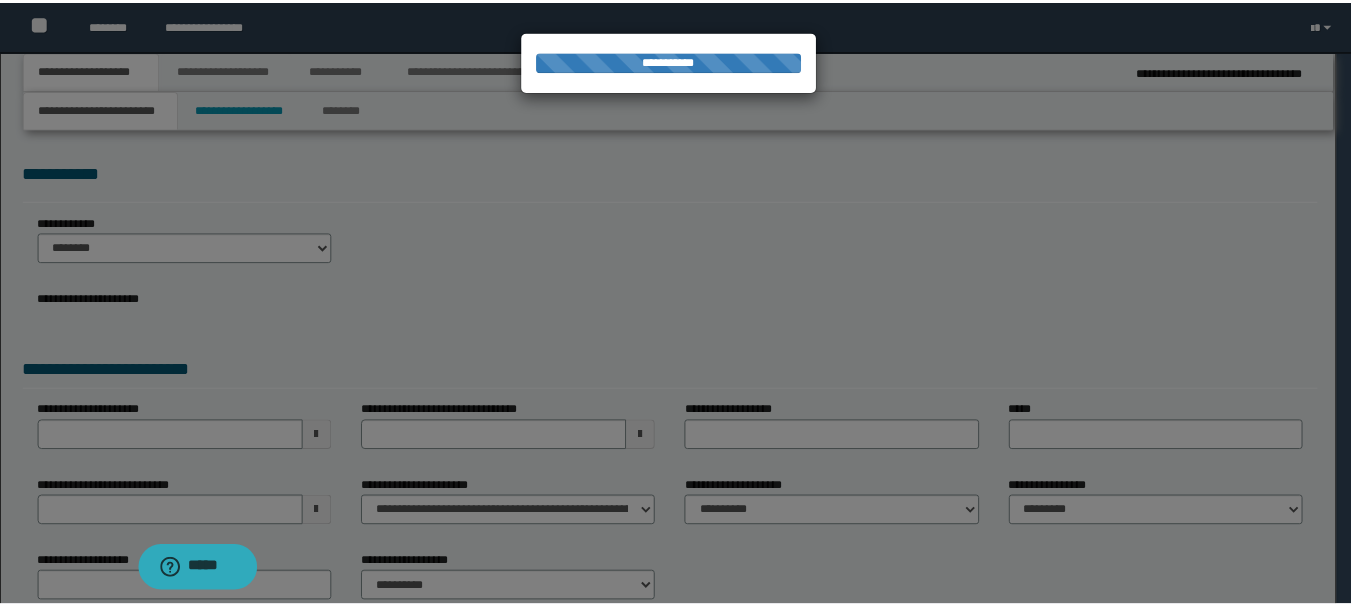 scroll, scrollTop: 0, scrollLeft: 0, axis: both 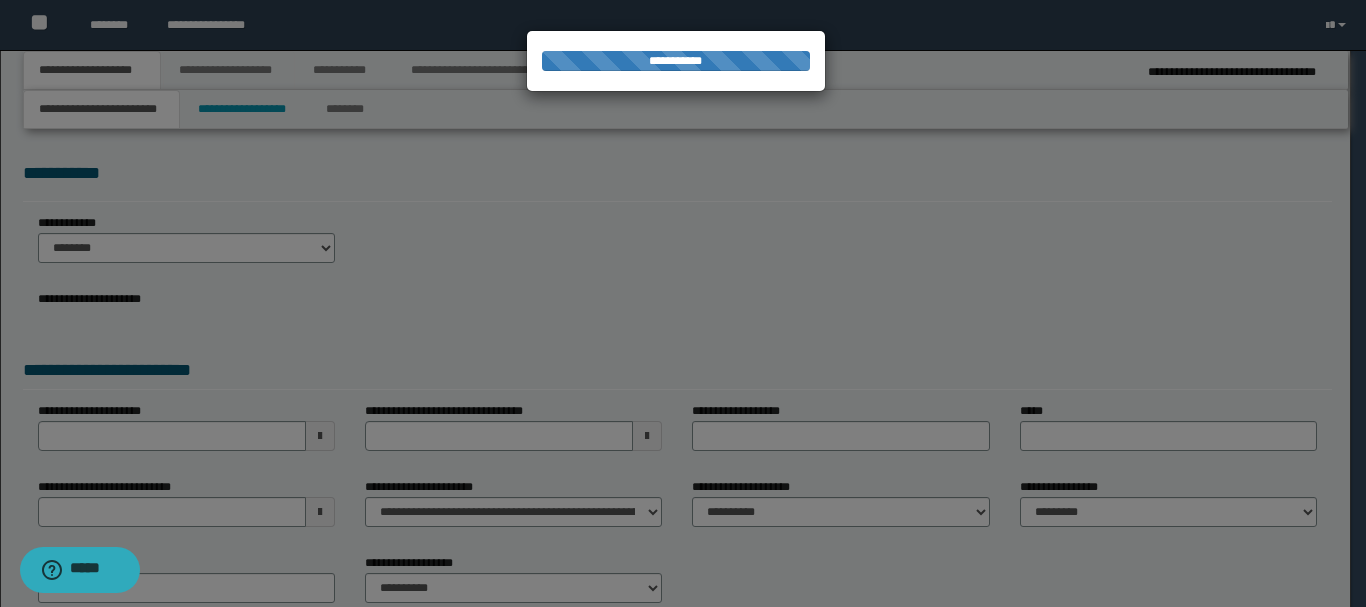 type on "**********" 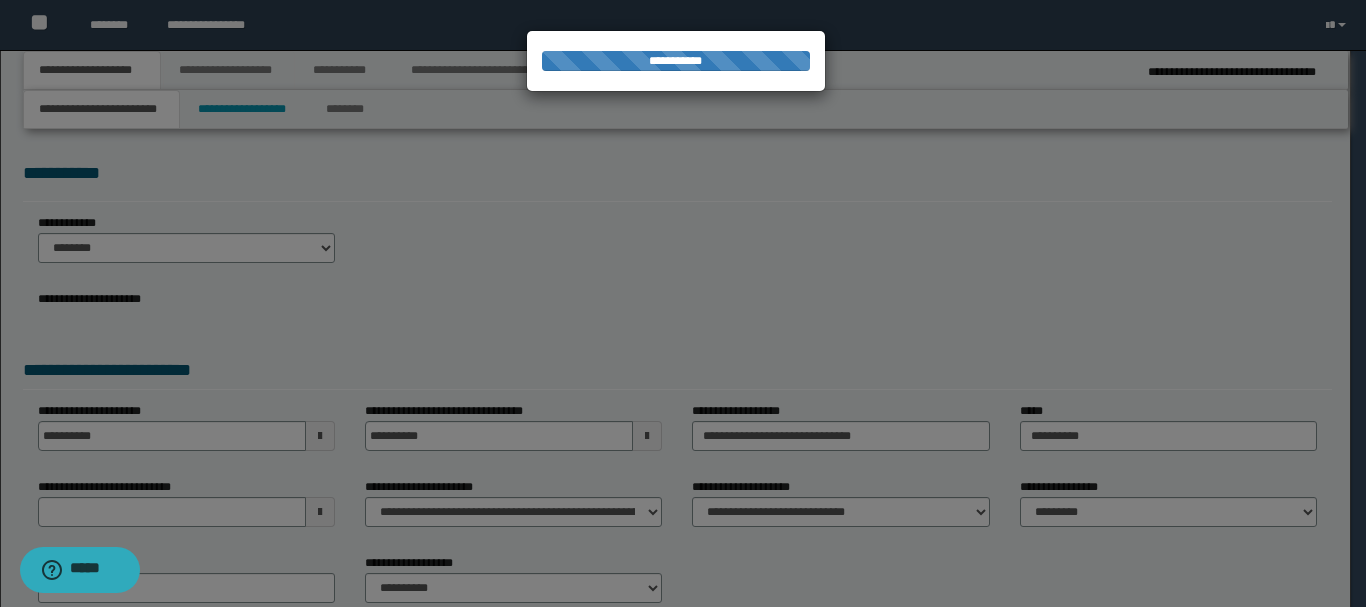 type on "**********" 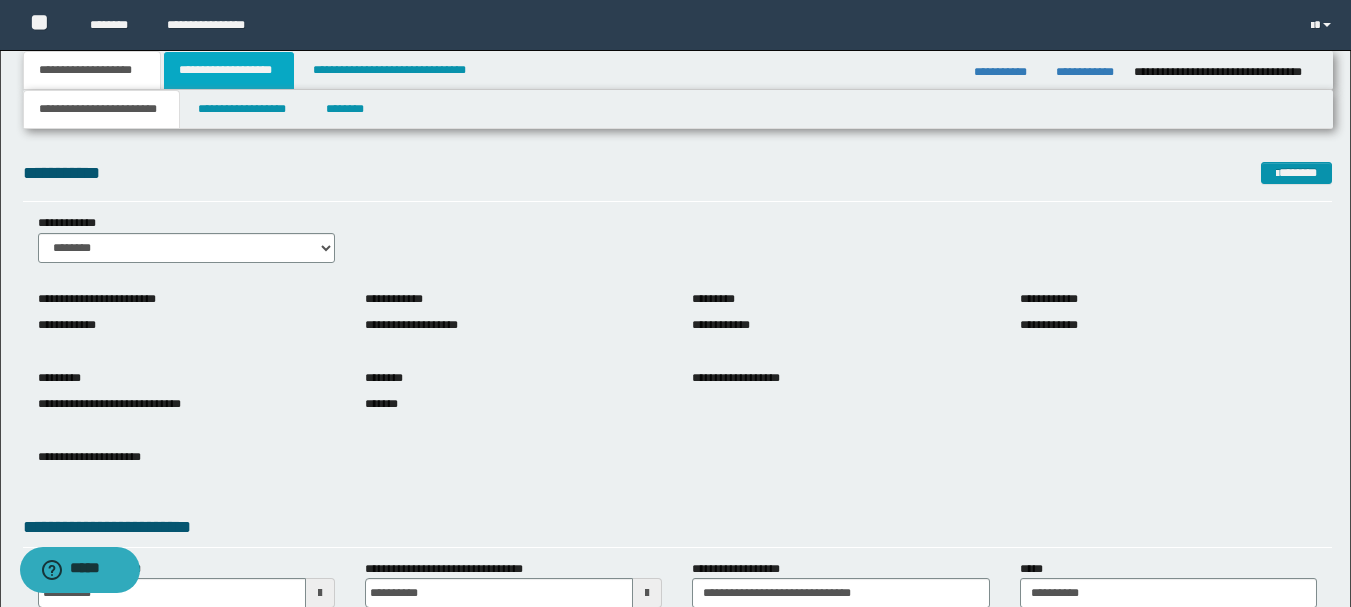 click on "**********" at bounding box center (229, 70) 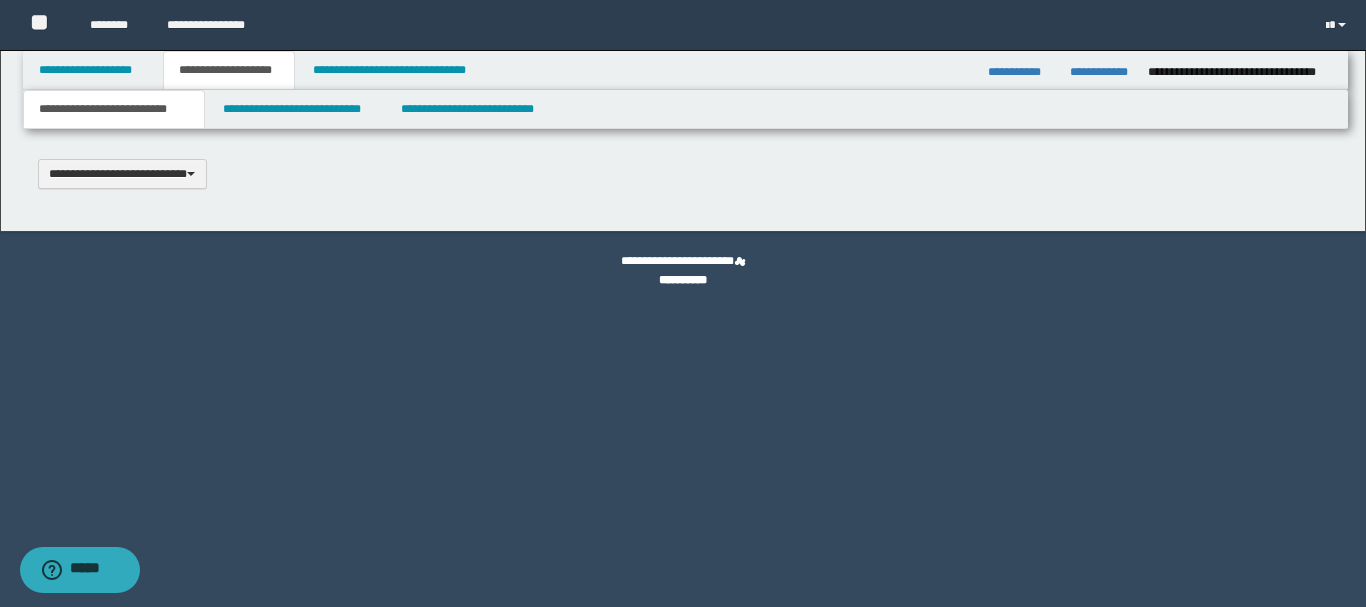 type 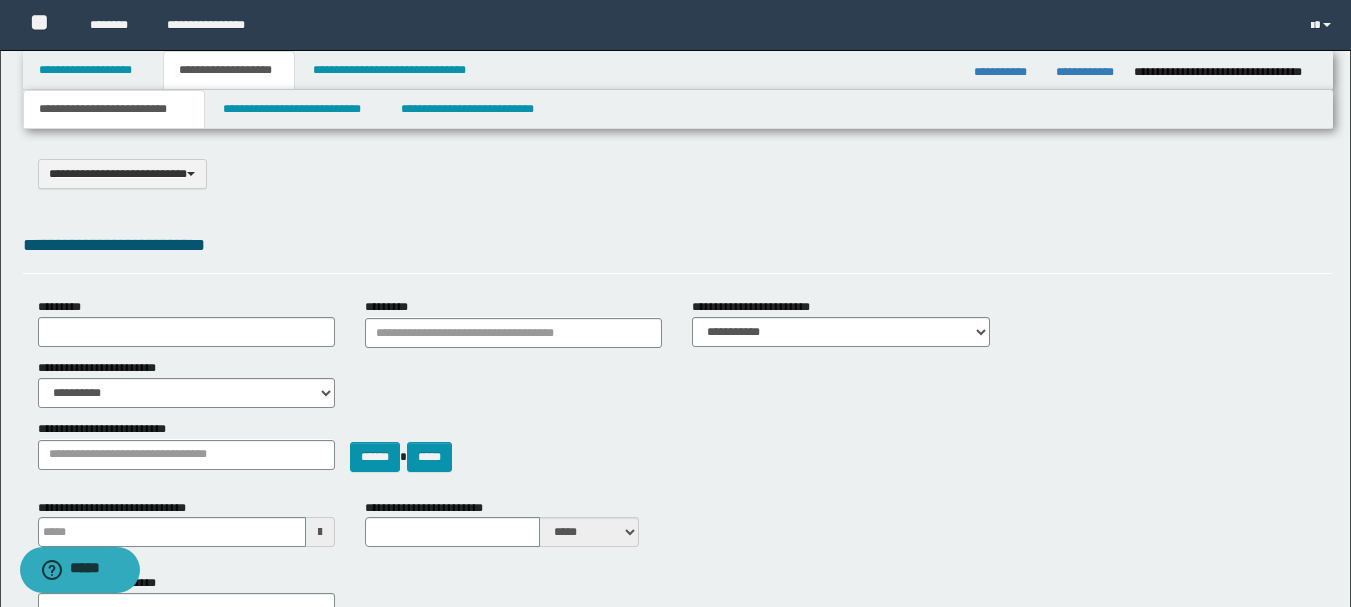 select on "*" 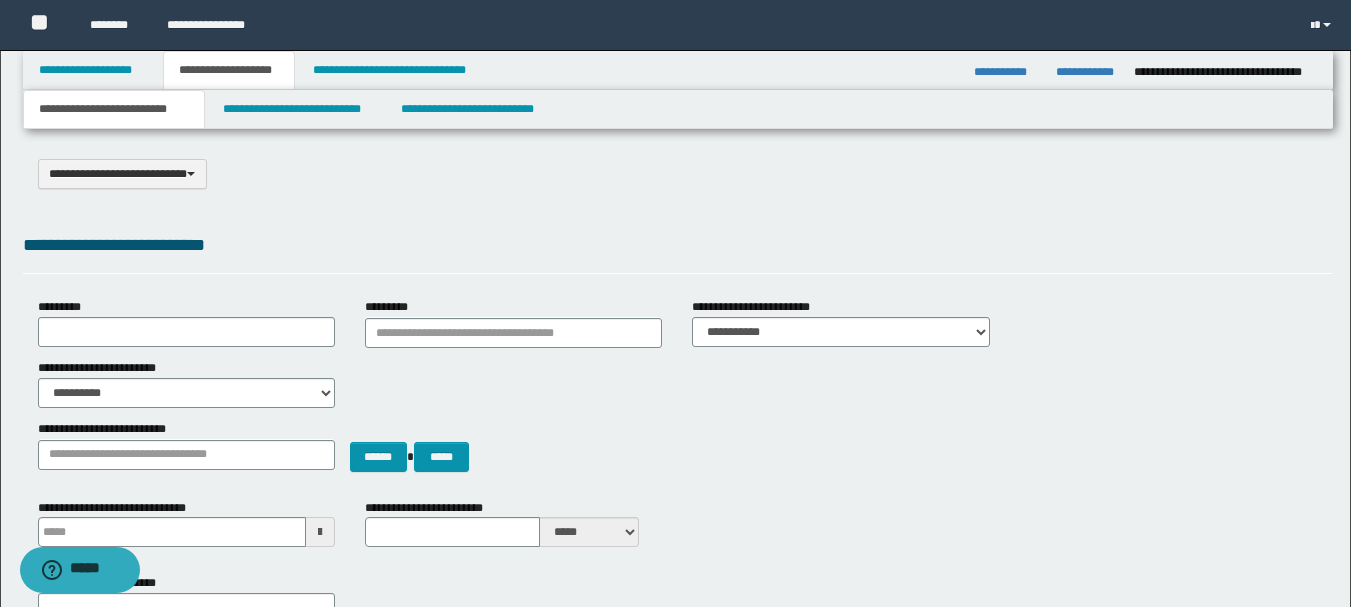 scroll, scrollTop: 5, scrollLeft: 0, axis: vertical 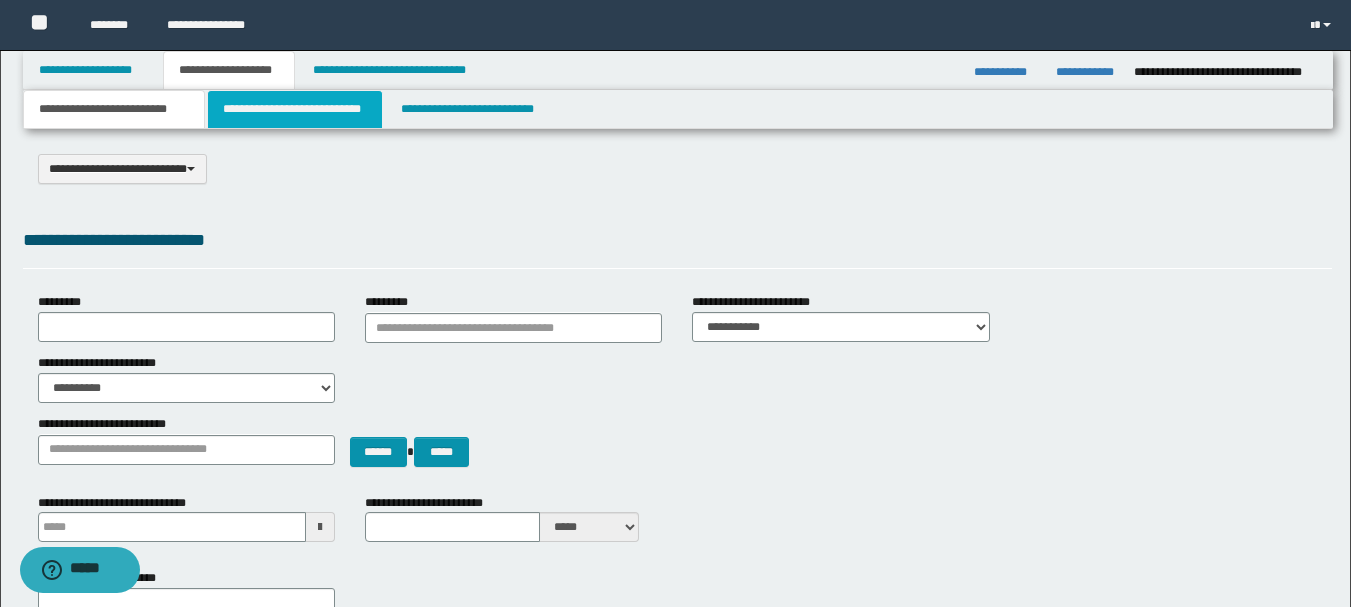 click on "**********" at bounding box center [295, 109] 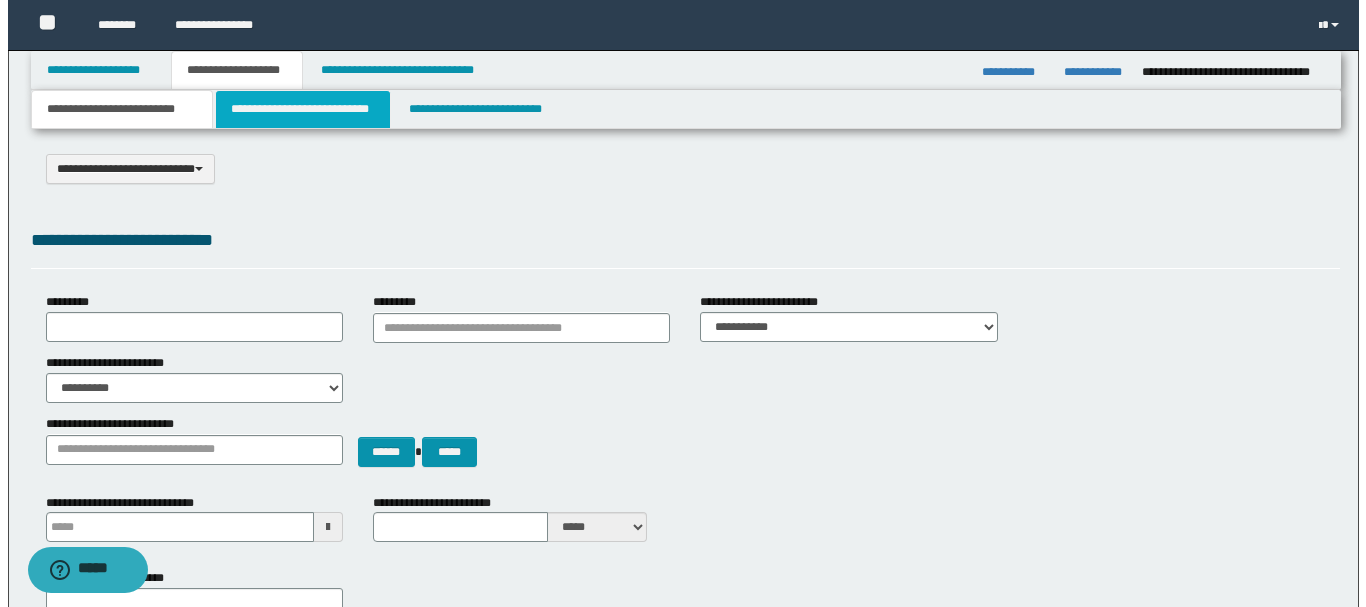 scroll, scrollTop: 0, scrollLeft: 0, axis: both 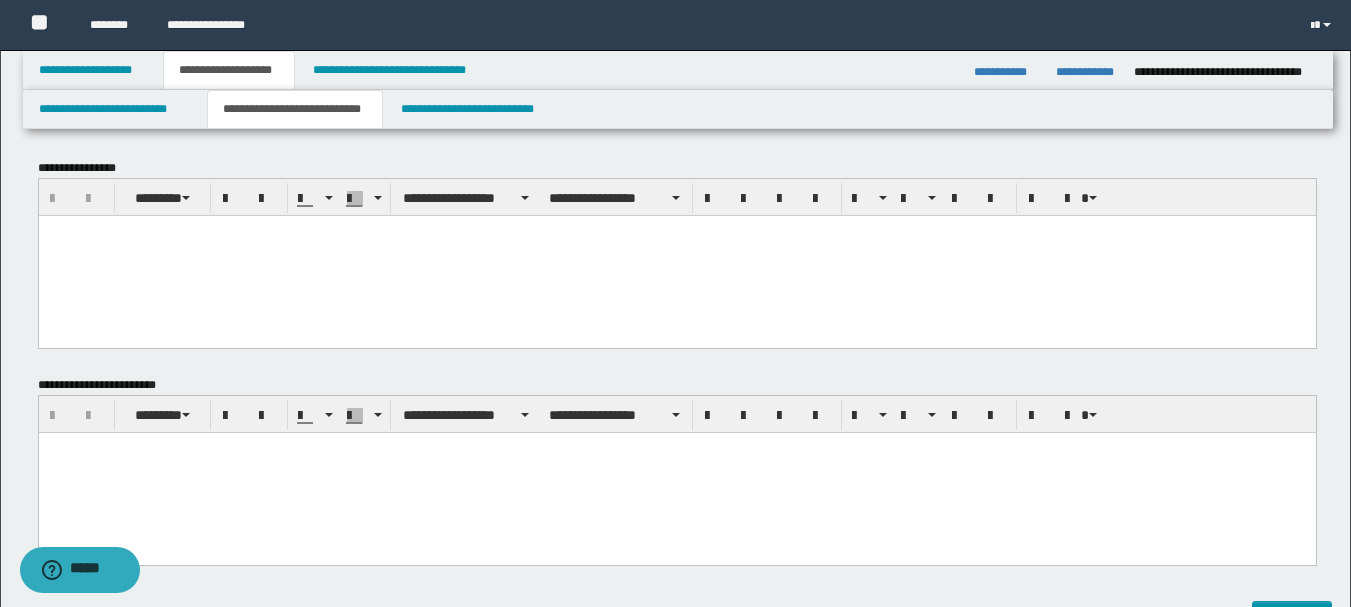 click at bounding box center (676, 230) 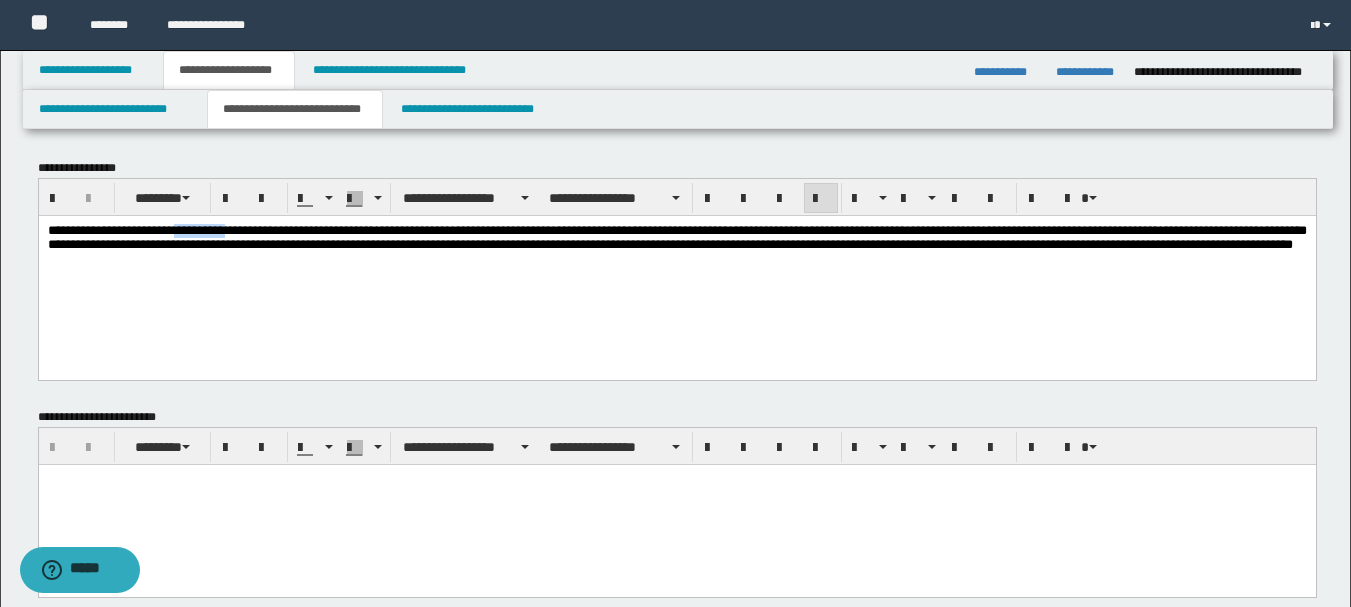 drag, startPoint x: 195, startPoint y: 231, endPoint x: 265, endPoint y: 226, distance: 70.178345 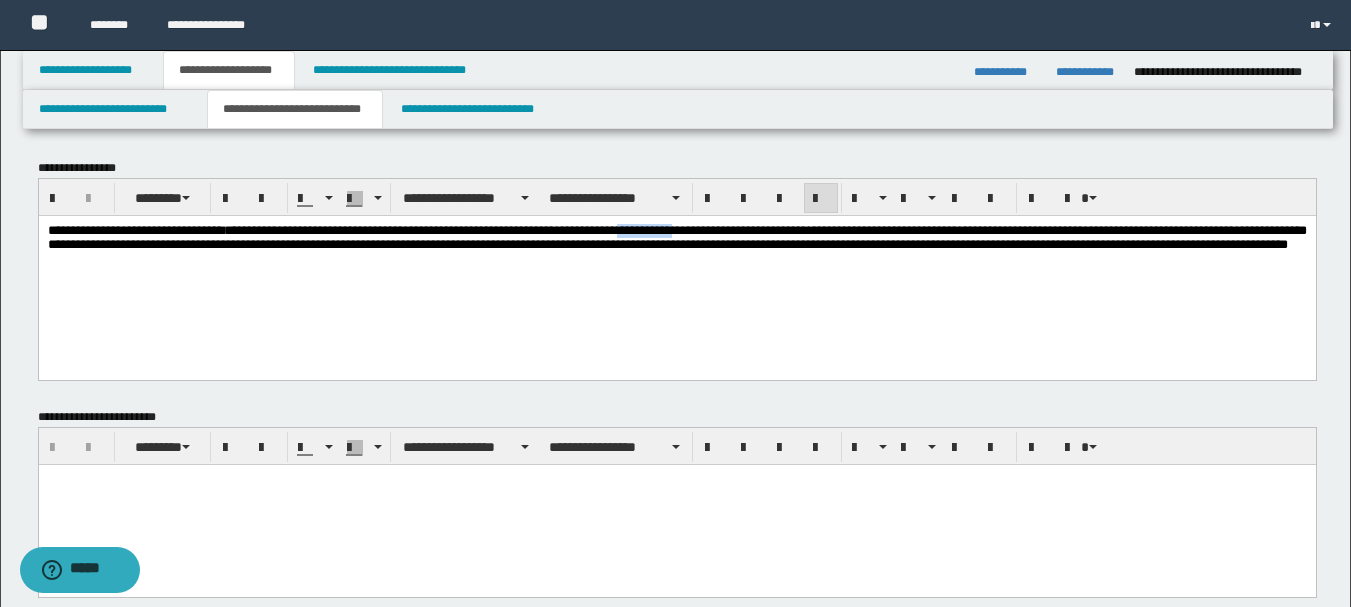 drag, startPoint x: 703, startPoint y: 229, endPoint x: 797, endPoint y: 230, distance: 94.00532 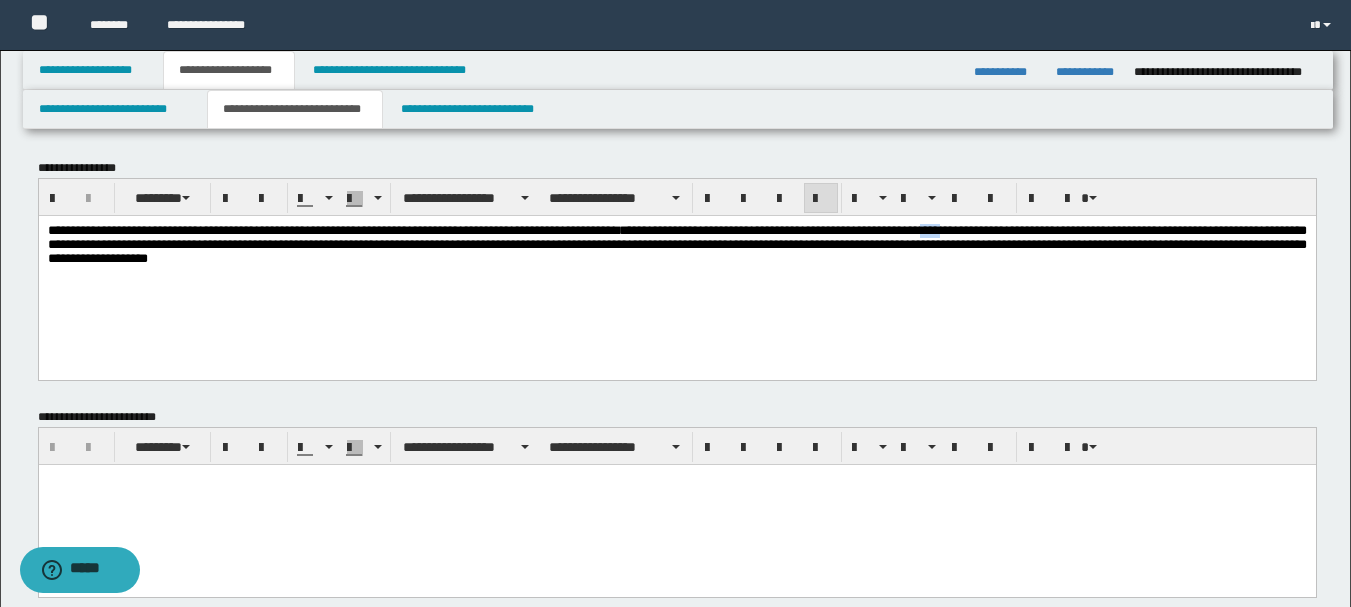 drag, startPoint x: 1134, startPoint y: 231, endPoint x: 1165, endPoint y: 231, distance: 31 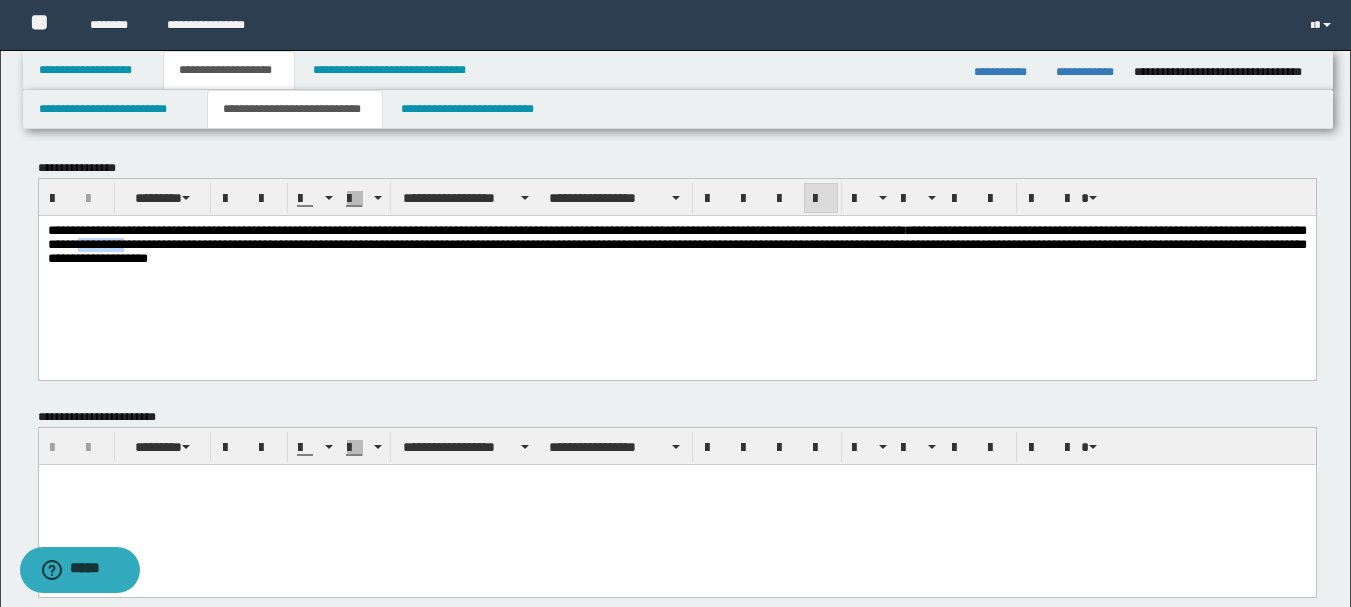 drag, startPoint x: 390, startPoint y: 245, endPoint x: 465, endPoint y: 241, distance: 75.10659 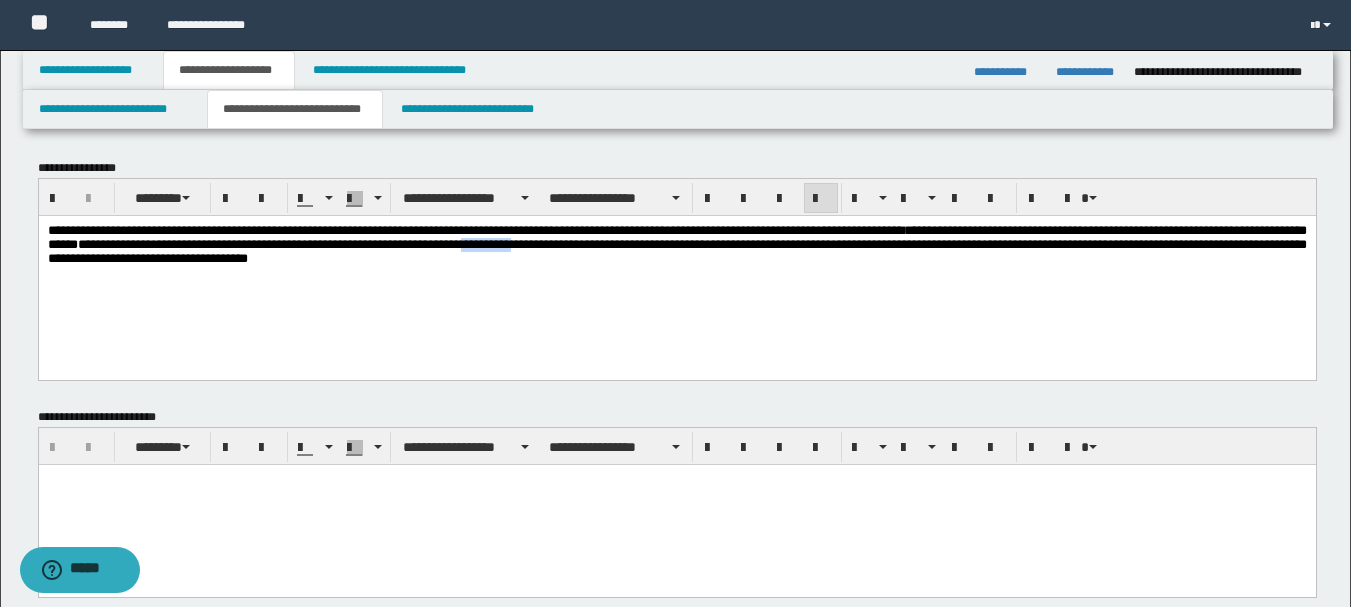 drag, startPoint x: 915, startPoint y: 246, endPoint x: 1002, endPoint y: 245, distance: 87.005745 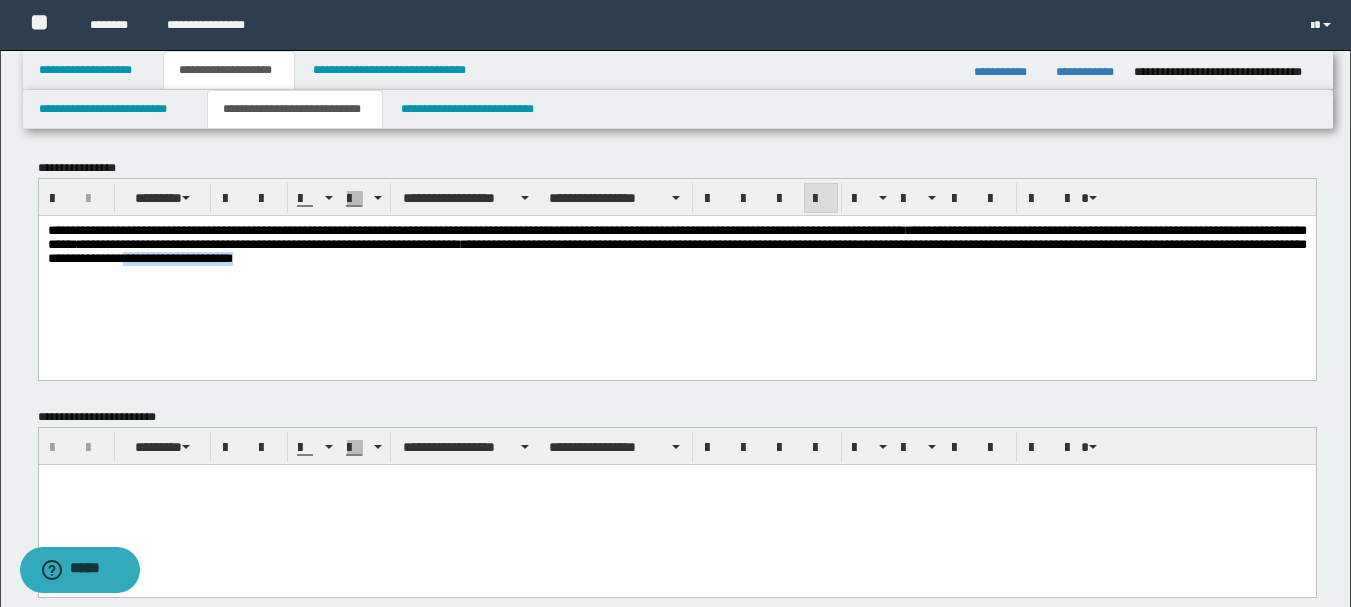 drag, startPoint x: 763, startPoint y: 261, endPoint x: 950, endPoint y: 272, distance: 187.32326 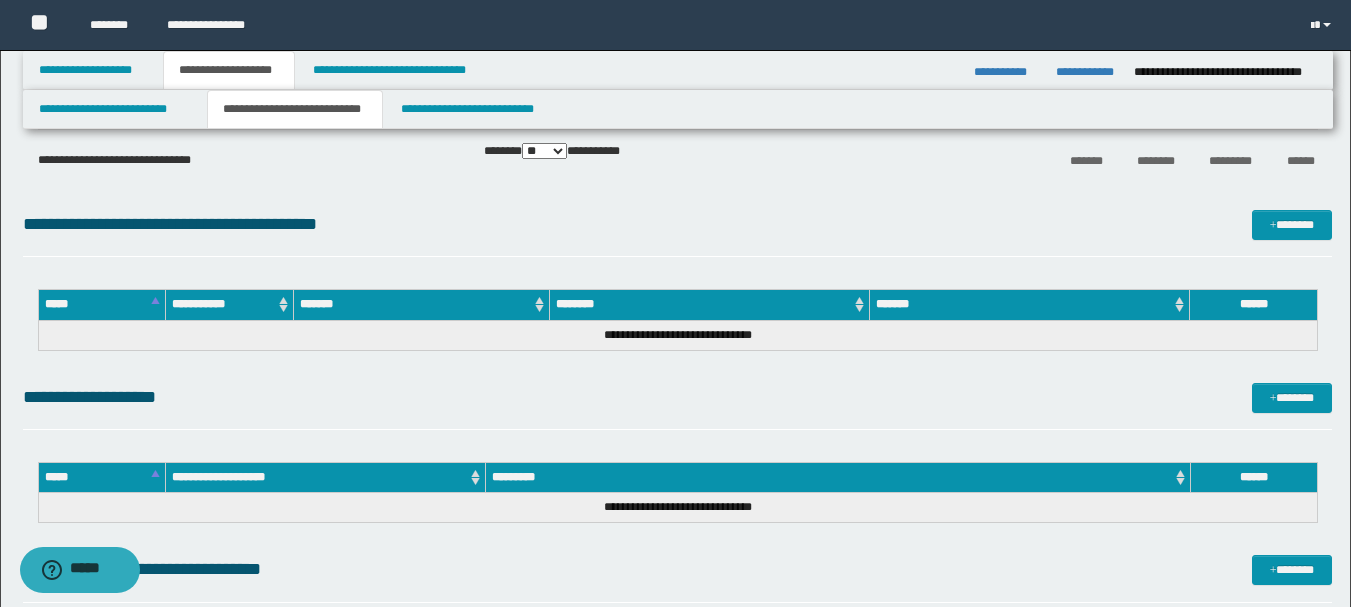 scroll, scrollTop: 517, scrollLeft: 0, axis: vertical 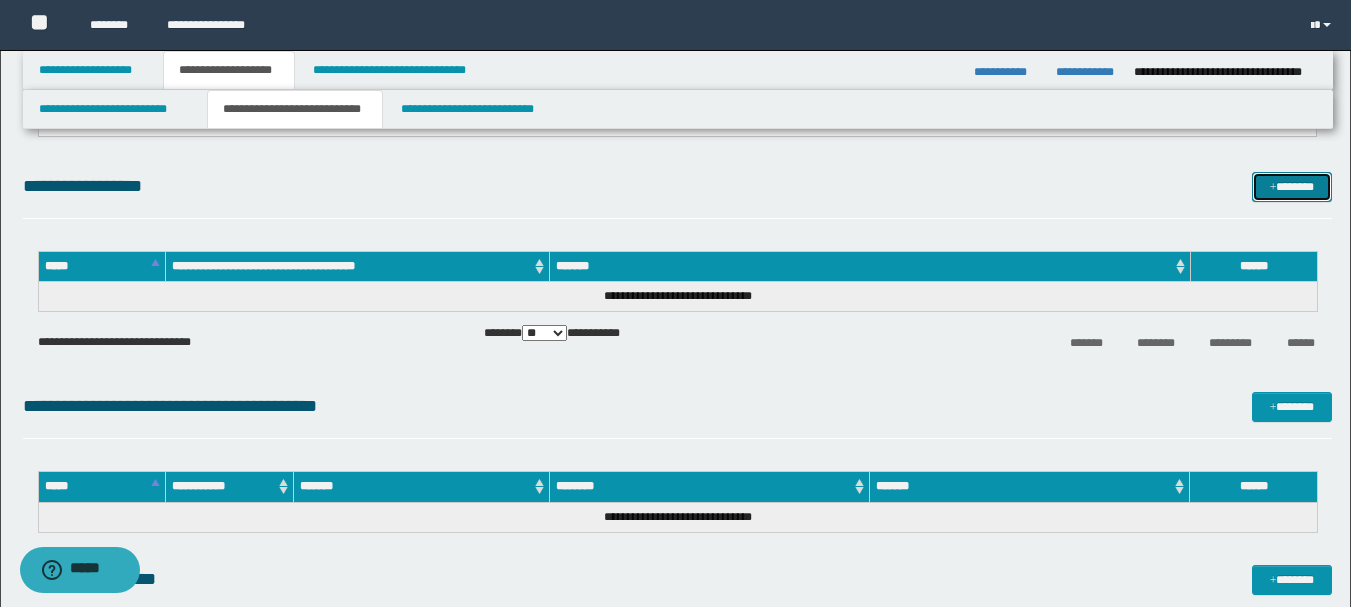 click on "*******" at bounding box center (1292, 187) 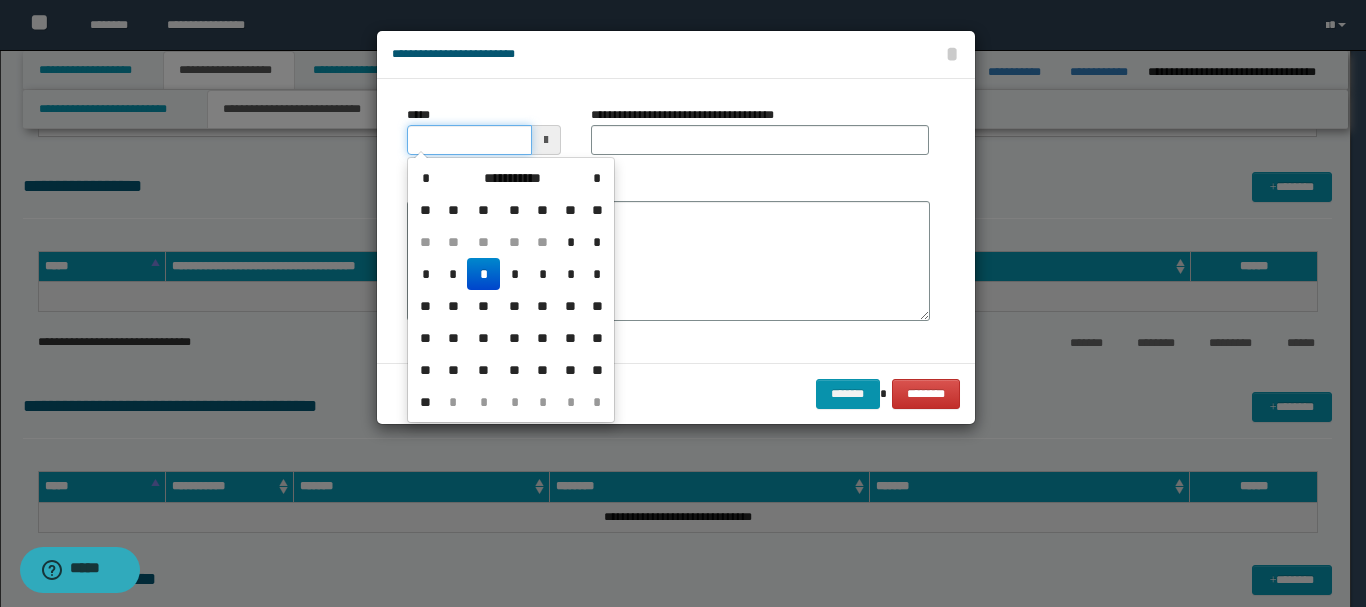 click on "*****" at bounding box center [469, 140] 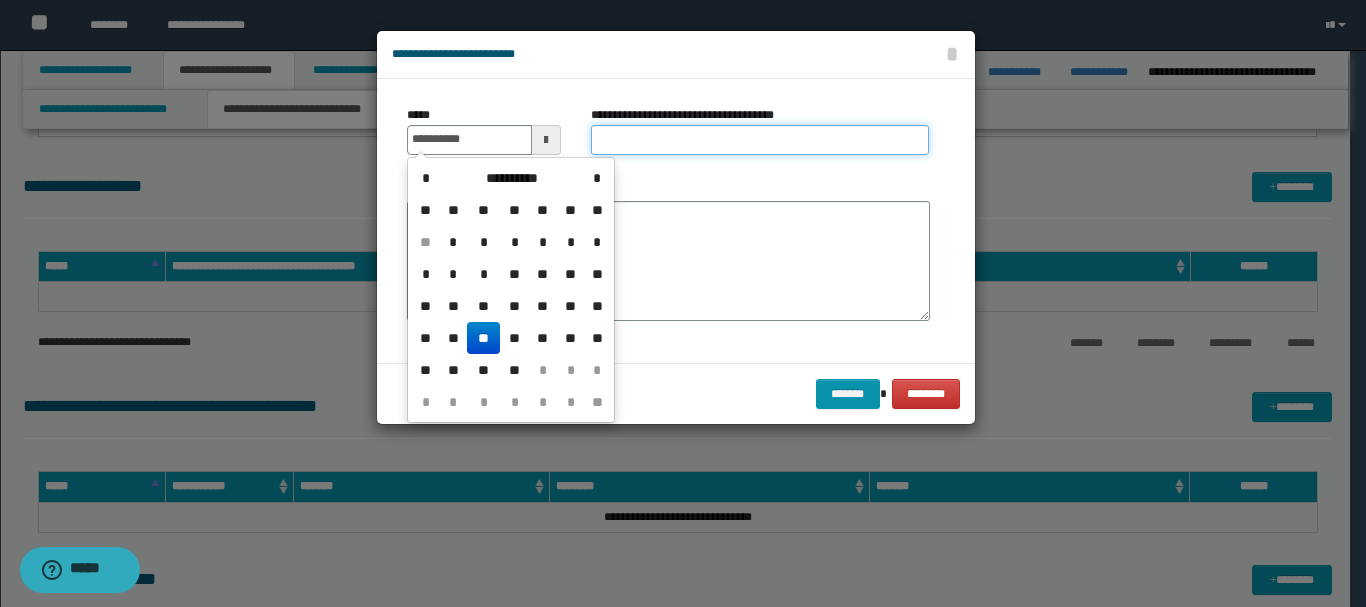 type on "**********" 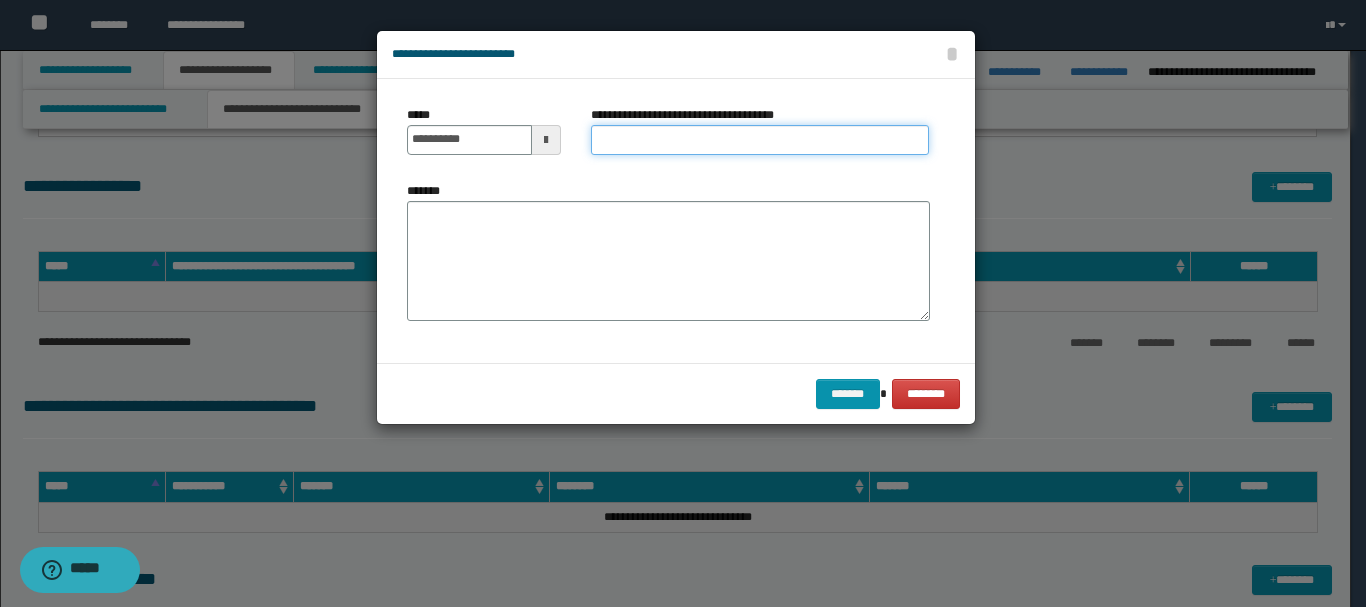 click on "**********" at bounding box center (760, 140) 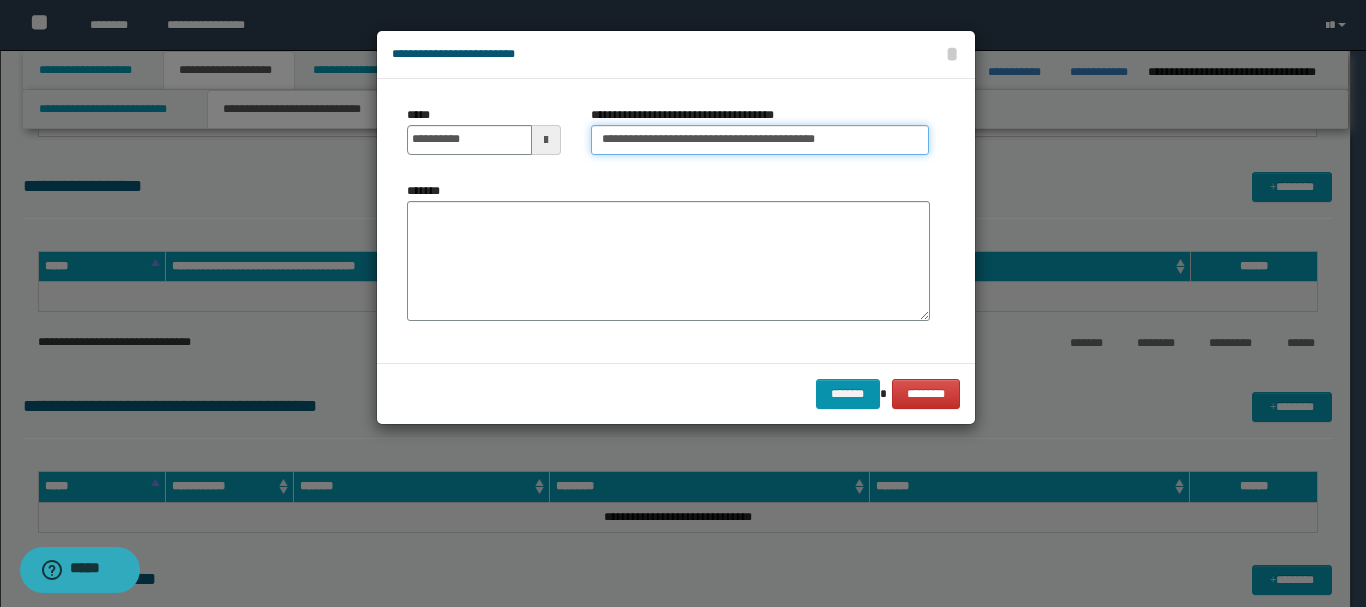 drag, startPoint x: 681, startPoint y: 135, endPoint x: 795, endPoint y: 133, distance: 114.01754 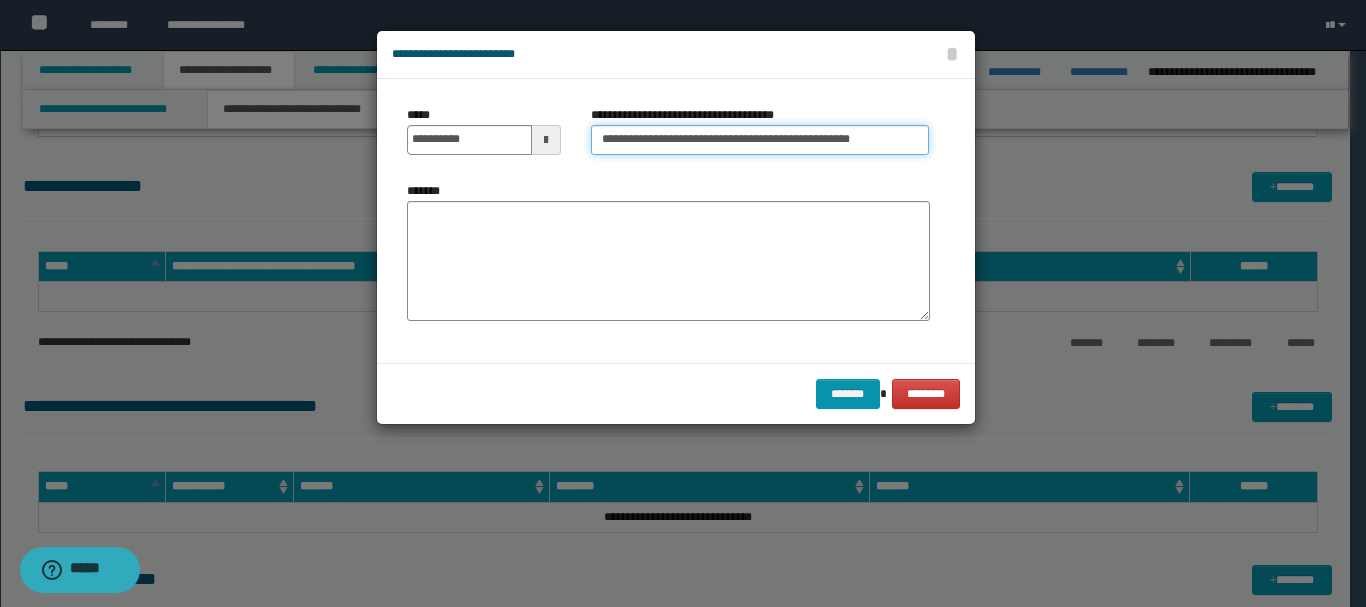 type on "**********" 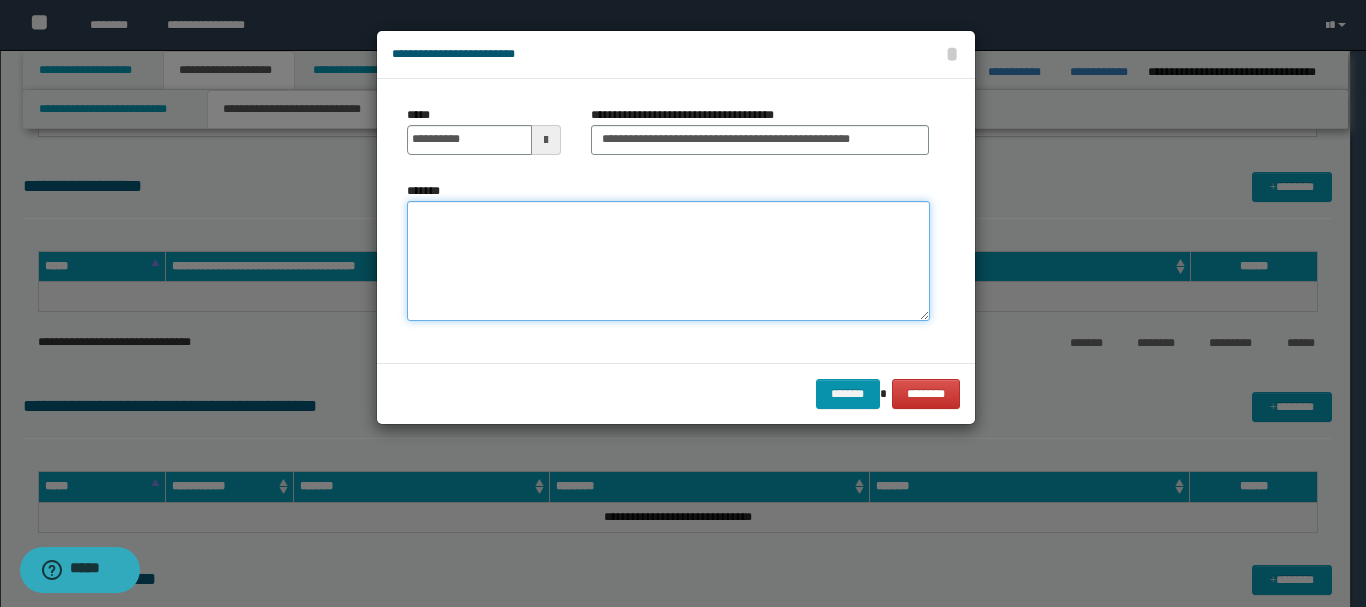 click on "*******" at bounding box center [668, 261] 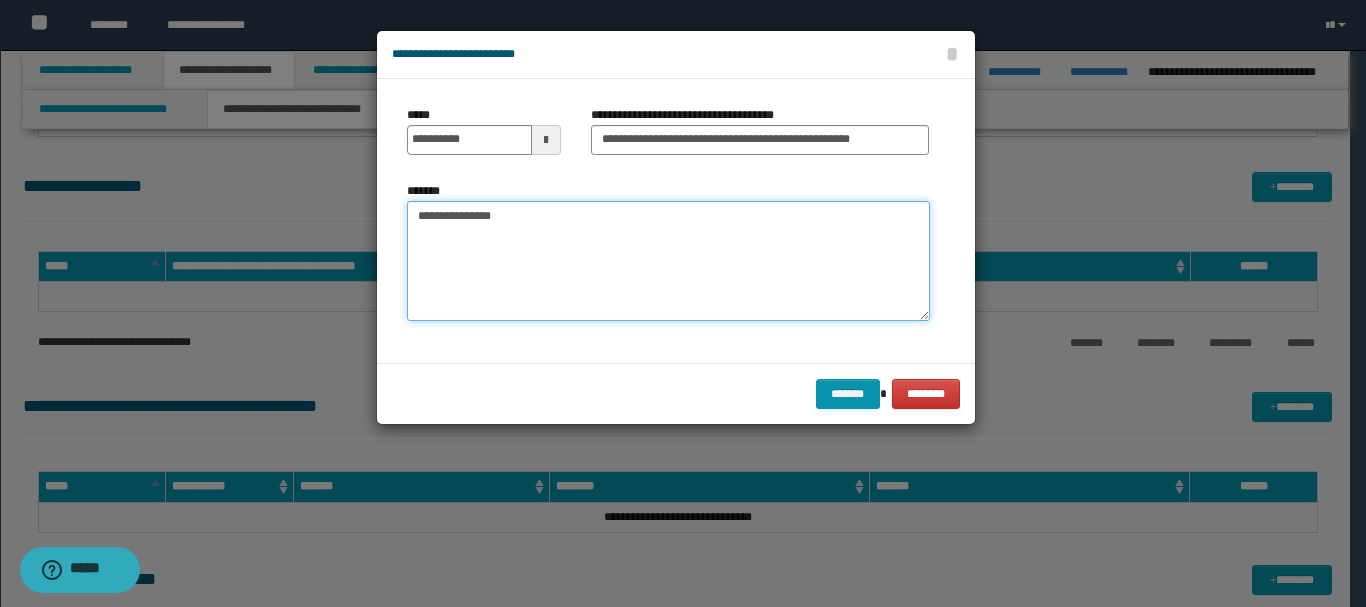 drag, startPoint x: 475, startPoint y: 220, endPoint x: 584, endPoint y: 259, distance: 115.767006 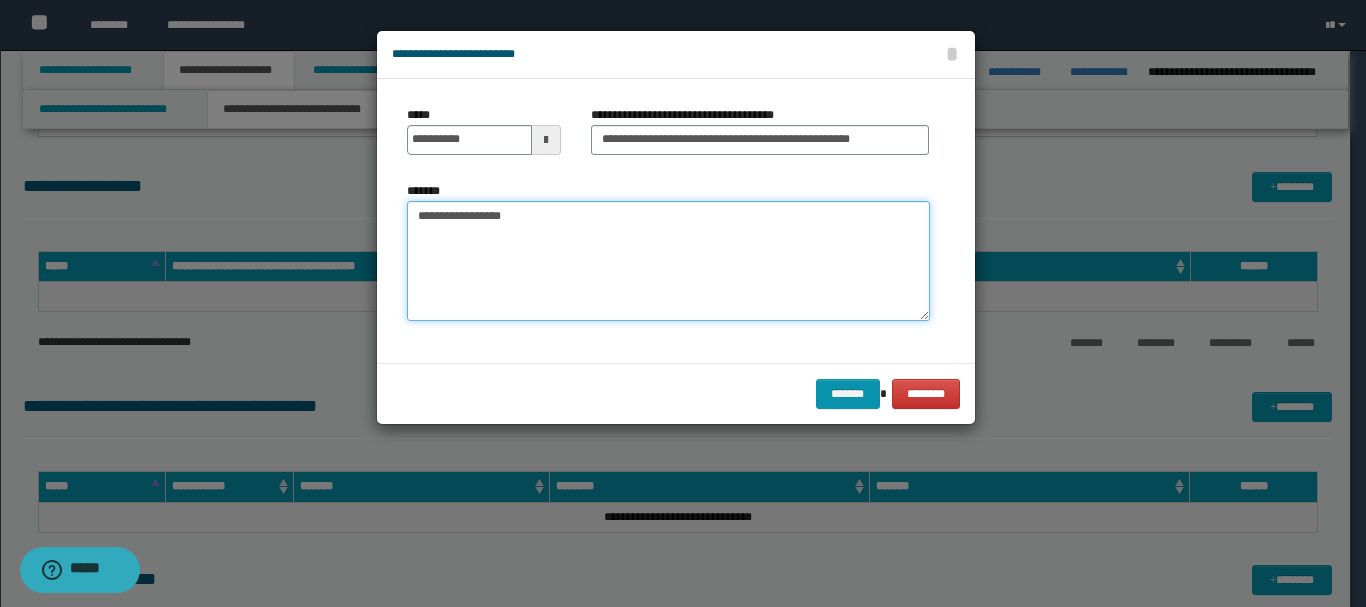 click on "**********" at bounding box center (668, 261) 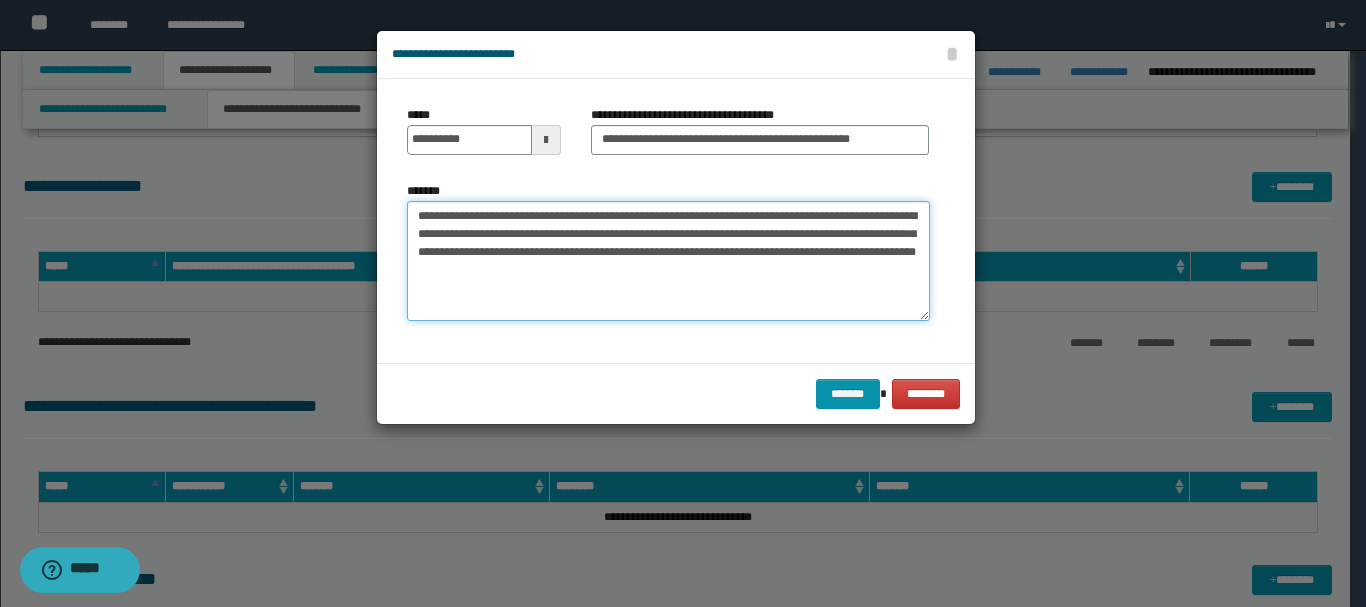 drag, startPoint x: 619, startPoint y: 252, endPoint x: 629, endPoint y: 254, distance: 10.198039 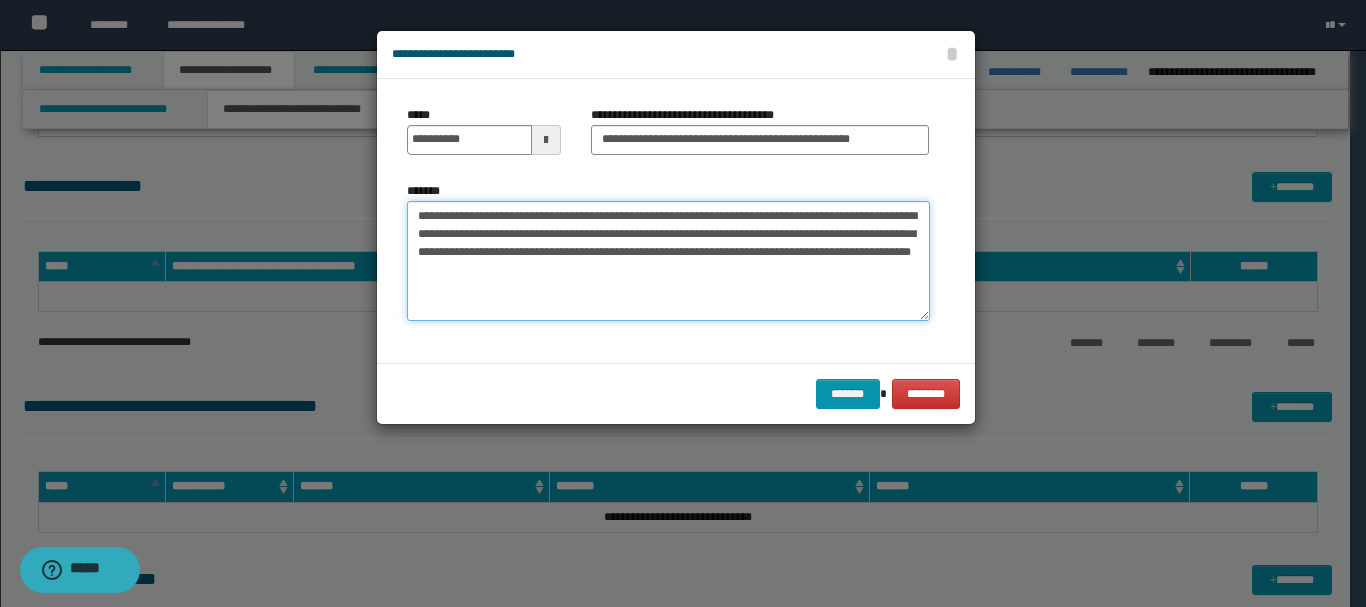 click on "**********" at bounding box center (668, 261) 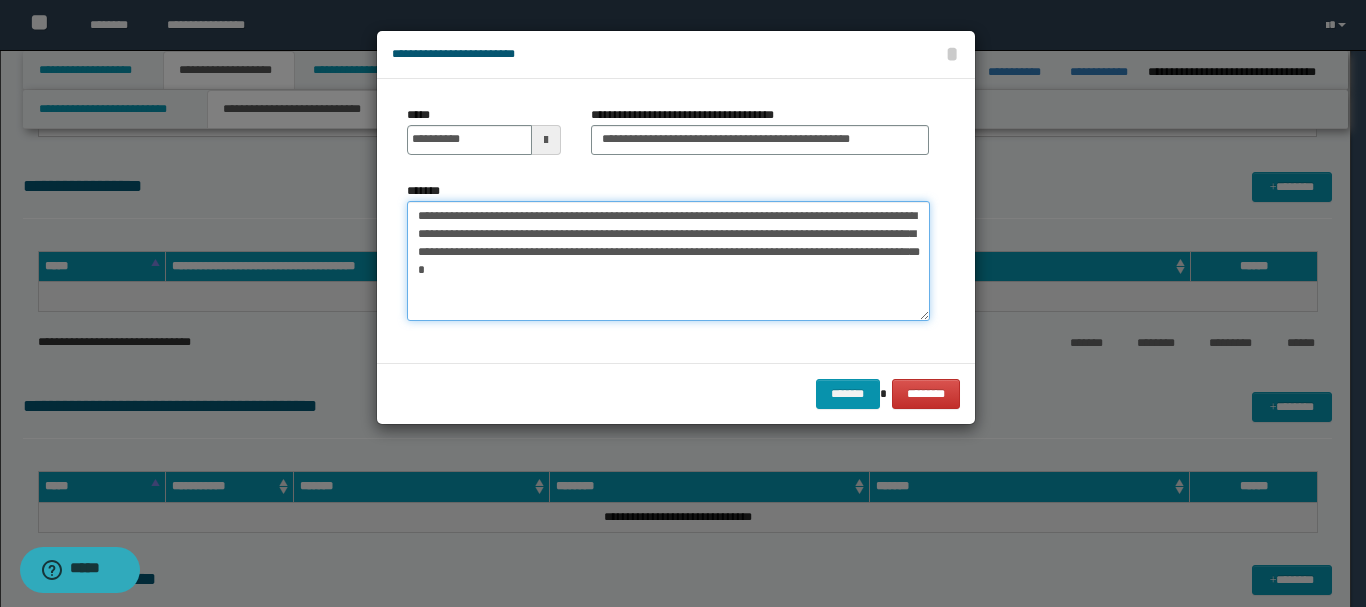 click on "**********" at bounding box center [668, 261] 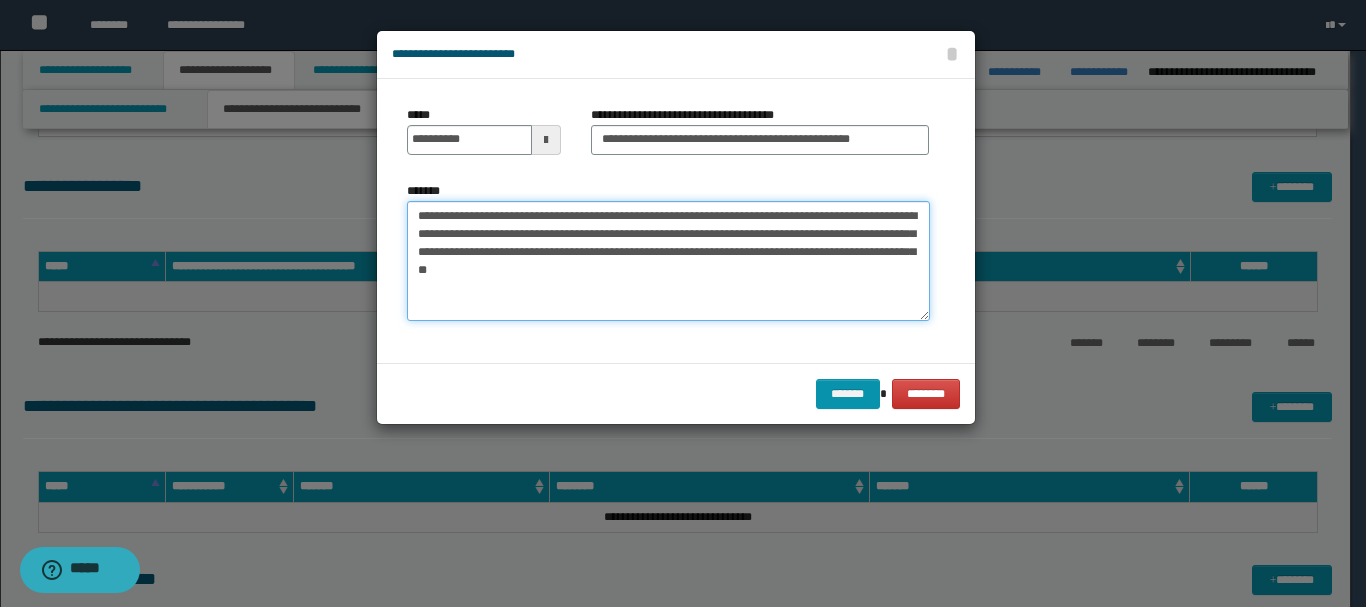 click on "**********" at bounding box center [668, 261] 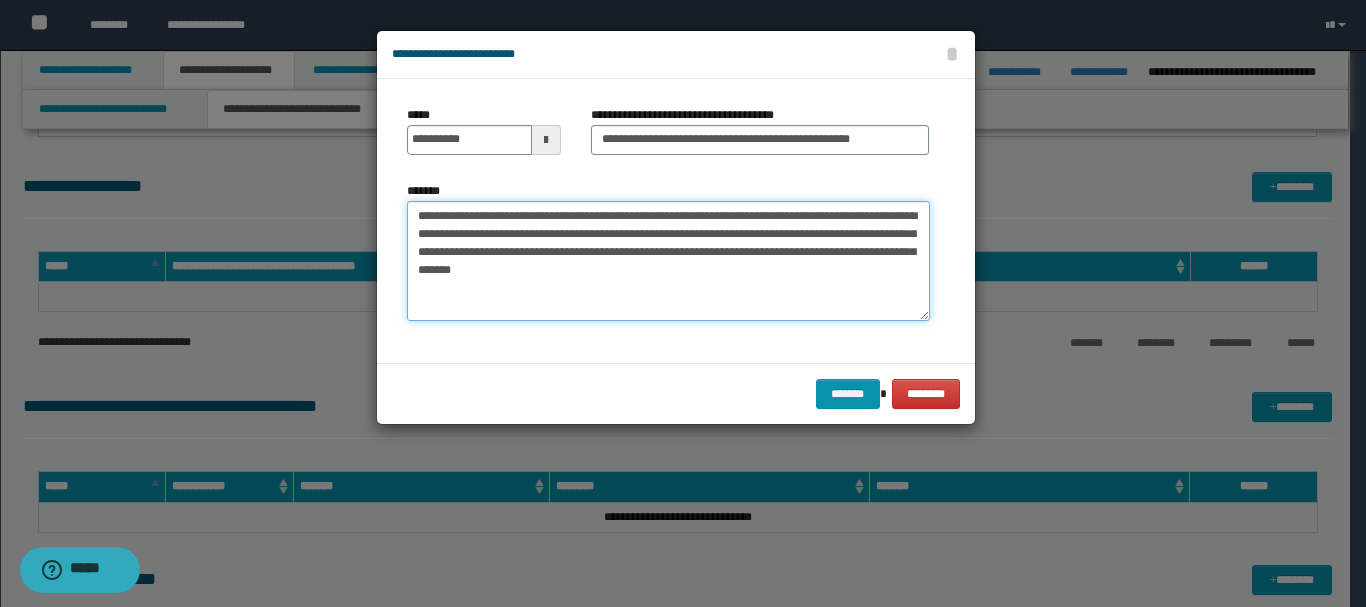 paste on "**********" 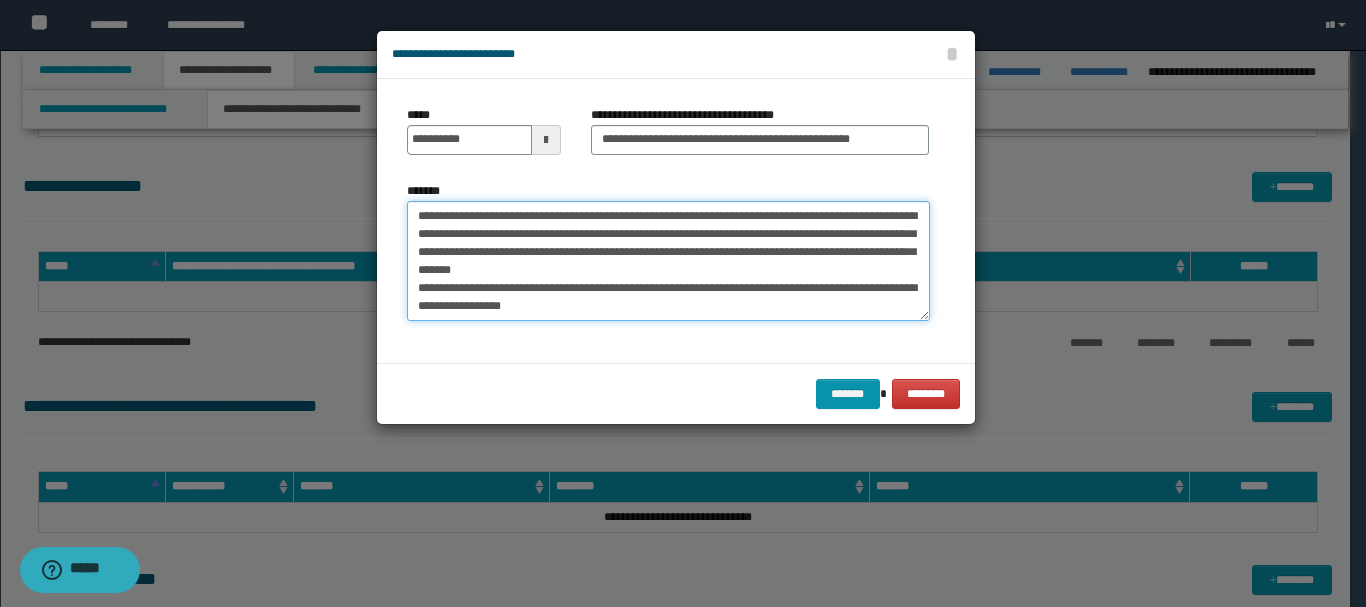 scroll, scrollTop: 12, scrollLeft: 0, axis: vertical 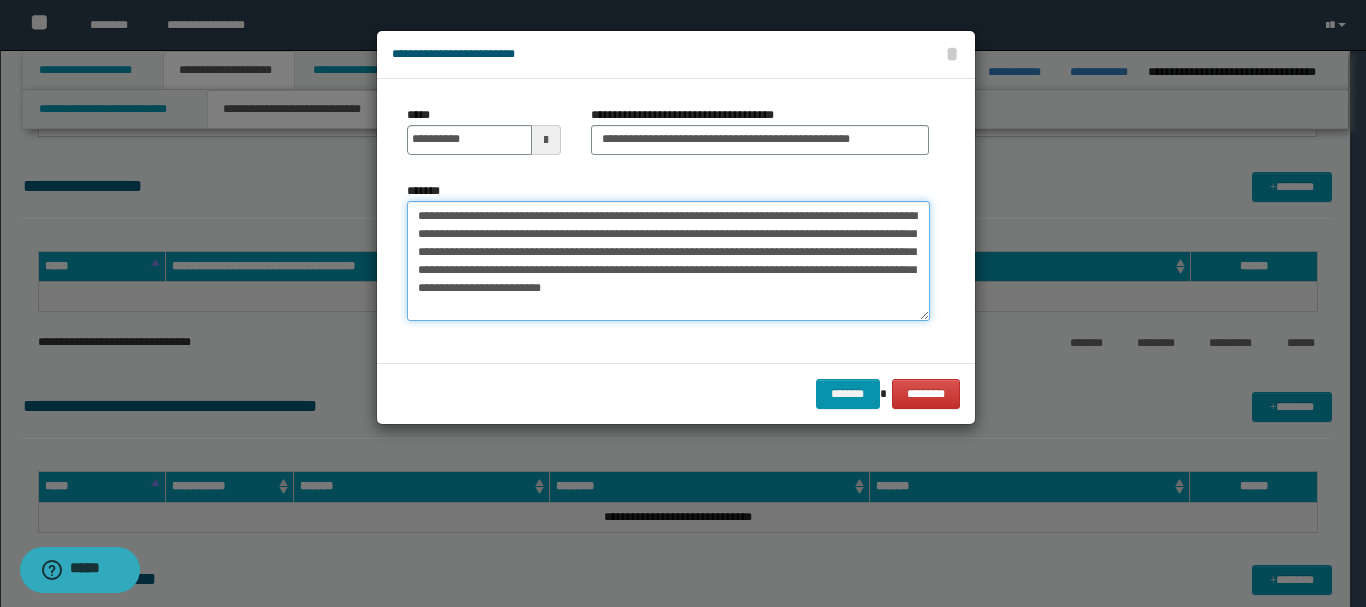 drag, startPoint x: 685, startPoint y: 288, endPoint x: 653, endPoint y: 167, distance: 125.1599 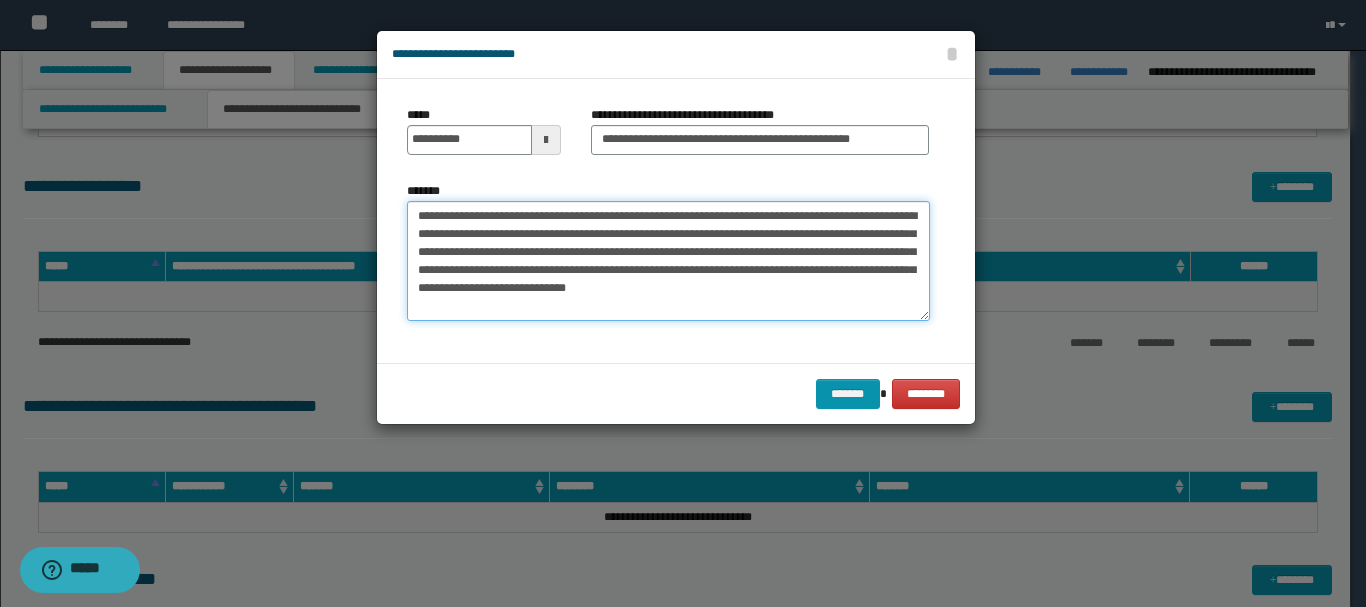 paste on "**********" 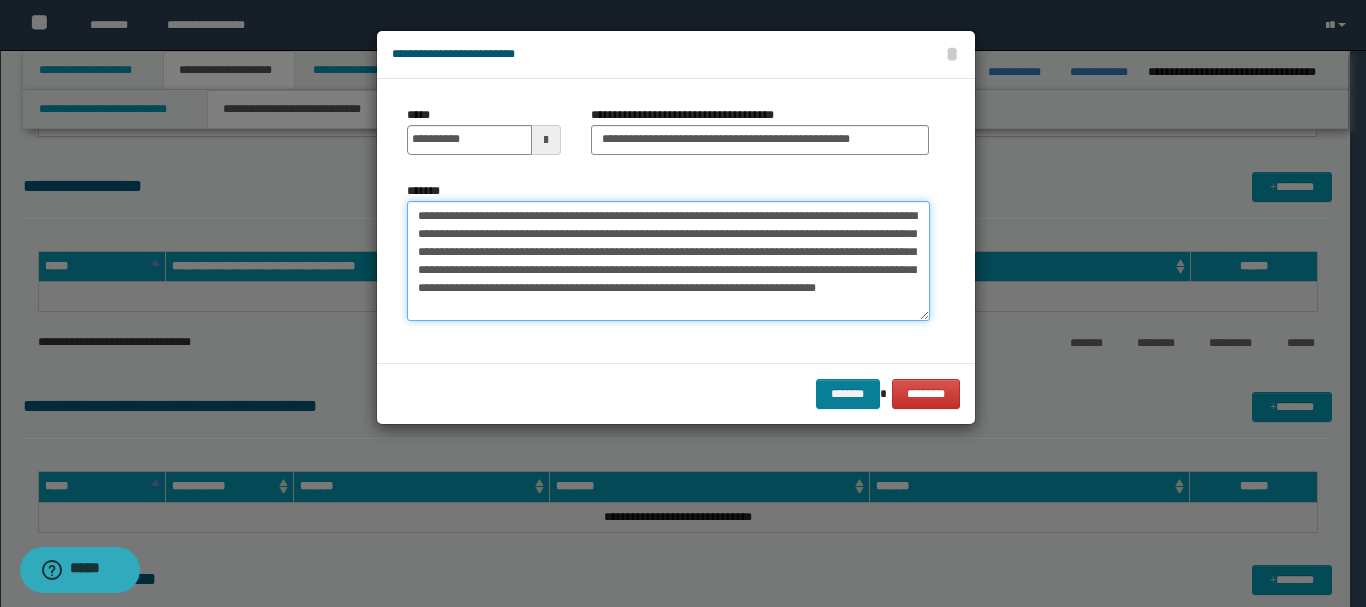 type on "**********" 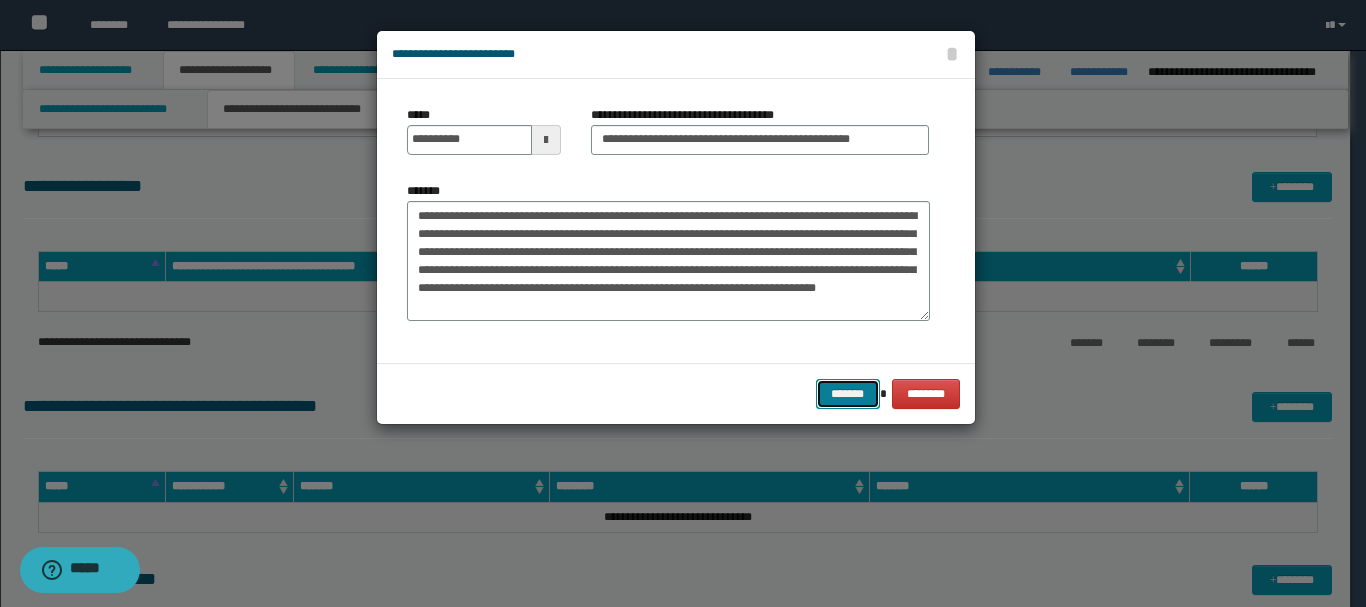click on "*******" at bounding box center (848, 394) 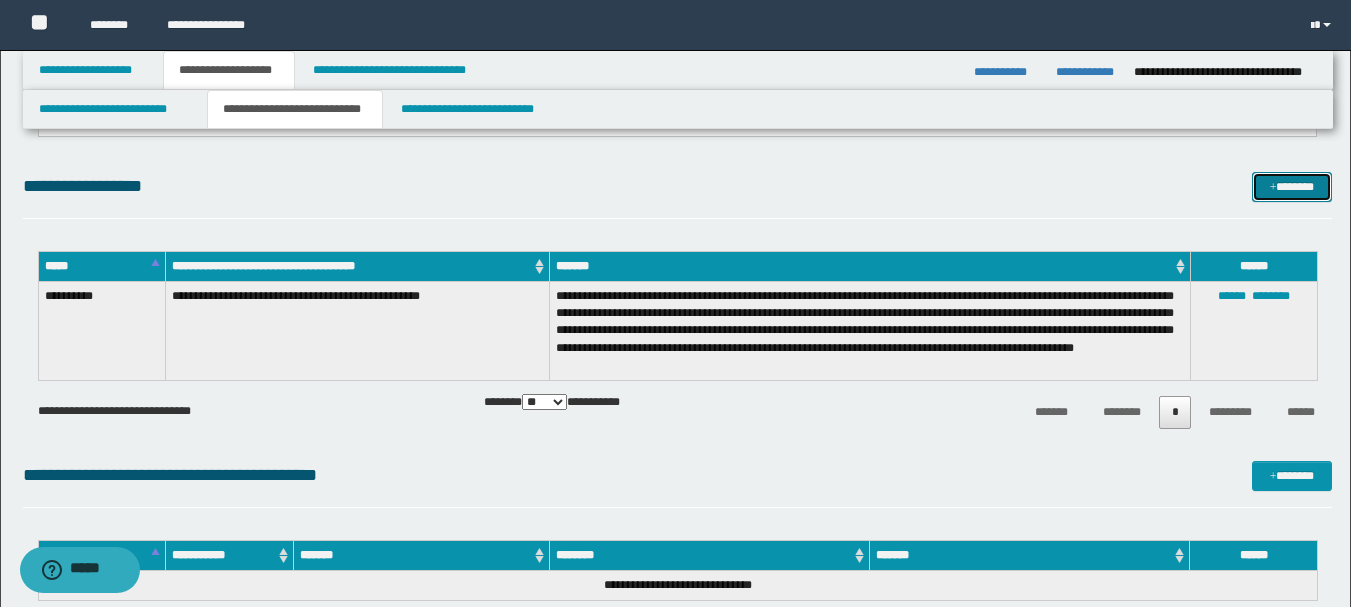 click at bounding box center (1273, 188) 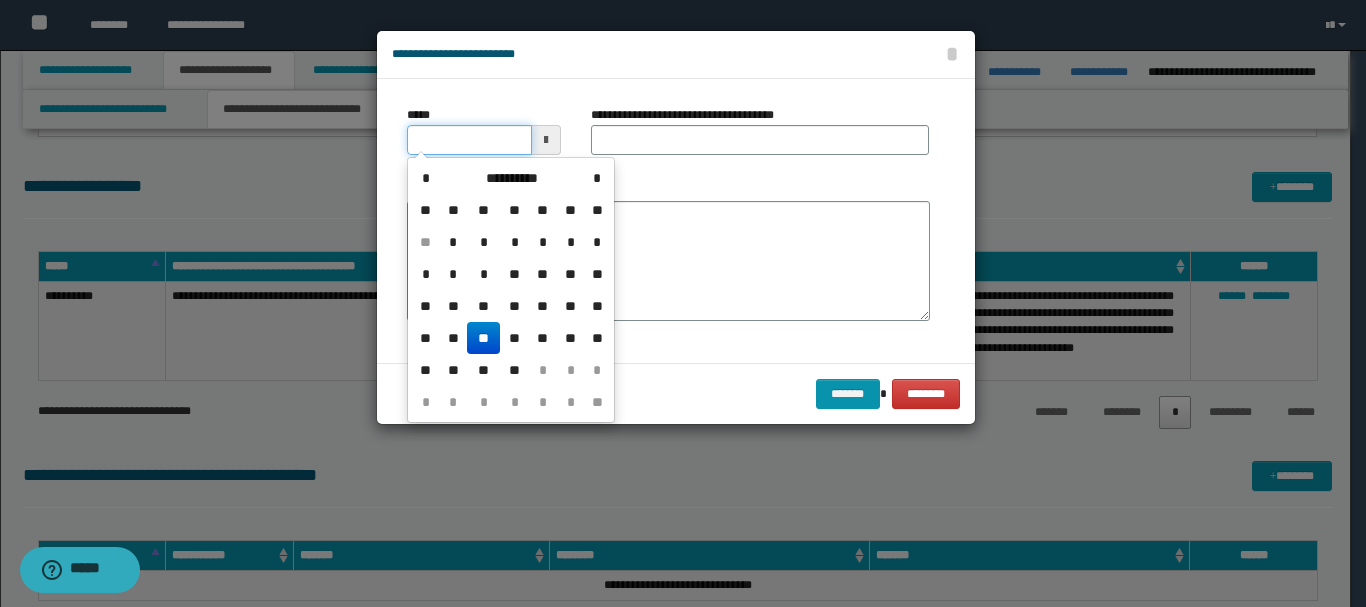 click on "*****" at bounding box center (469, 140) 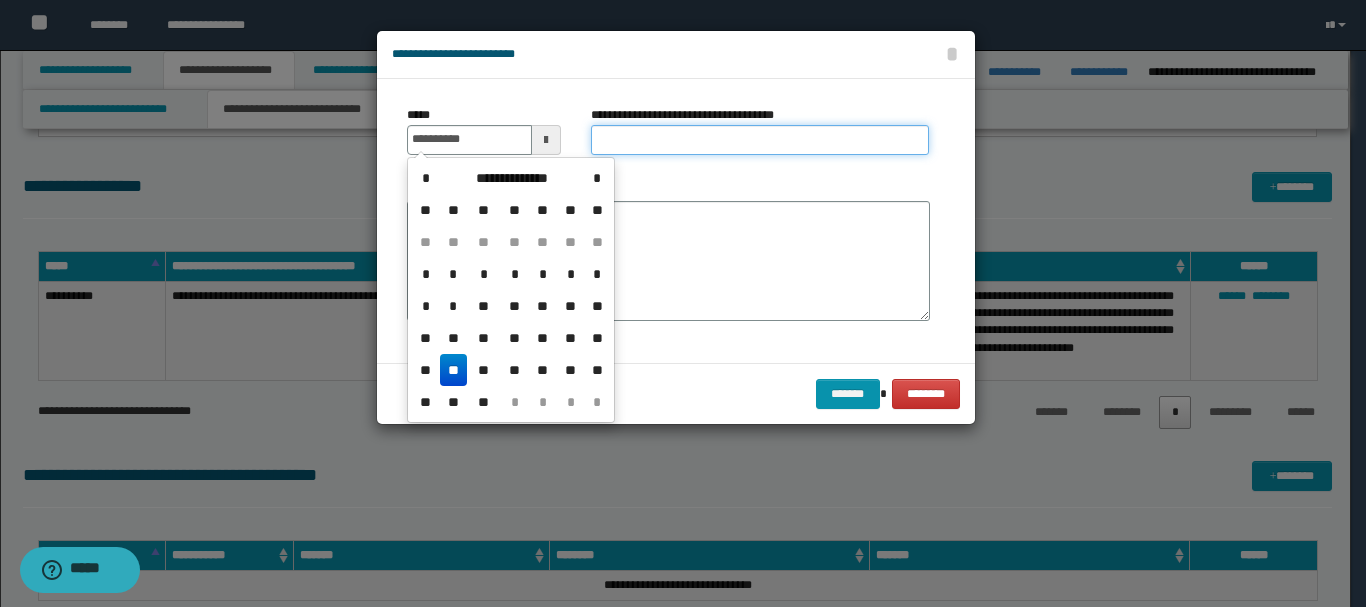 type on "**********" 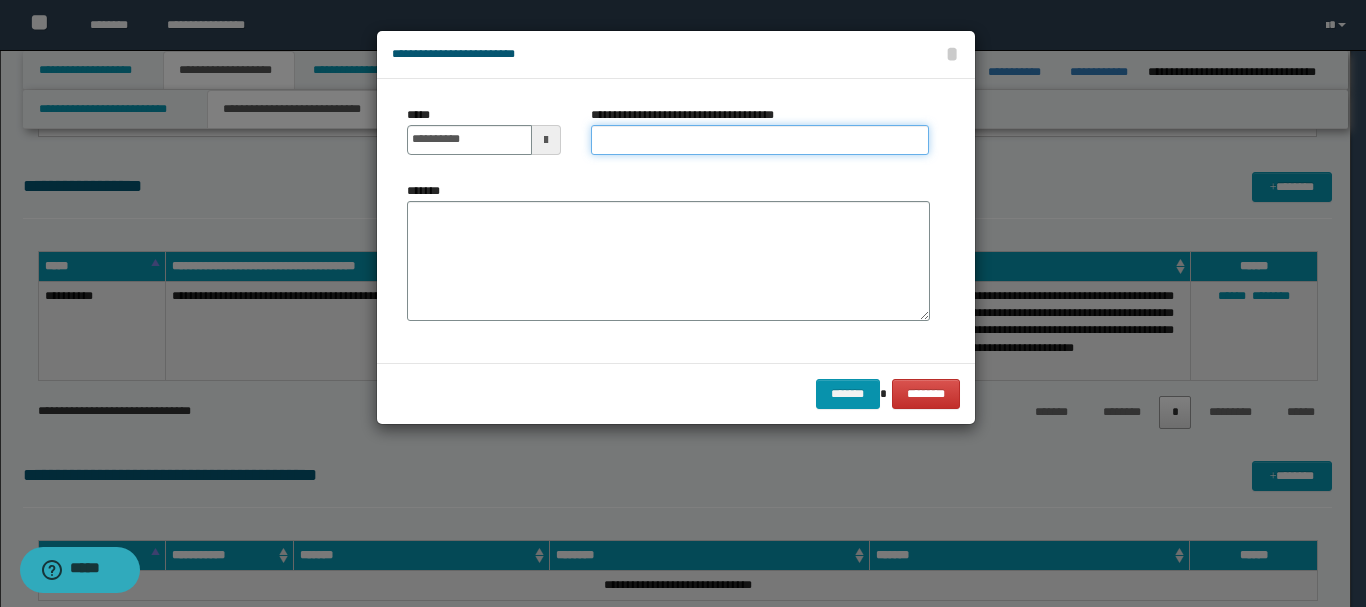 click on "**********" at bounding box center [760, 140] 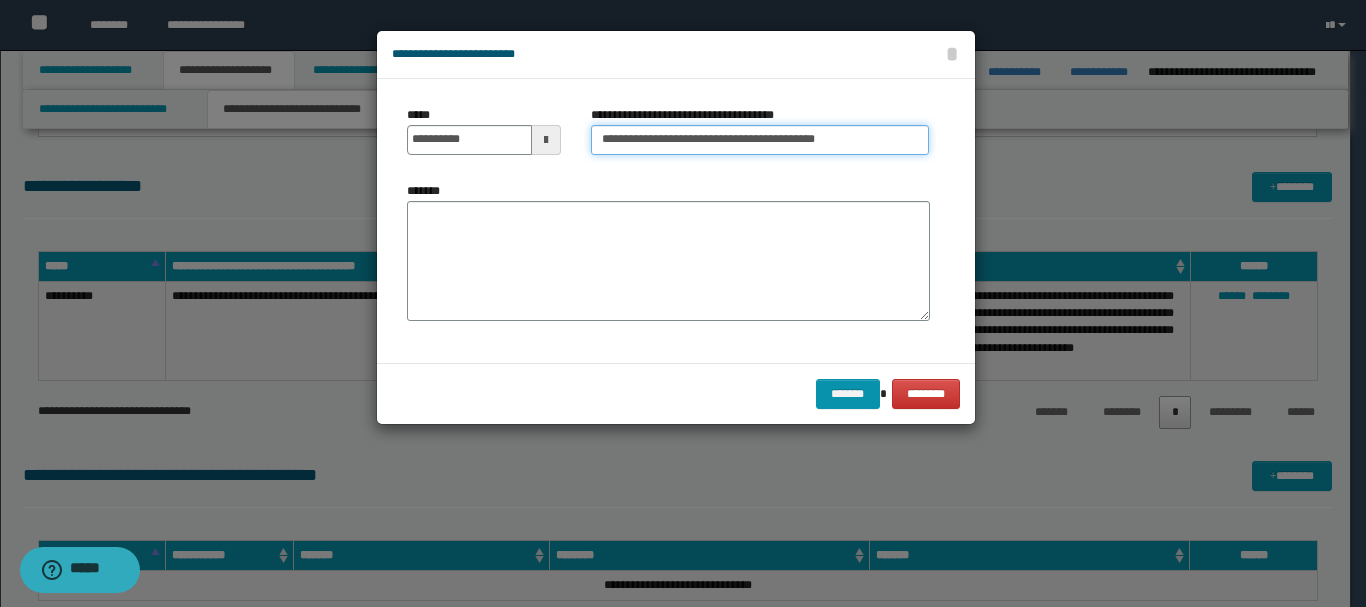 drag, startPoint x: 679, startPoint y: 140, endPoint x: 983, endPoint y: 143, distance: 304.0148 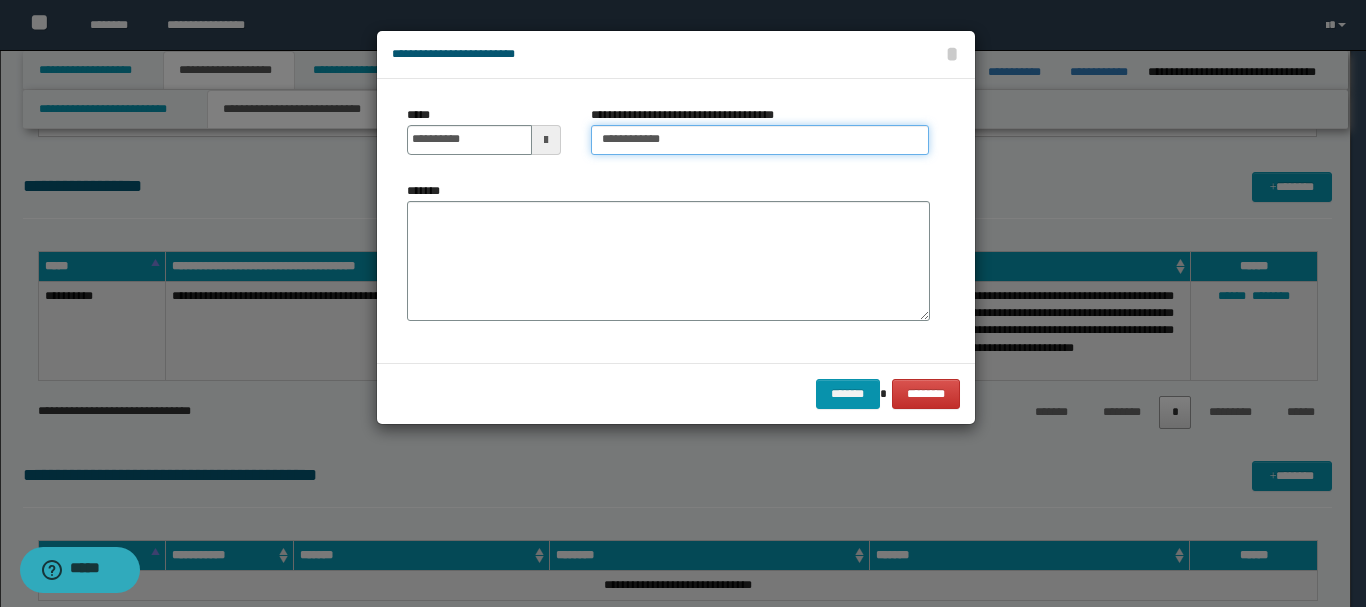 type on "**********" 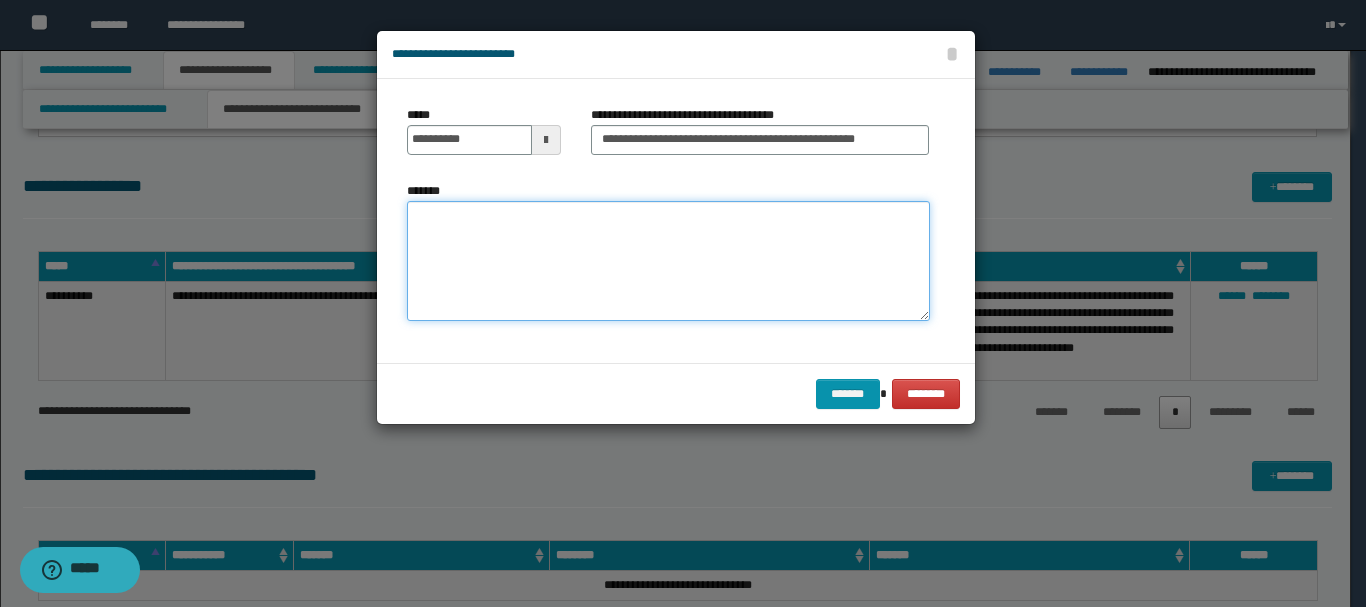 click on "*******" at bounding box center [668, 261] 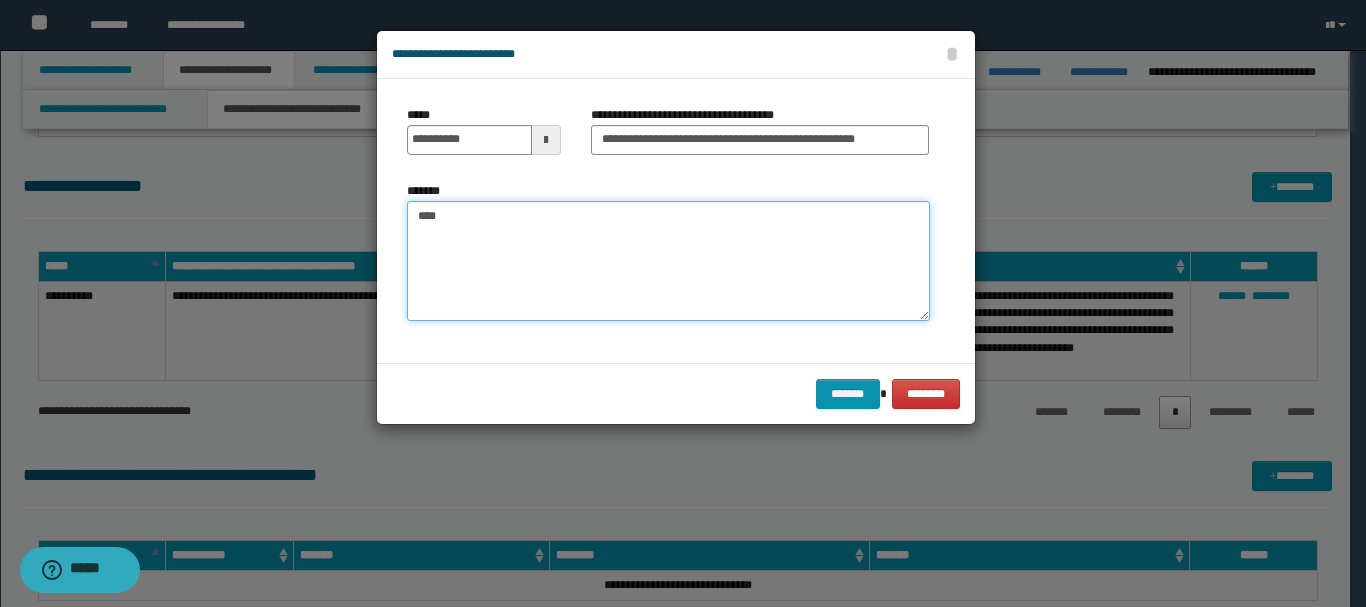paste on "**********" 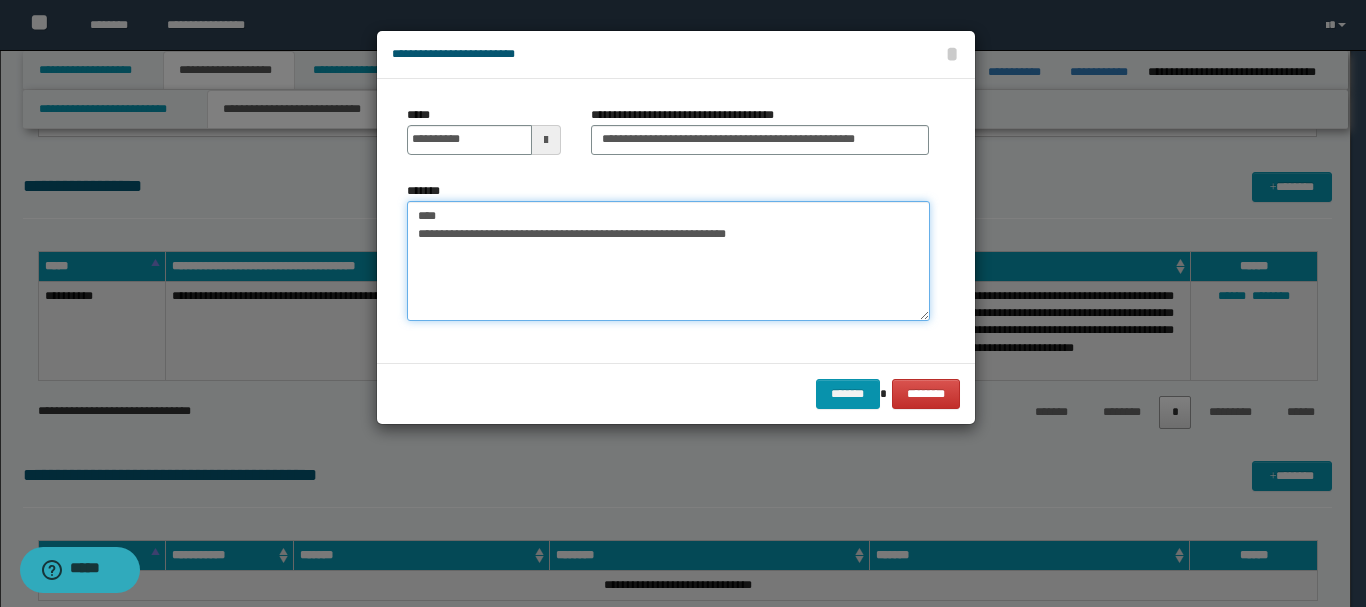 click on "**********" at bounding box center [668, 261] 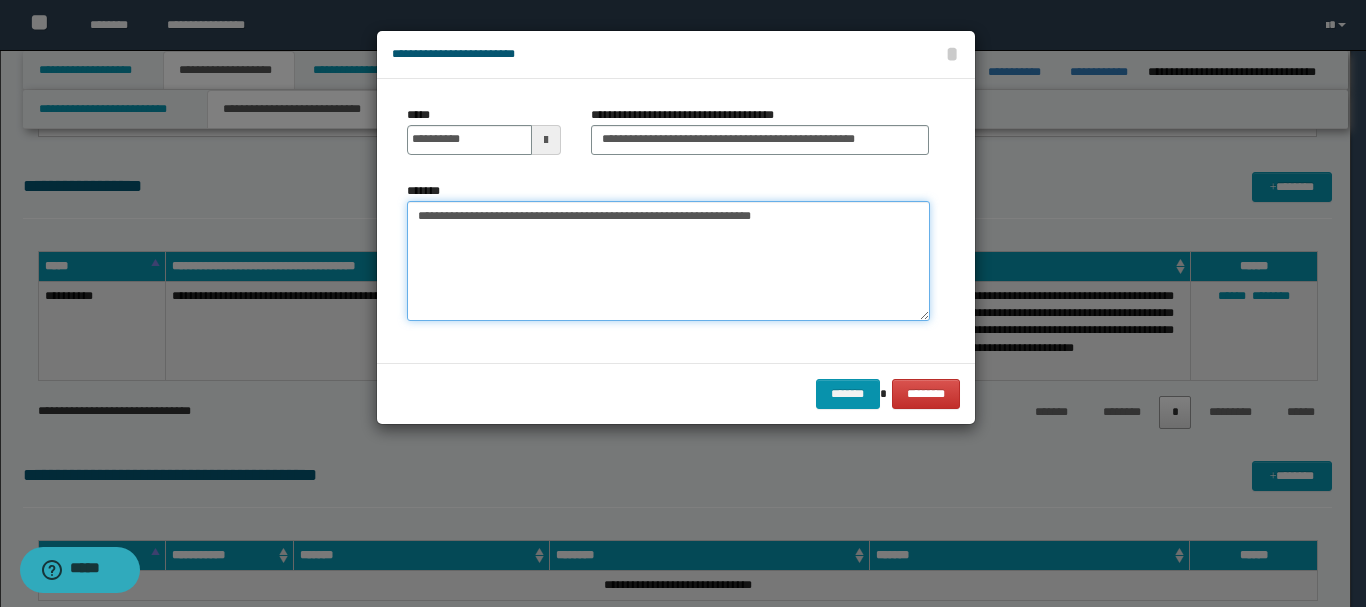 click on "**********" at bounding box center (668, 261) 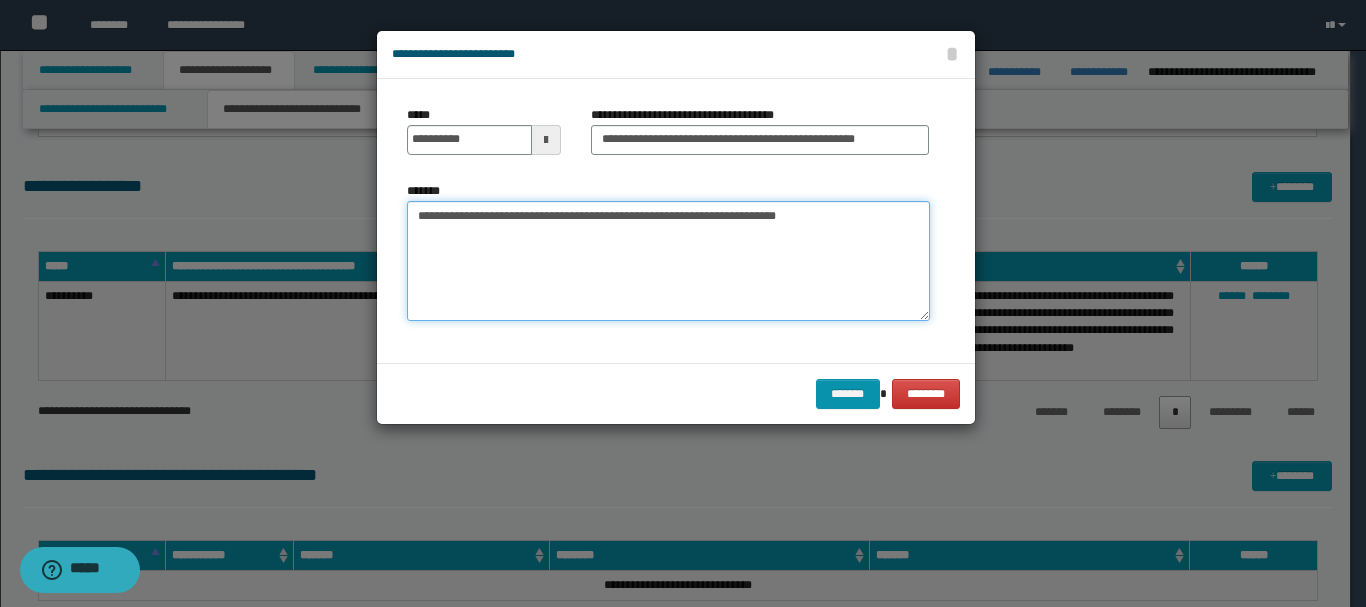 paste on "**********" 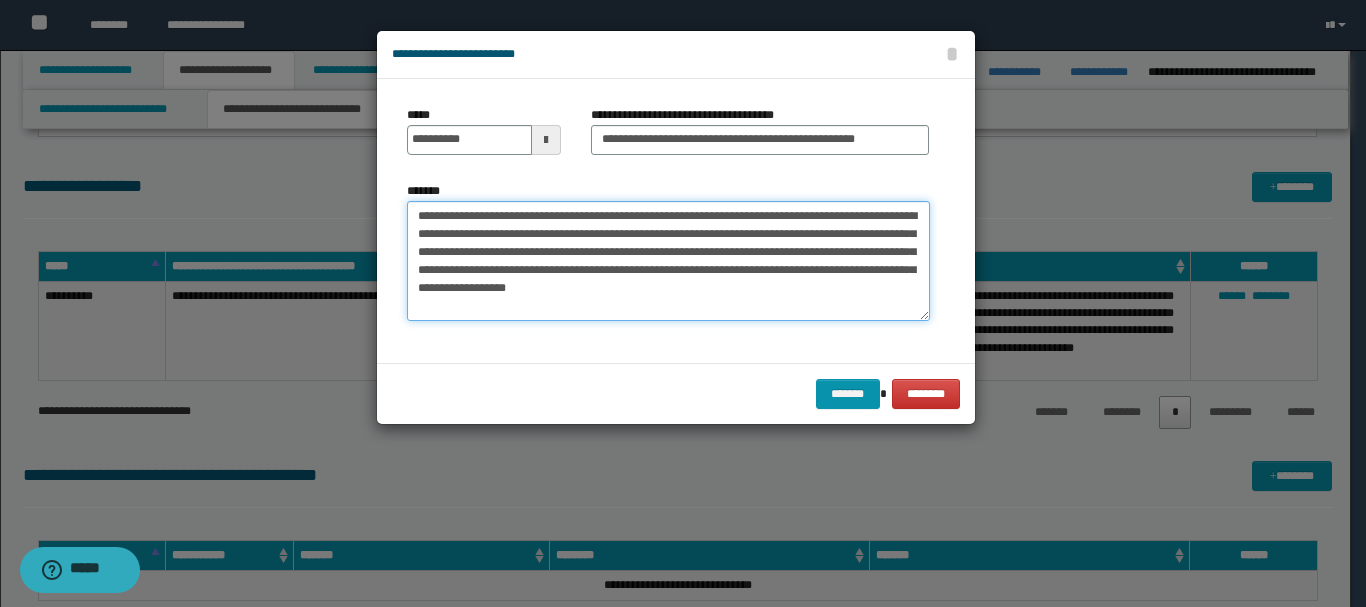 drag, startPoint x: 521, startPoint y: 255, endPoint x: 866, endPoint y: 275, distance: 345.57922 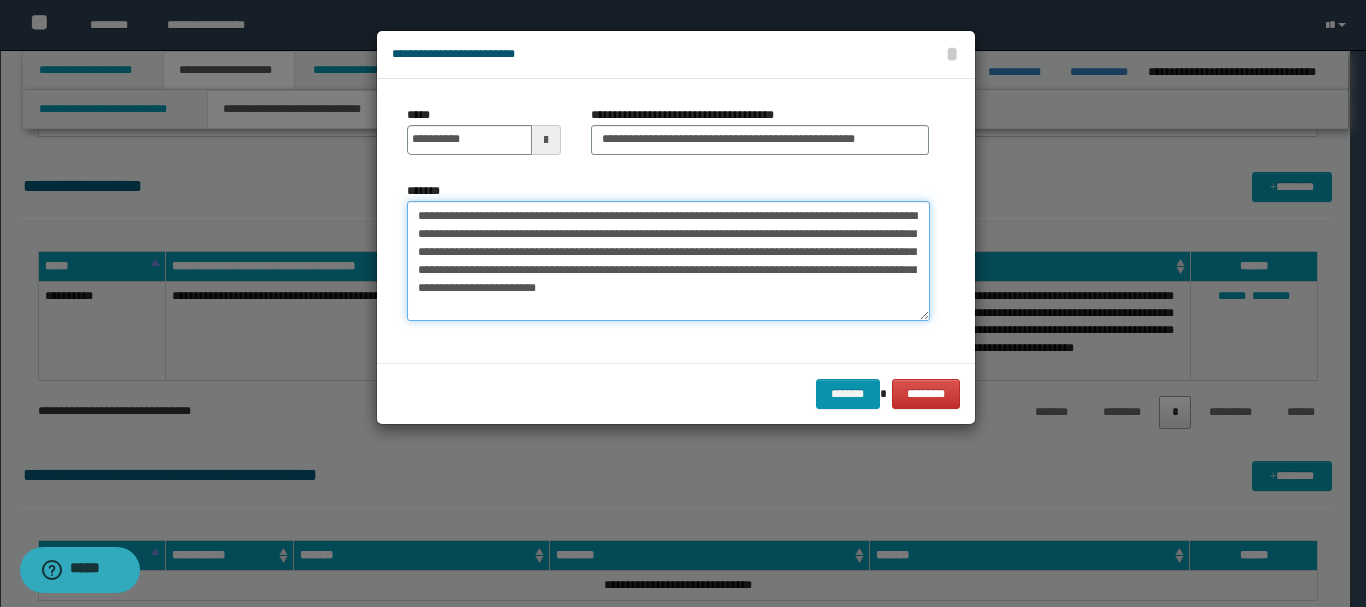 paste on "**********" 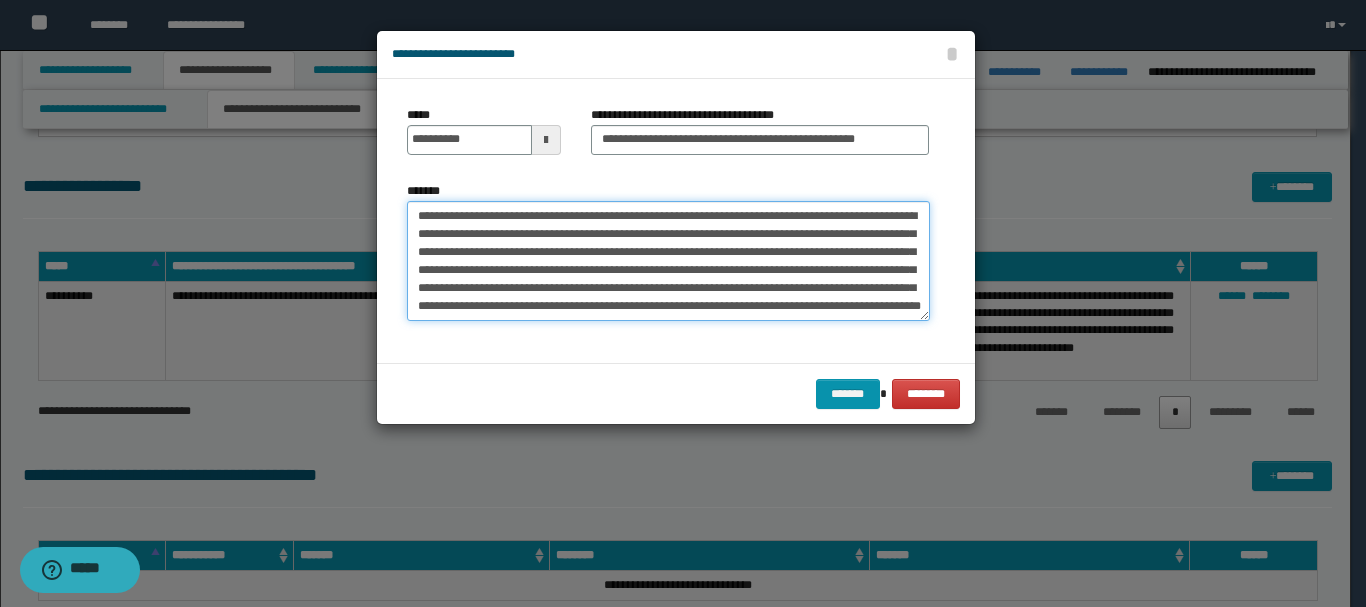 scroll, scrollTop: 12, scrollLeft: 0, axis: vertical 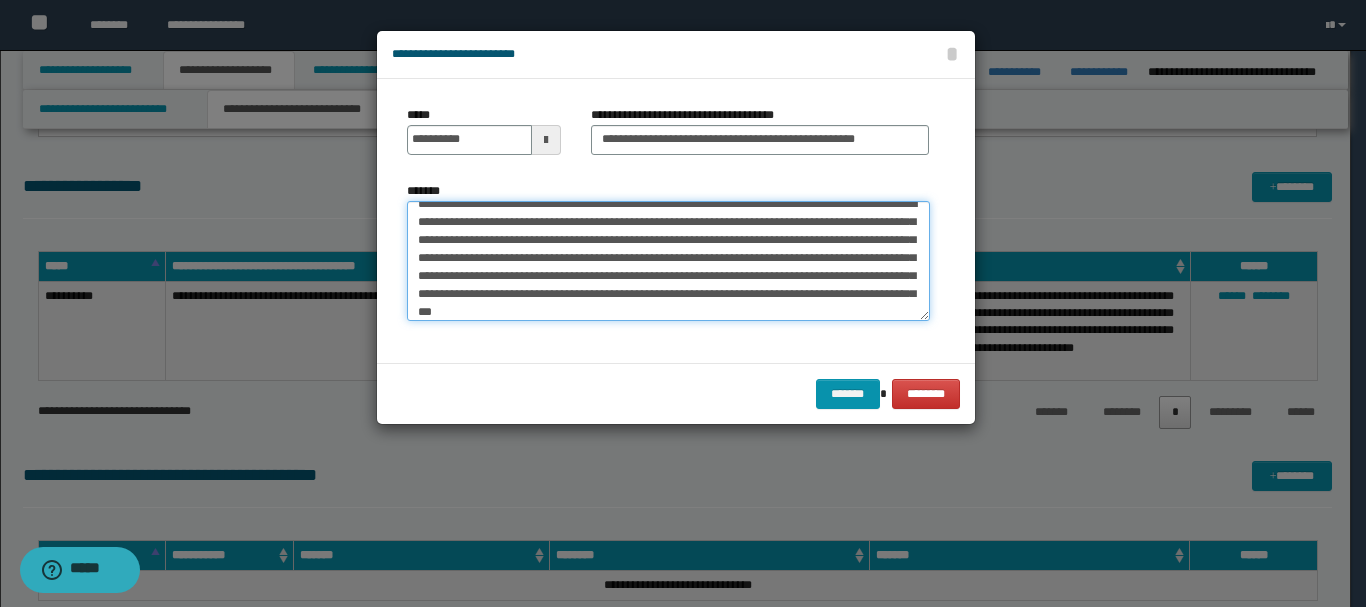 click on "**********" at bounding box center (668, 261) 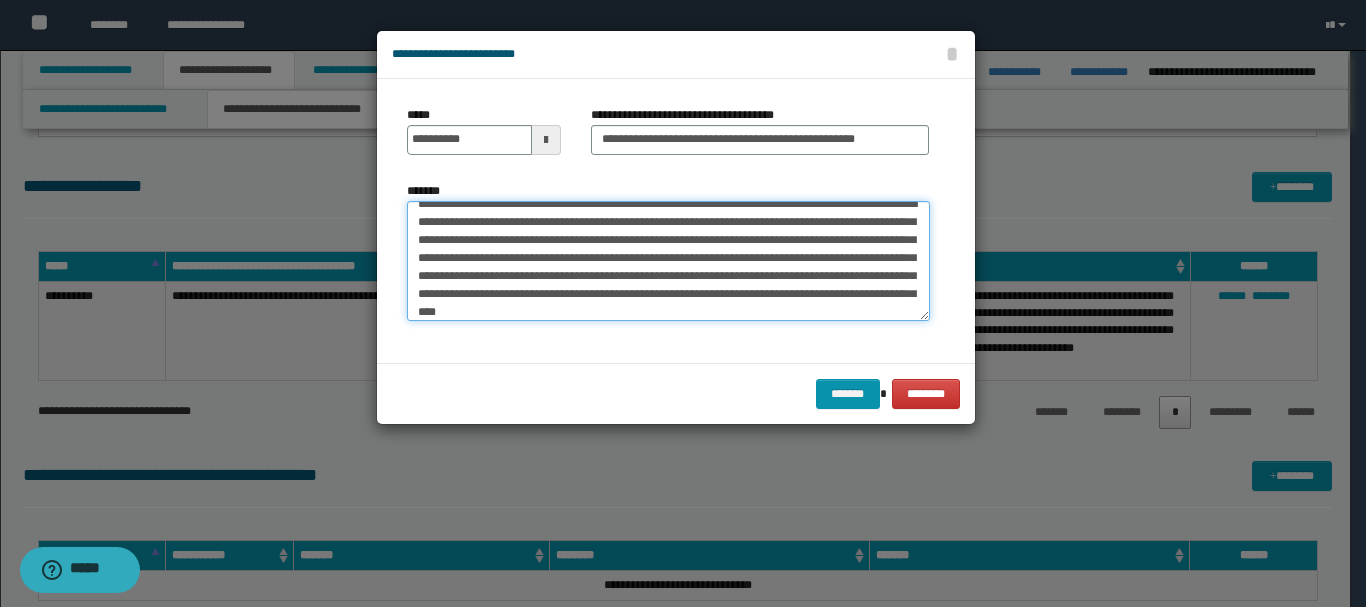 click on "**********" at bounding box center (668, 261) 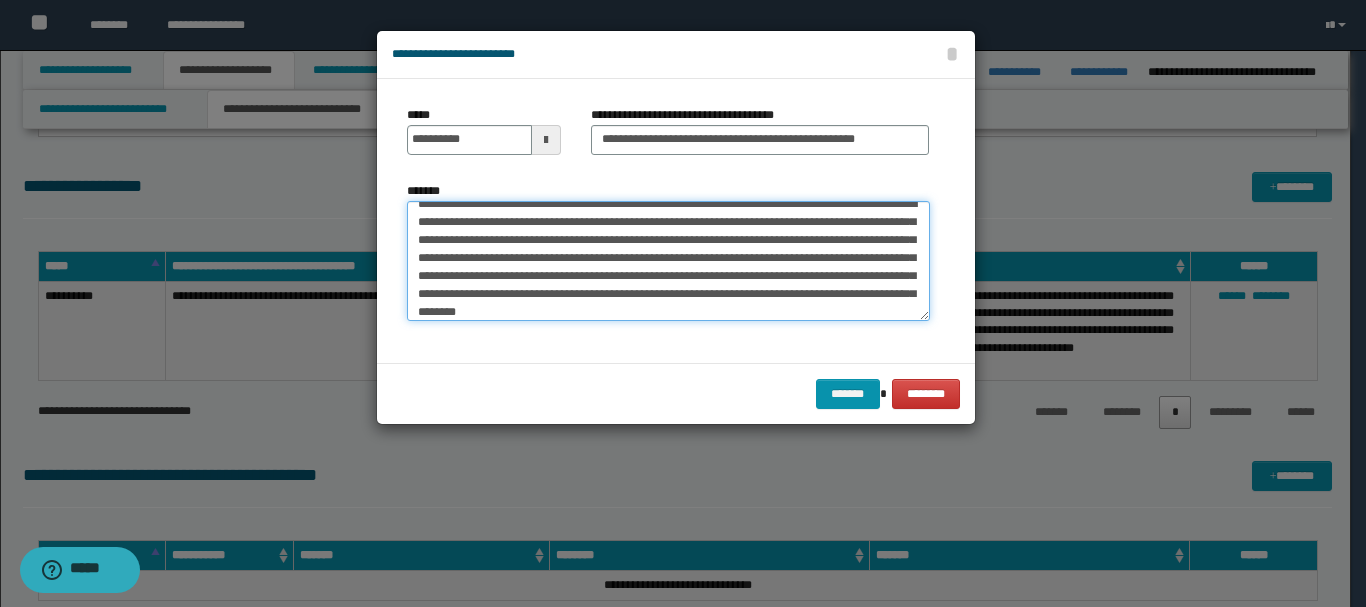 paste on "**********" 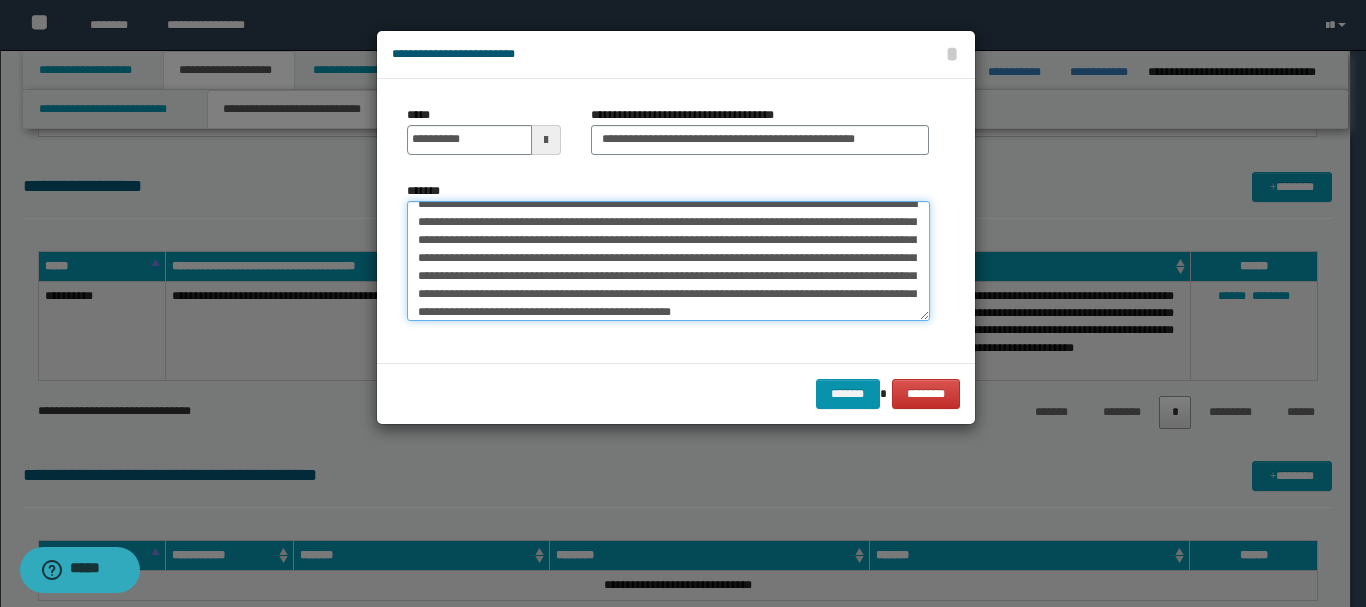 scroll, scrollTop: 30, scrollLeft: 0, axis: vertical 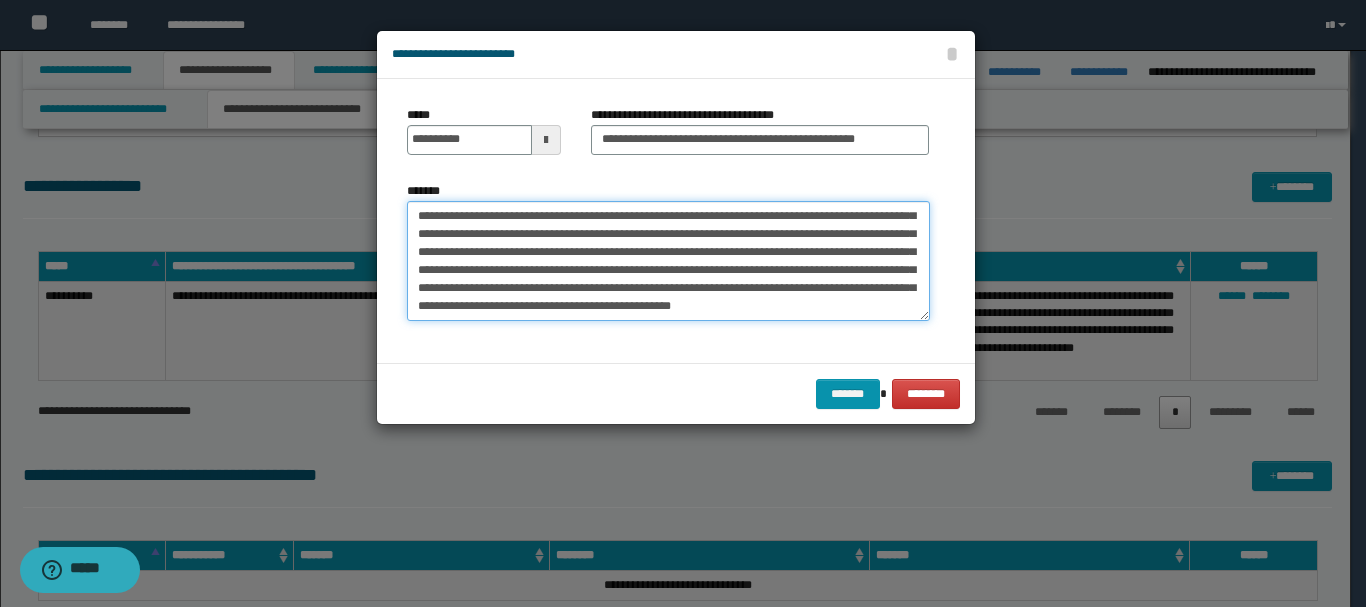 click on "**********" at bounding box center (668, 261) 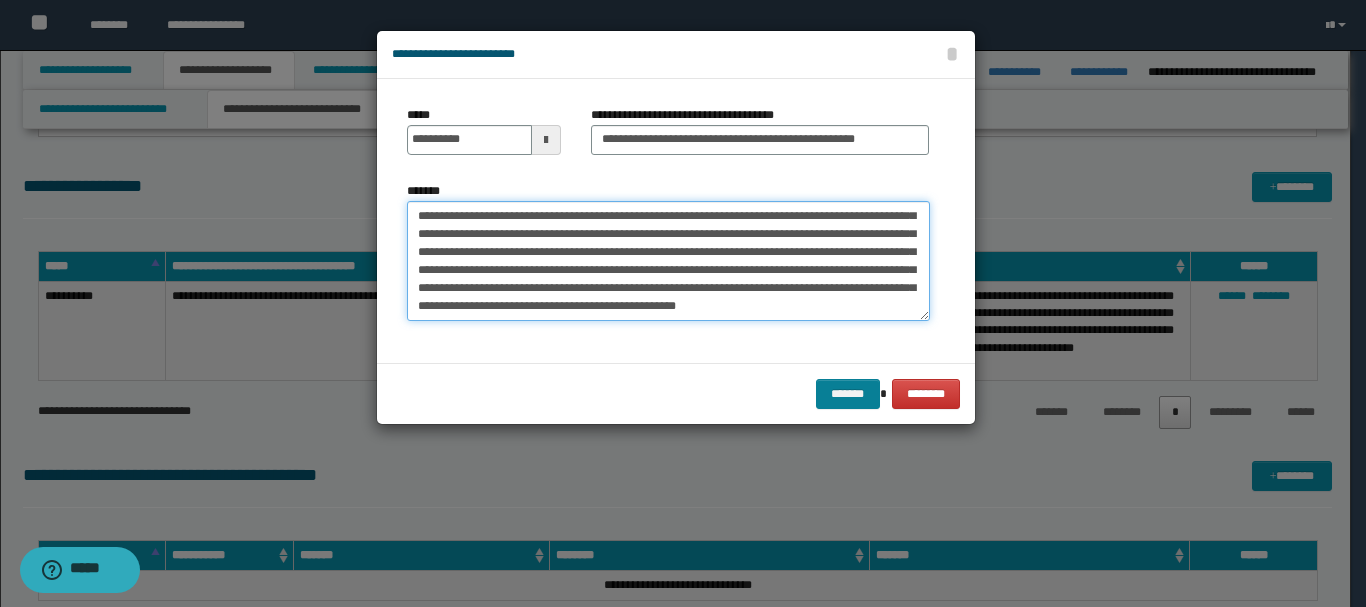 type on "**********" 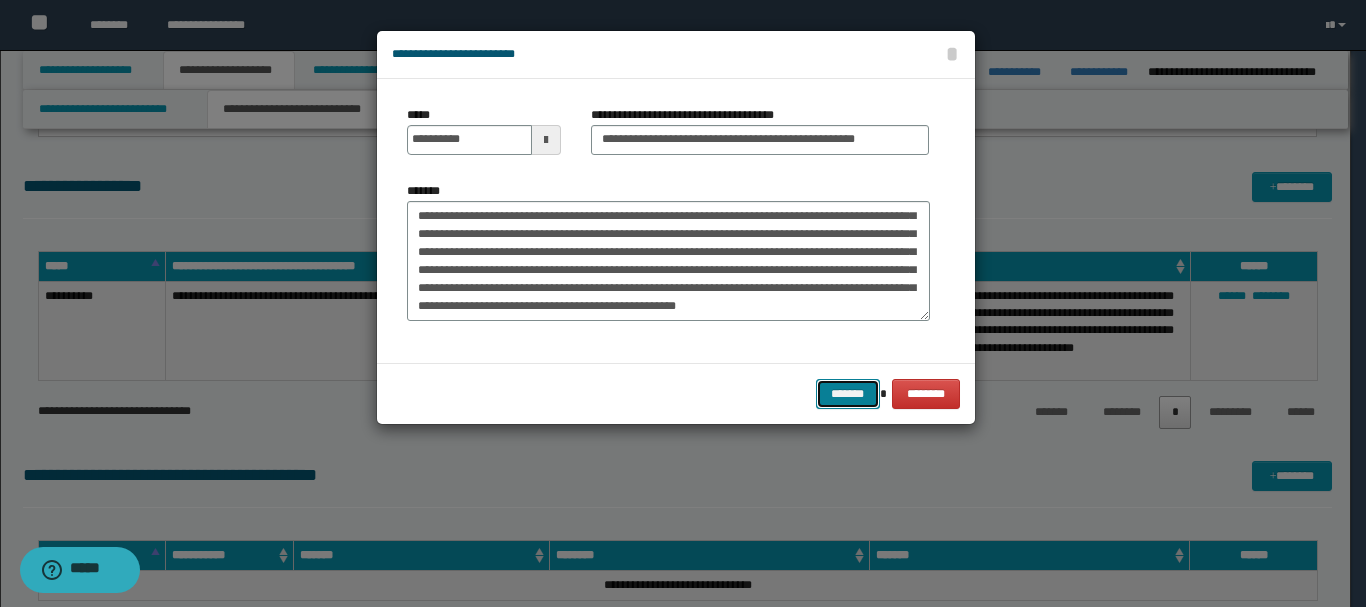click on "*******" at bounding box center [848, 394] 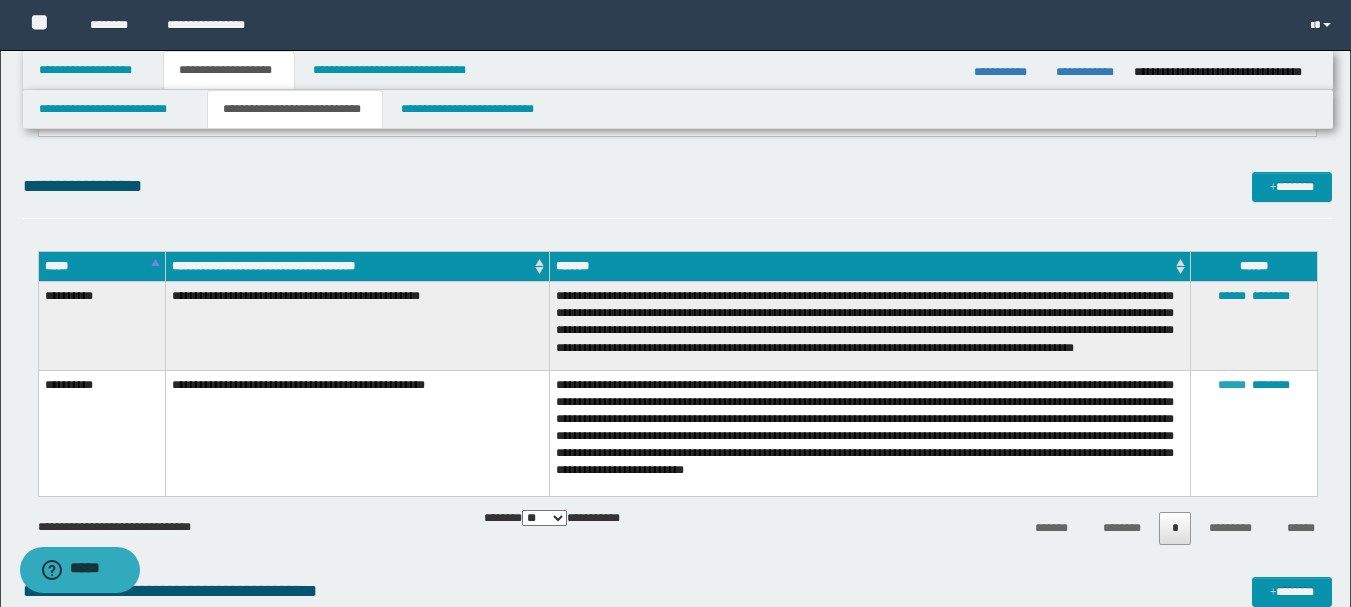 click on "******" at bounding box center [1232, 385] 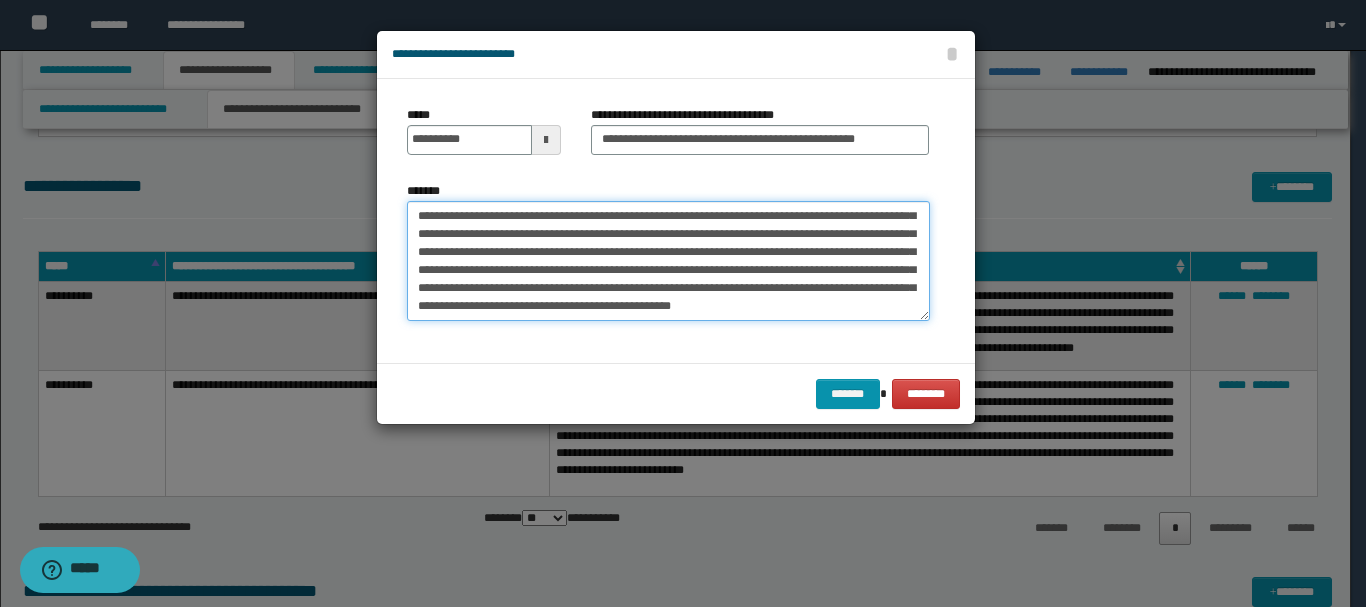 click on "**********" at bounding box center (668, 261) 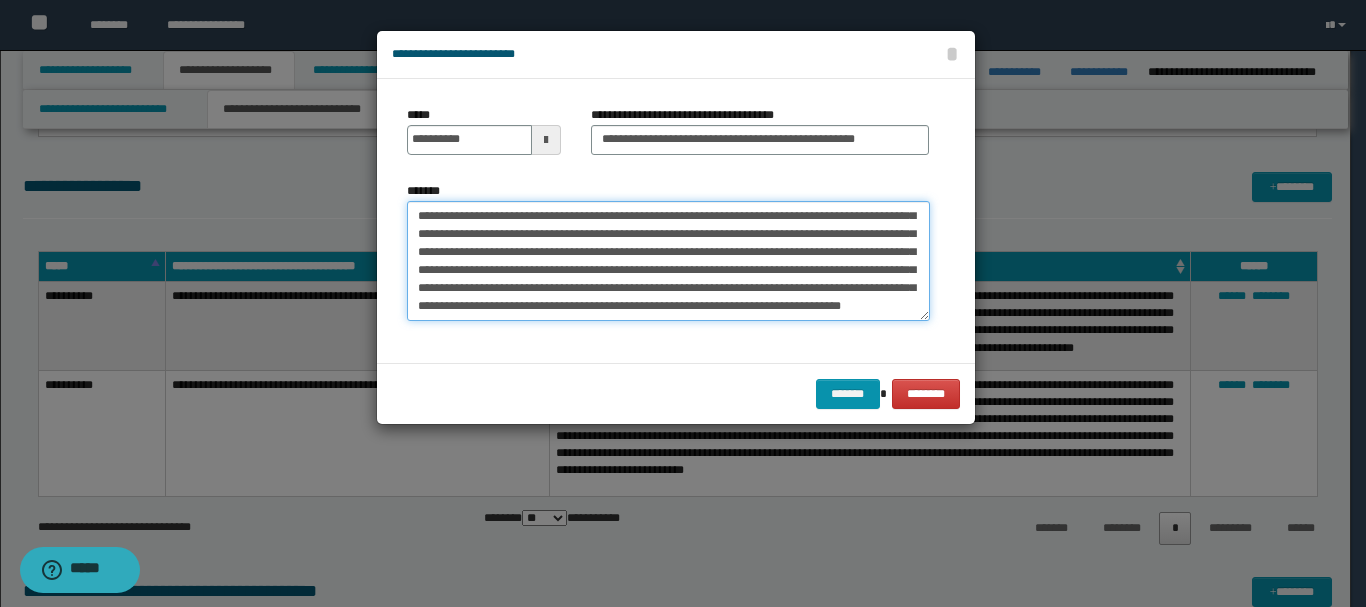 scroll, scrollTop: 36, scrollLeft: 0, axis: vertical 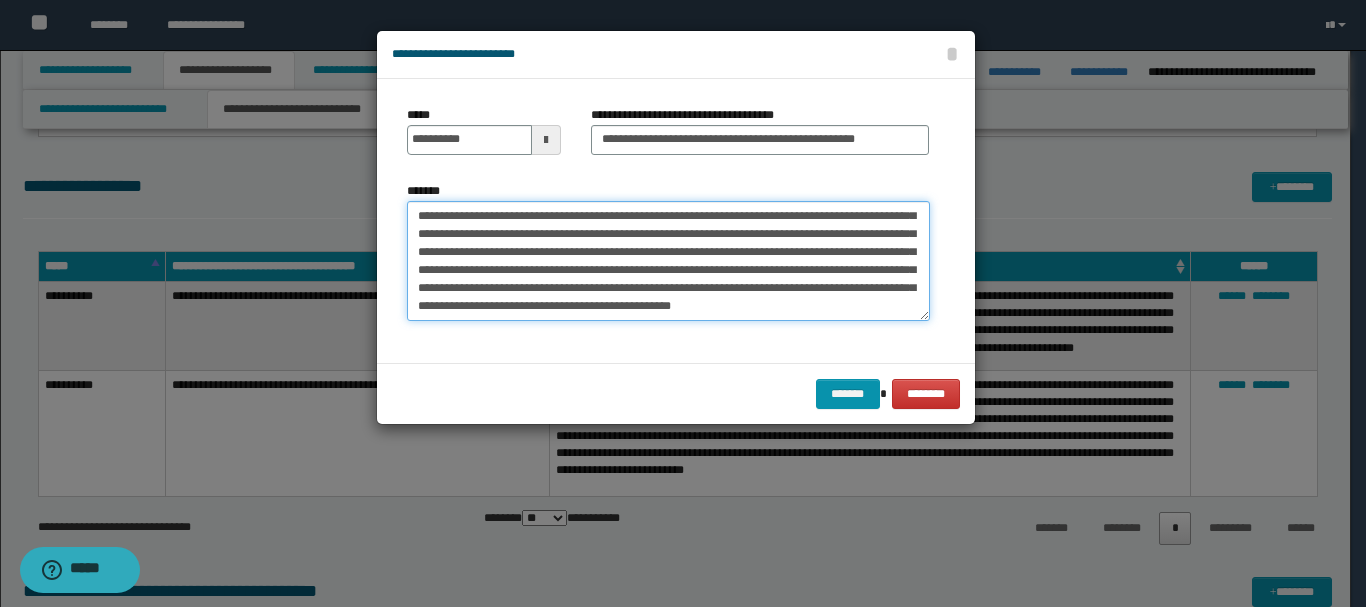 paste on "**********" 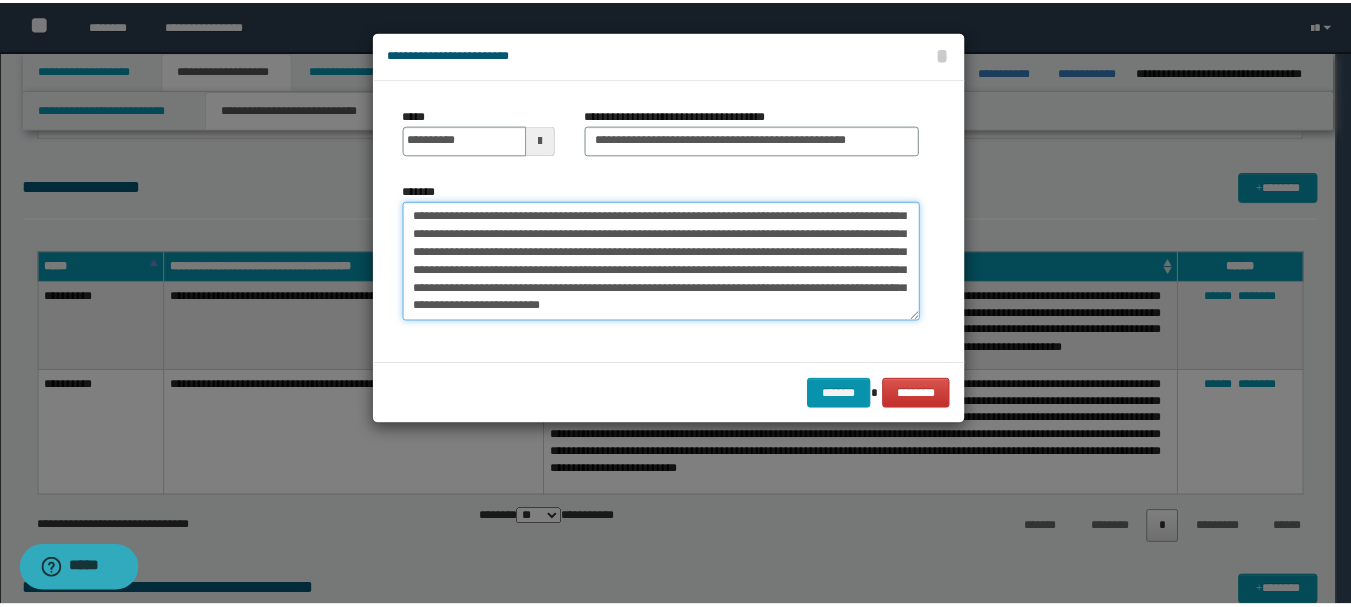 scroll, scrollTop: 54, scrollLeft: 0, axis: vertical 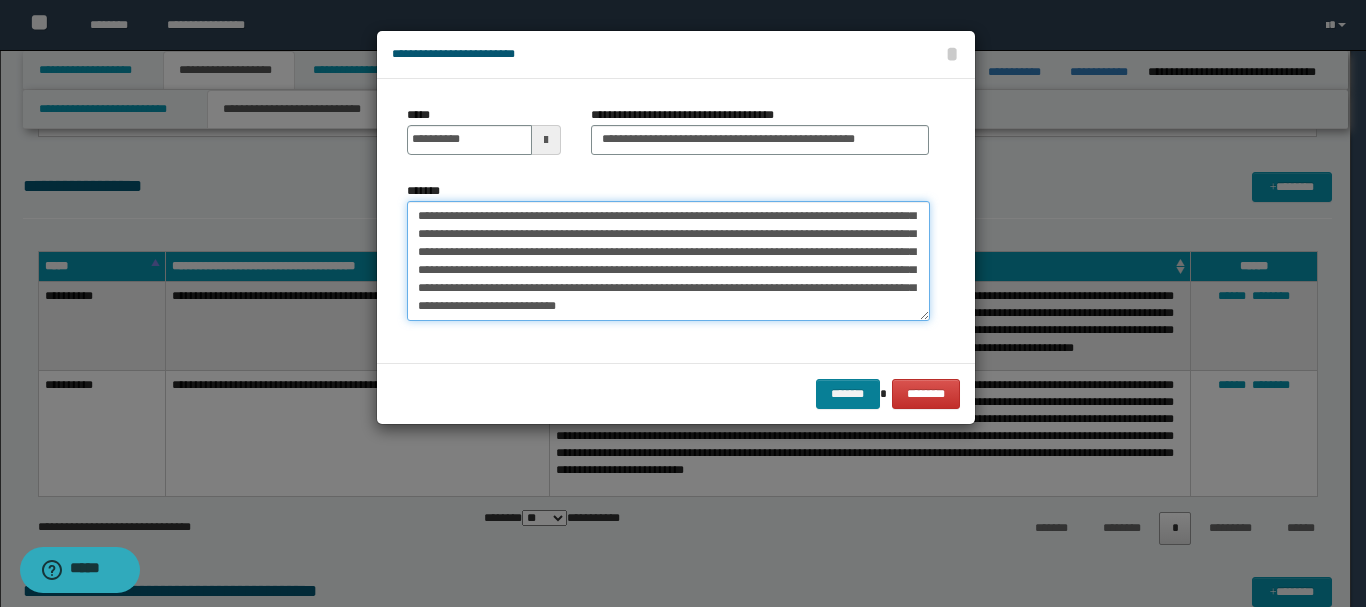 type on "**********" 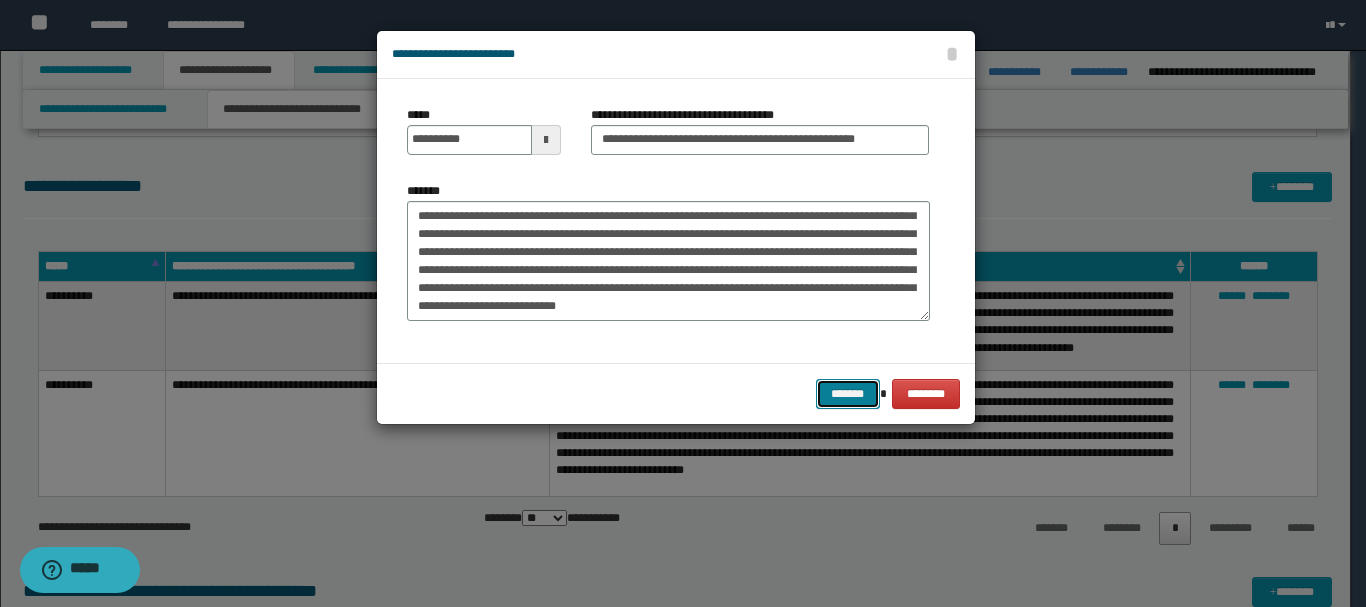 click on "*******" at bounding box center (848, 394) 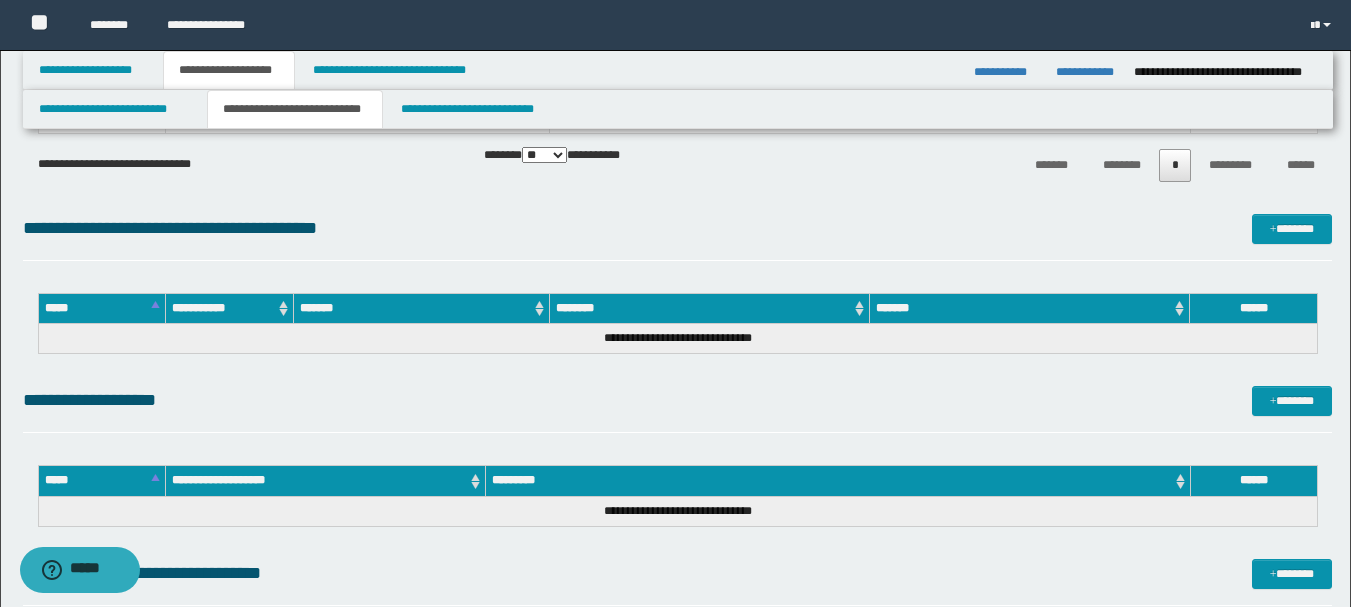 scroll, scrollTop: 909, scrollLeft: 0, axis: vertical 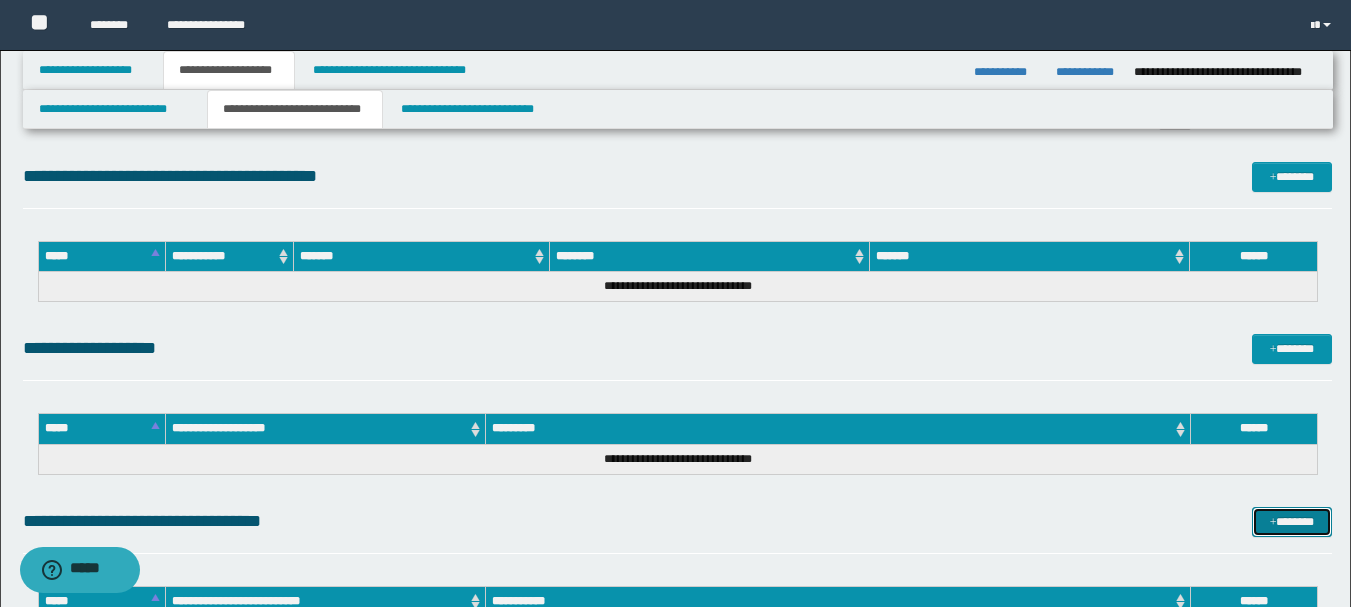 click at bounding box center [1273, 523] 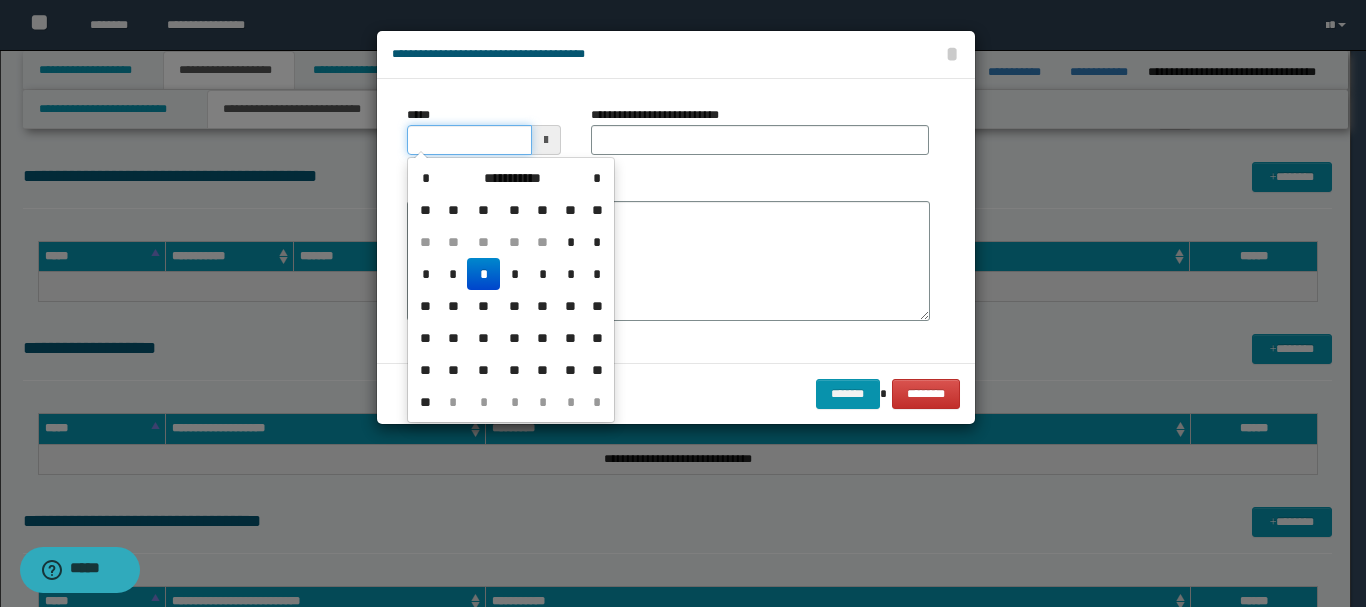 click on "*****" at bounding box center [469, 140] 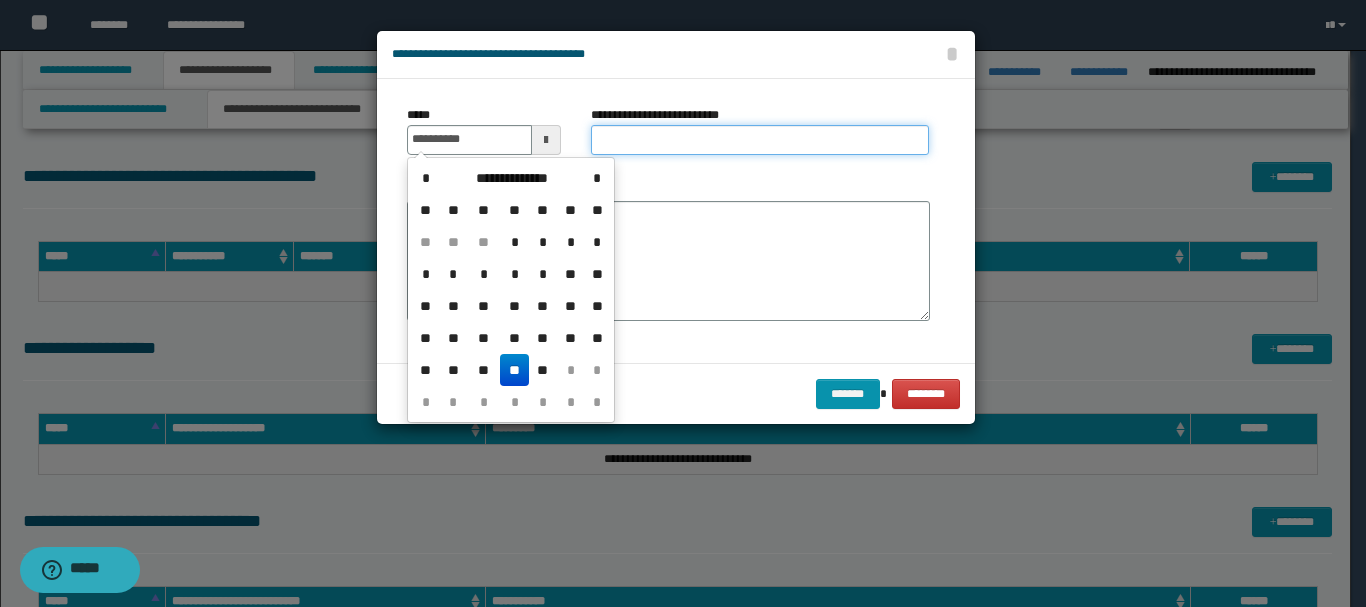 type on "**********" 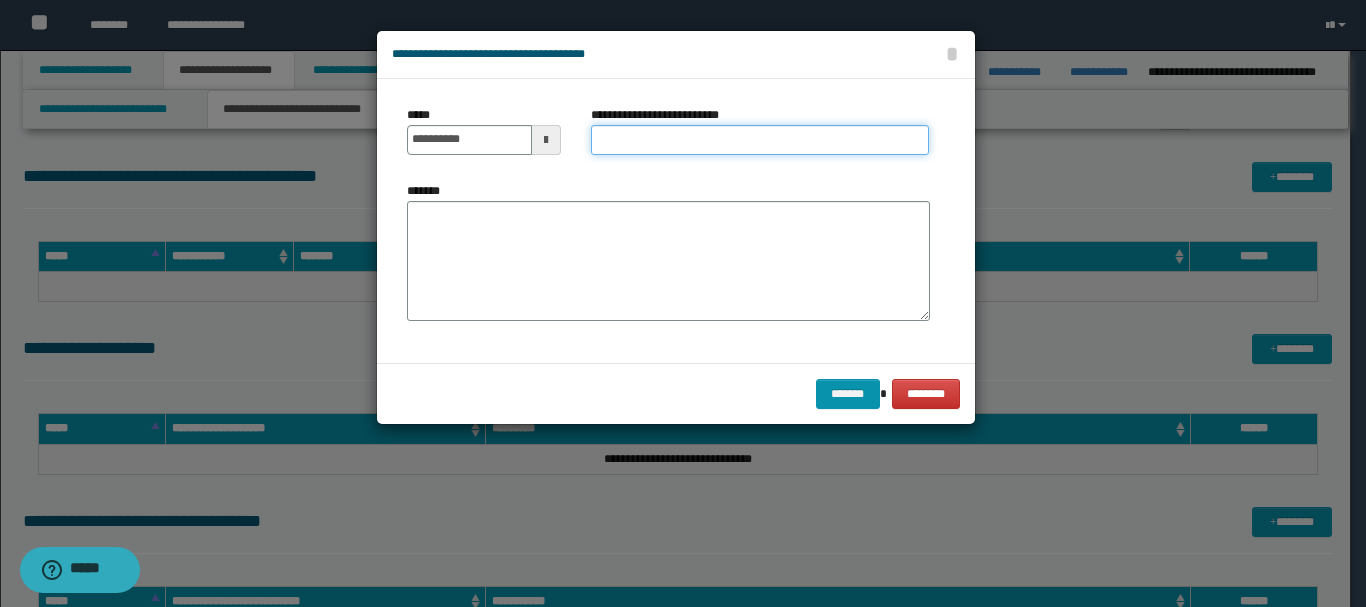 click on "**********" at bounding box center (760, 140) 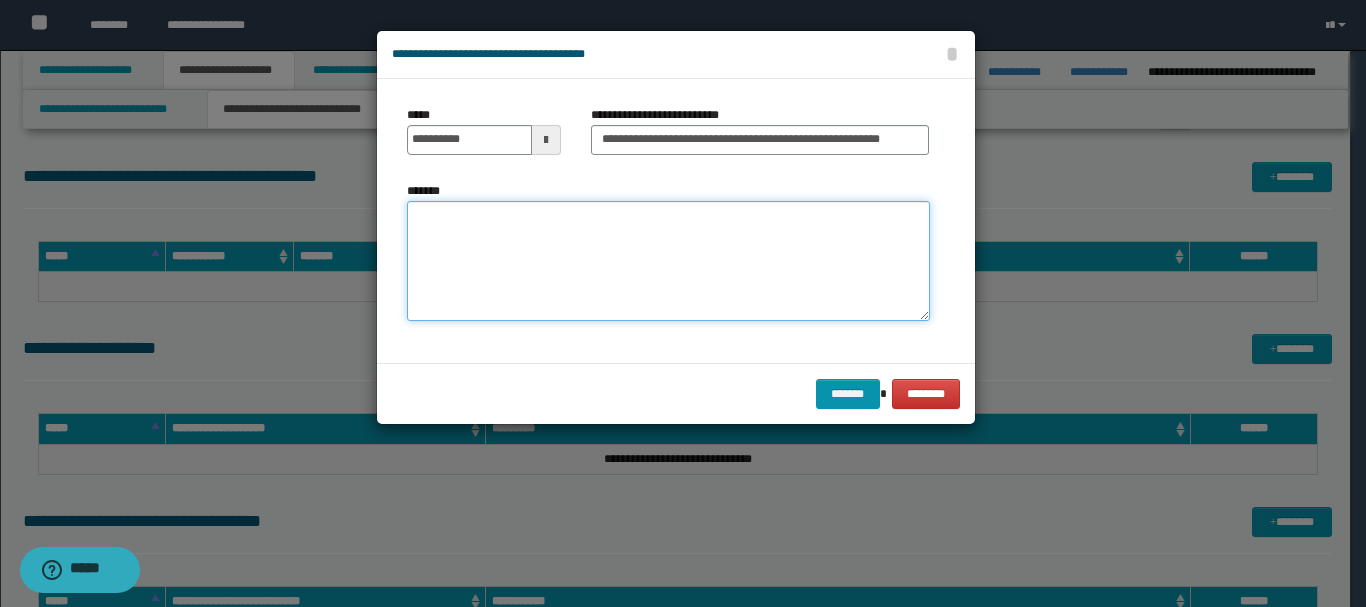drag, startPoint x: 762, startPoint y: 214, endPoint x: 681, endPoint y: 130, distance: 116.6919 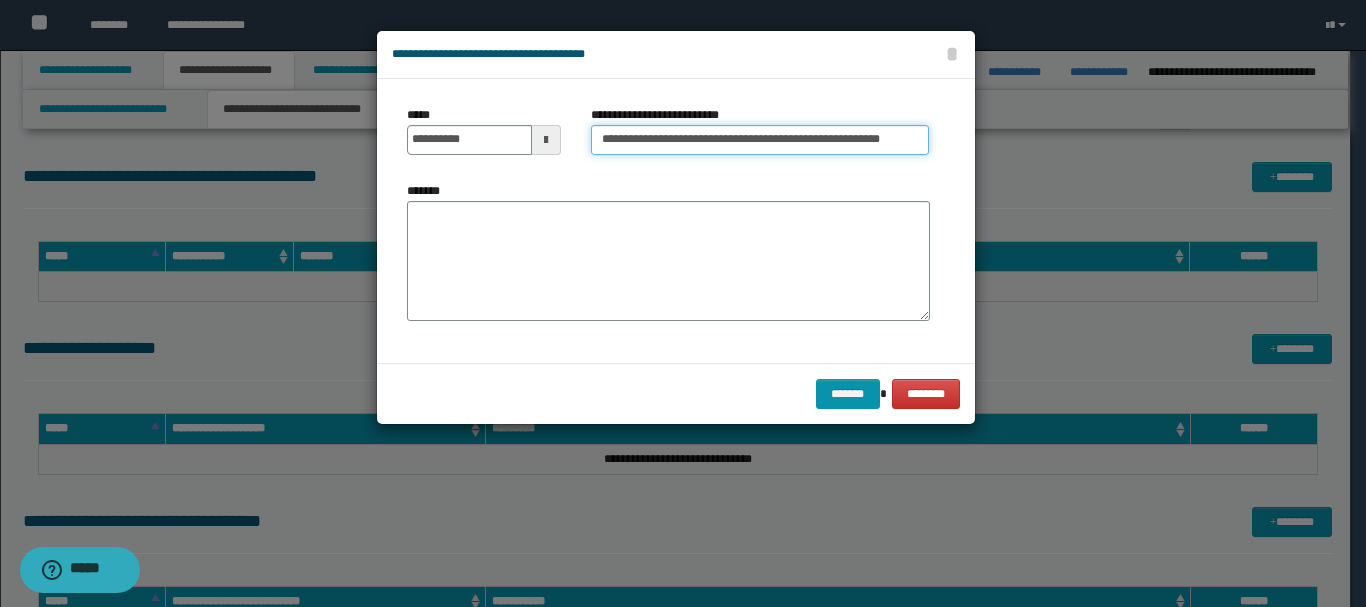 drag, startPoint x: 681, startPoint y: 130, endPoint x: 1158, endPoint y: 164, distance: 478.2102 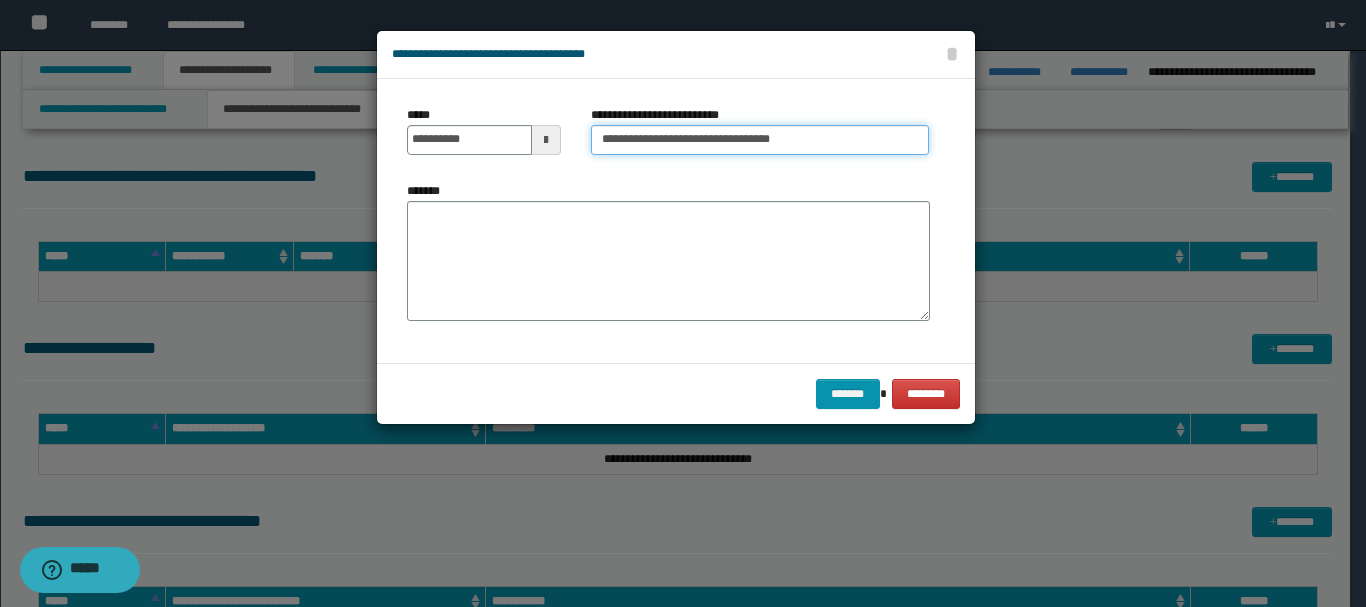 click on "**********" at bounding box center (760, 140) 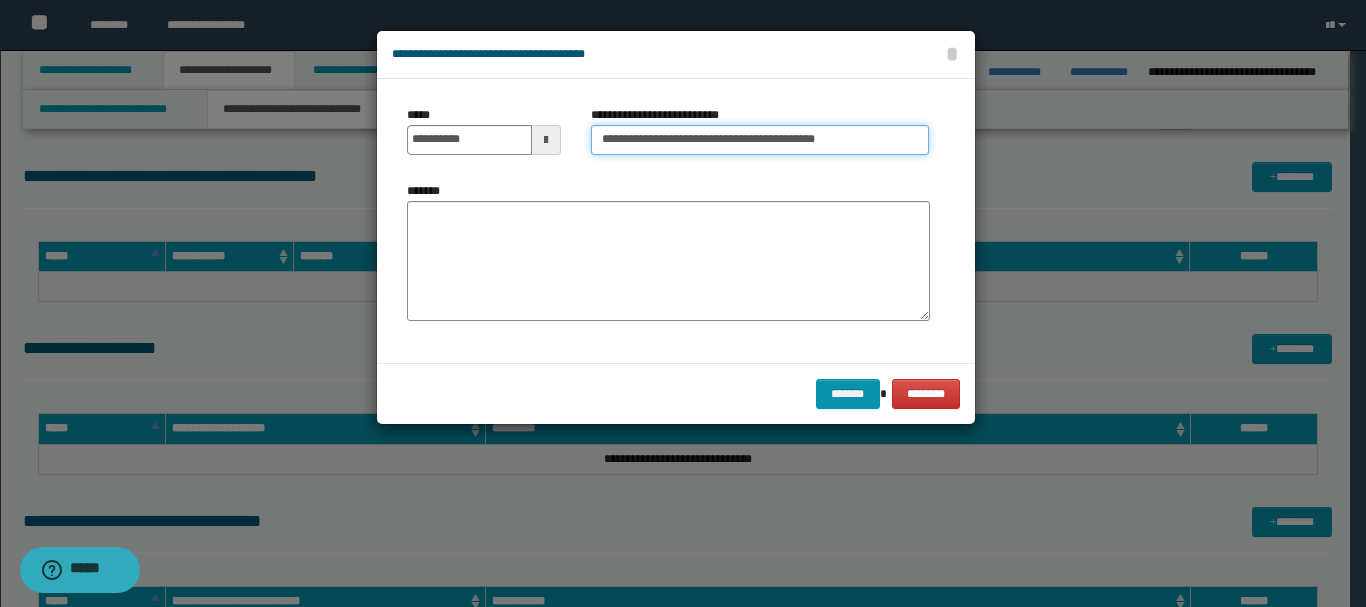 type on "**********" 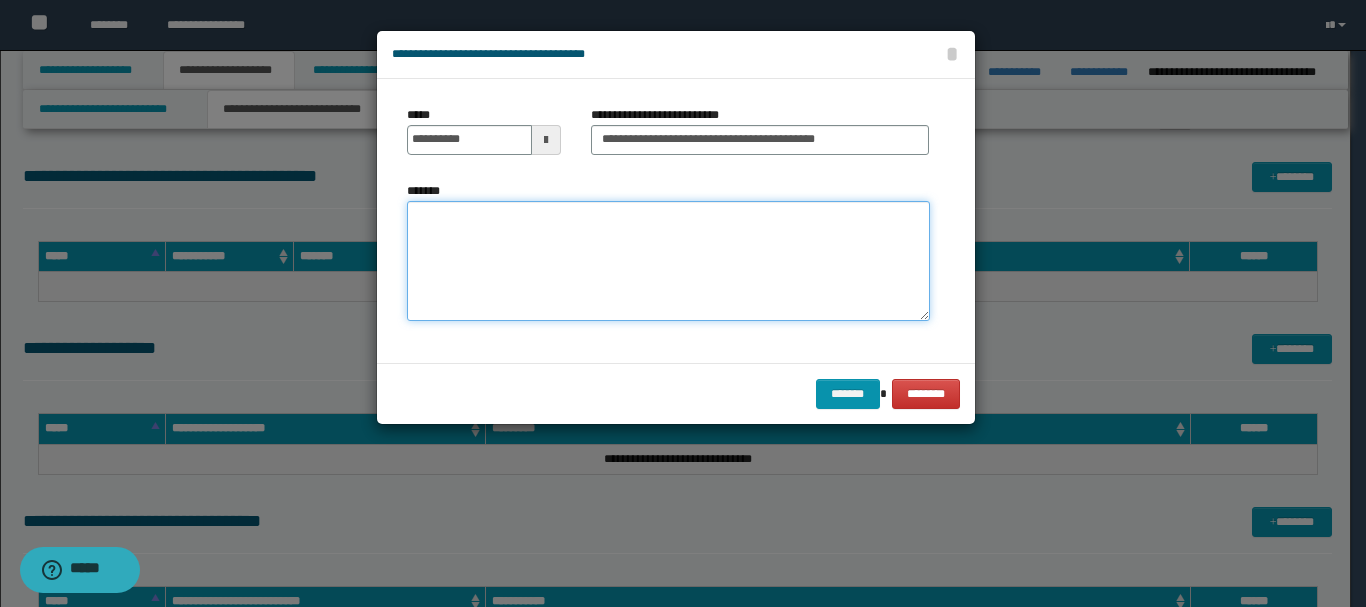click on "*******" at bounding box center (668, 261) 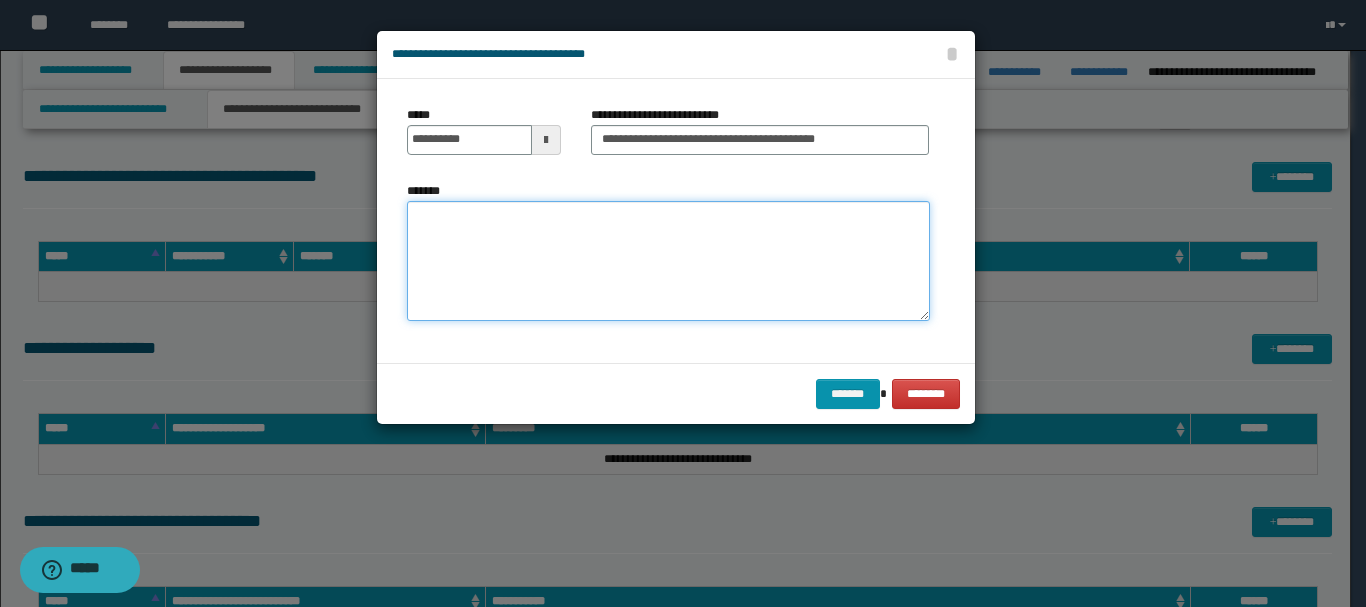 click on "*******" at bounding box center [668, 261] 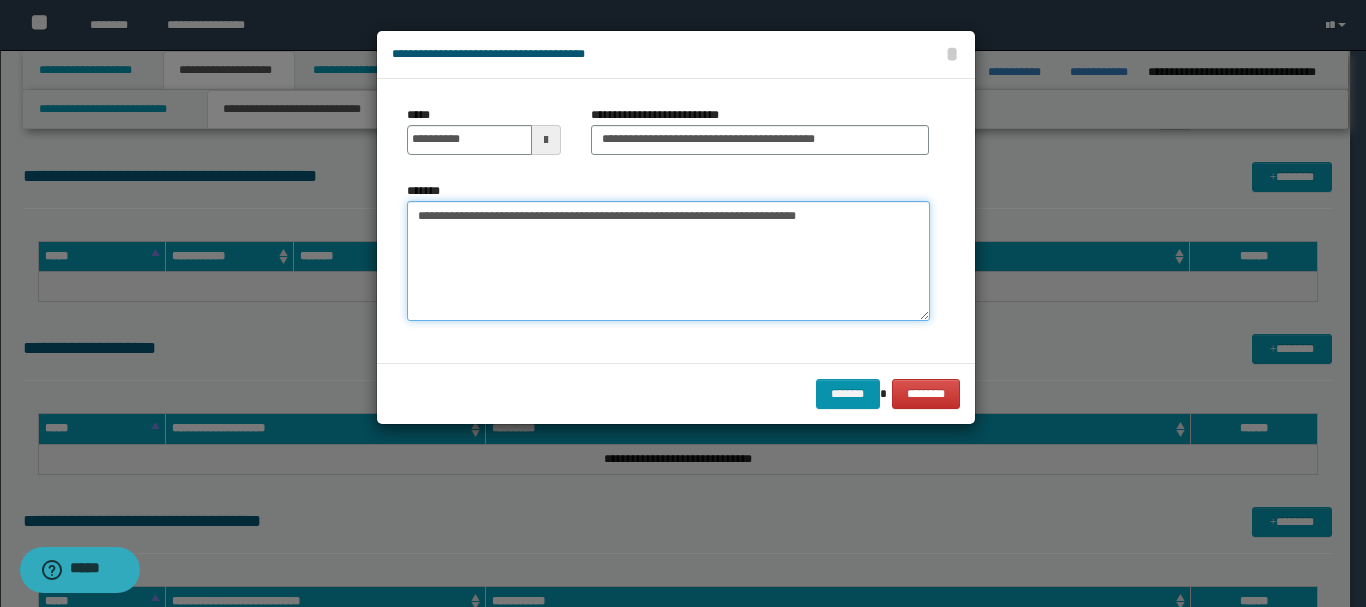 click on "**********" at bounding box center [668, 261] 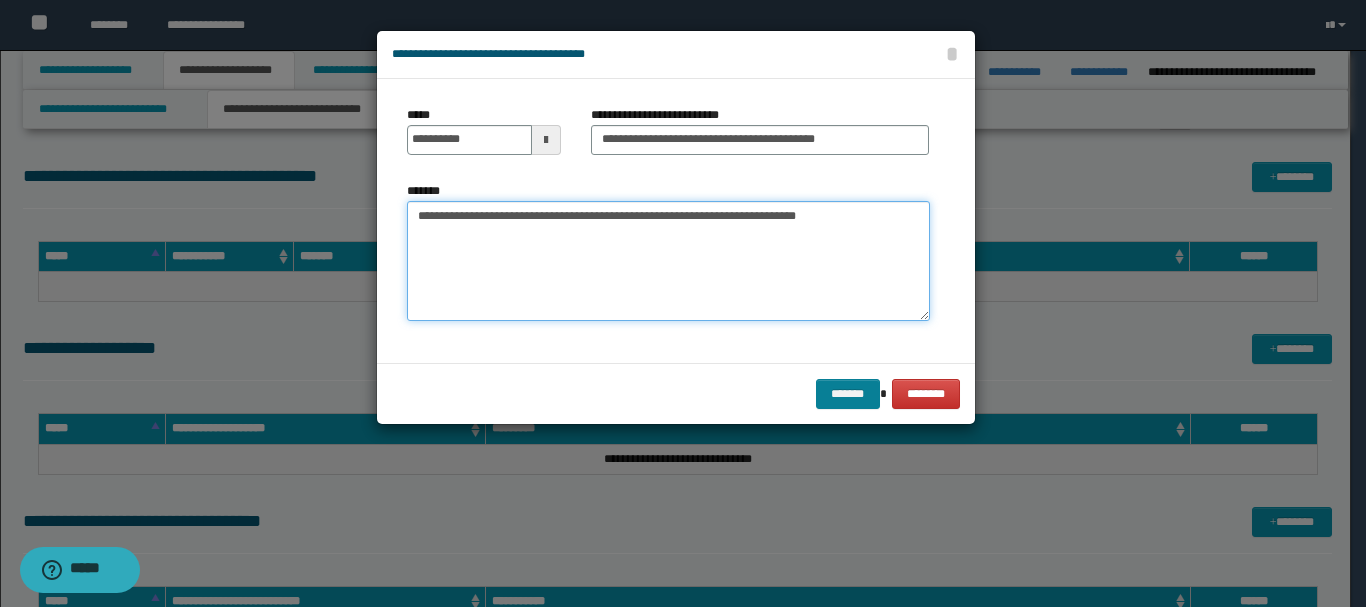 type on "**********" 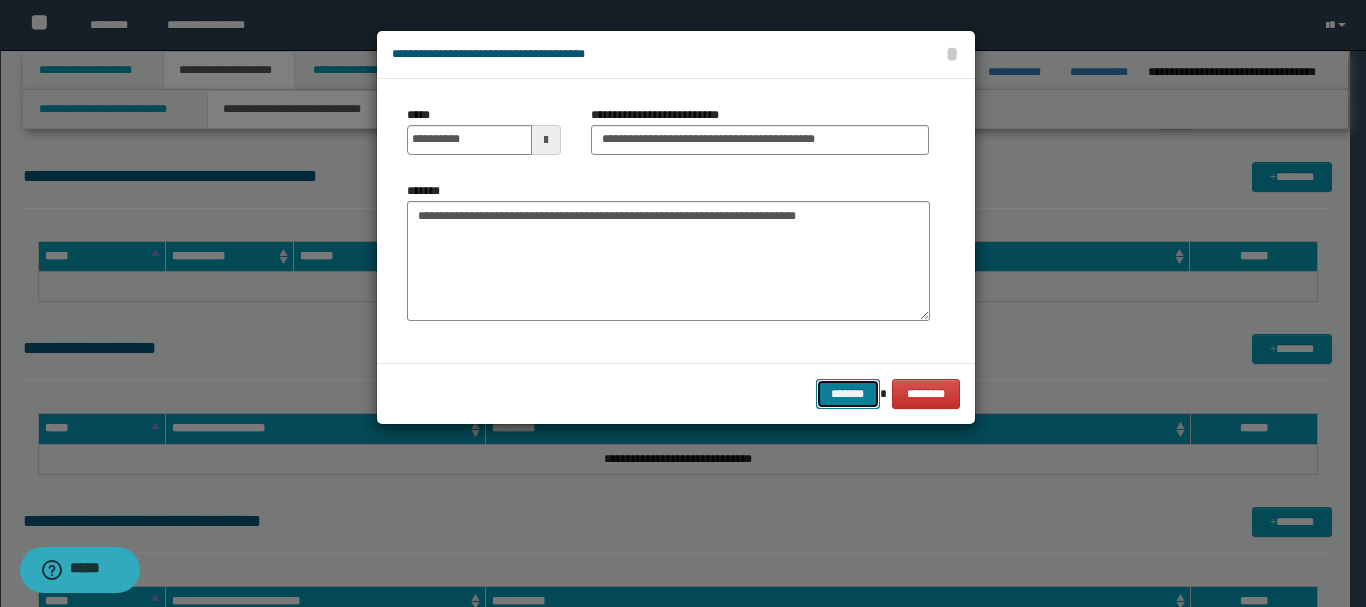 click on "*******" at bounding box center [848, 394] 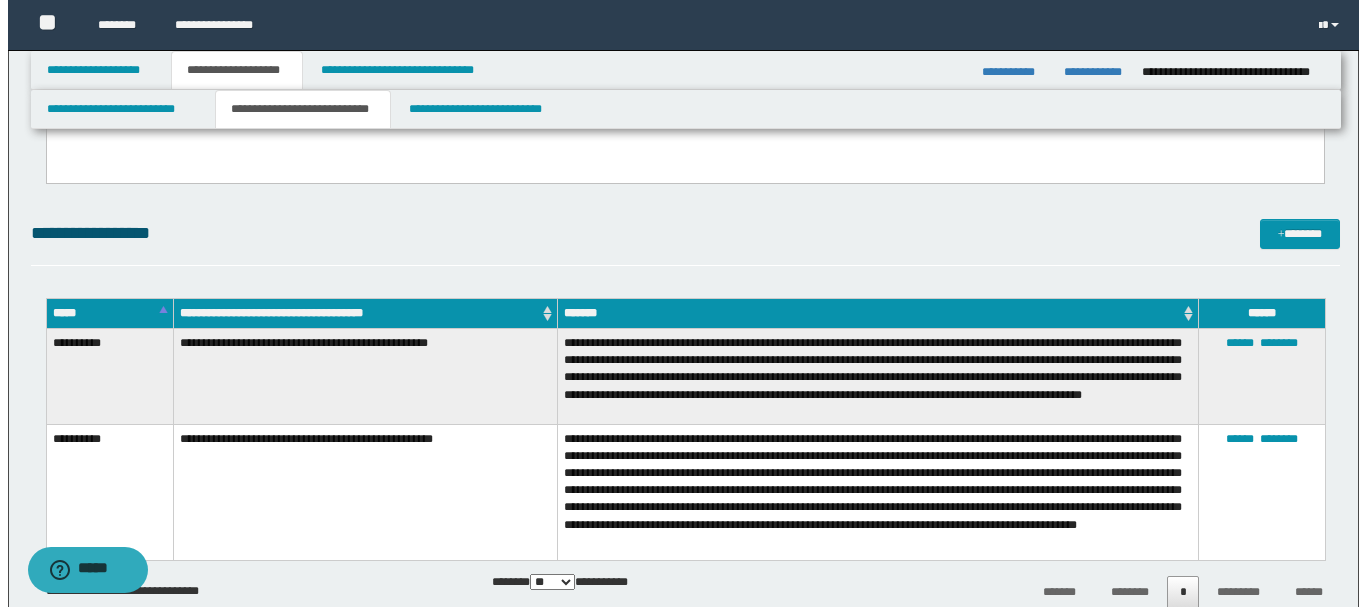 scroll, scrollTop: 424, scrollLeft: 0, axis: vertical 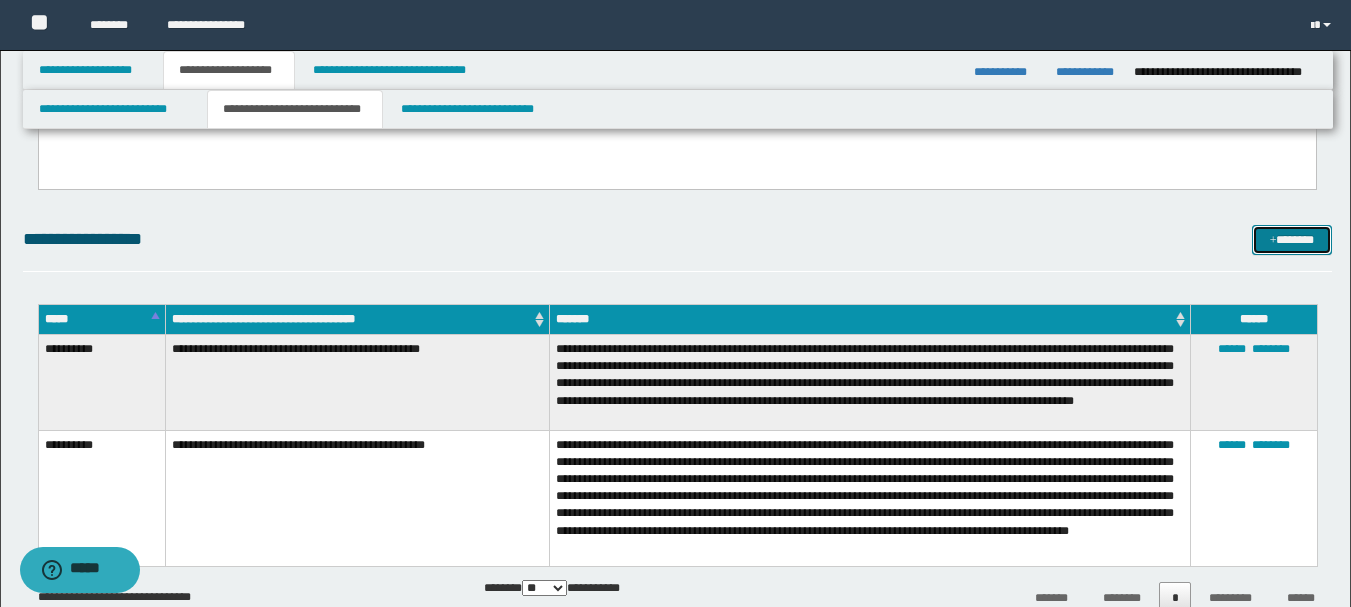 click at bounding box center [1273, 241] 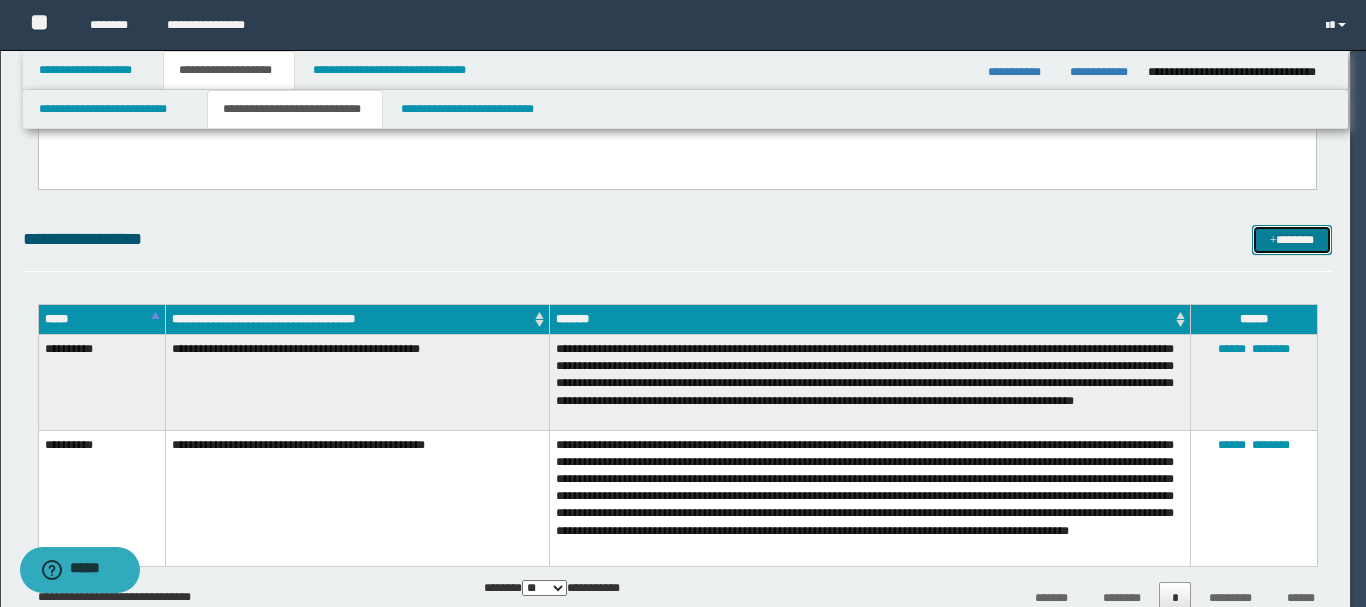 scroll, scrollTop: 0, scrollLeft: 0, axis: both 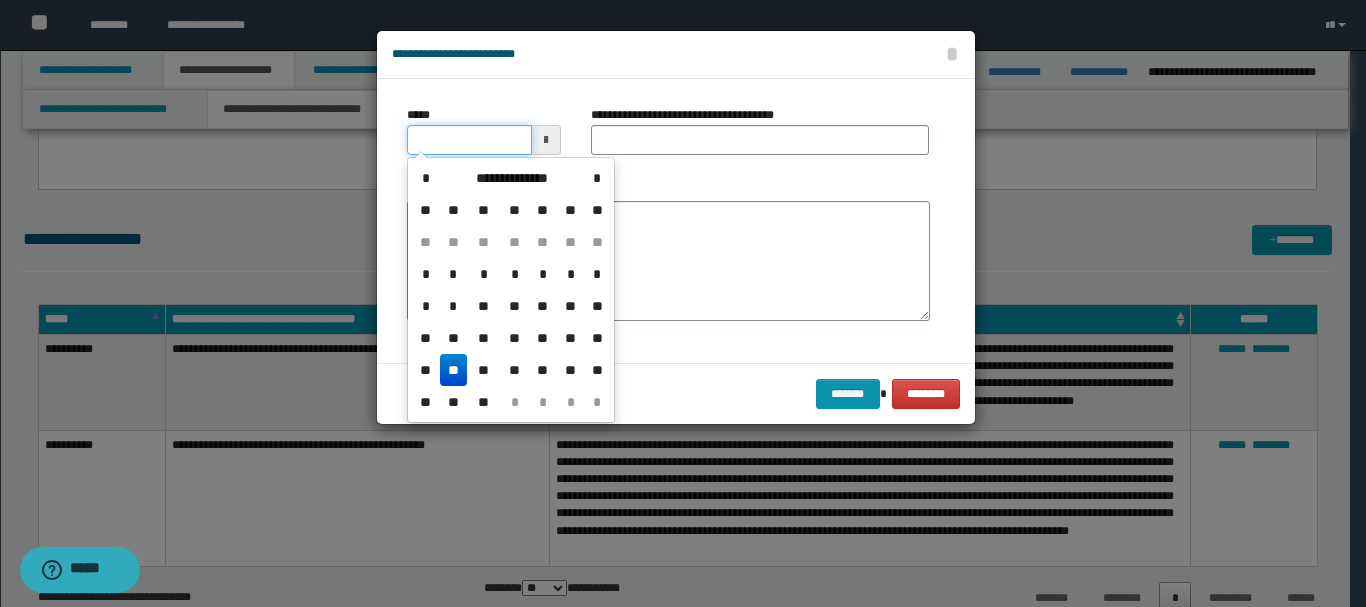 click on "*****" at bounding box center (469, 140) 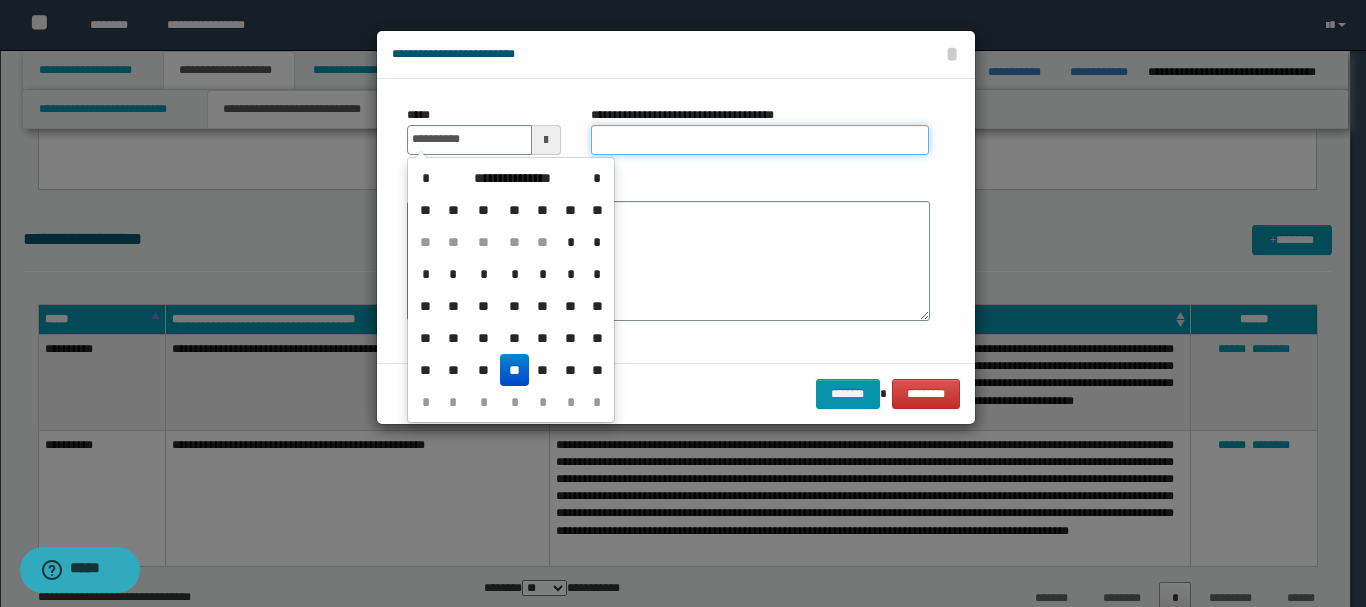 type on "**********" 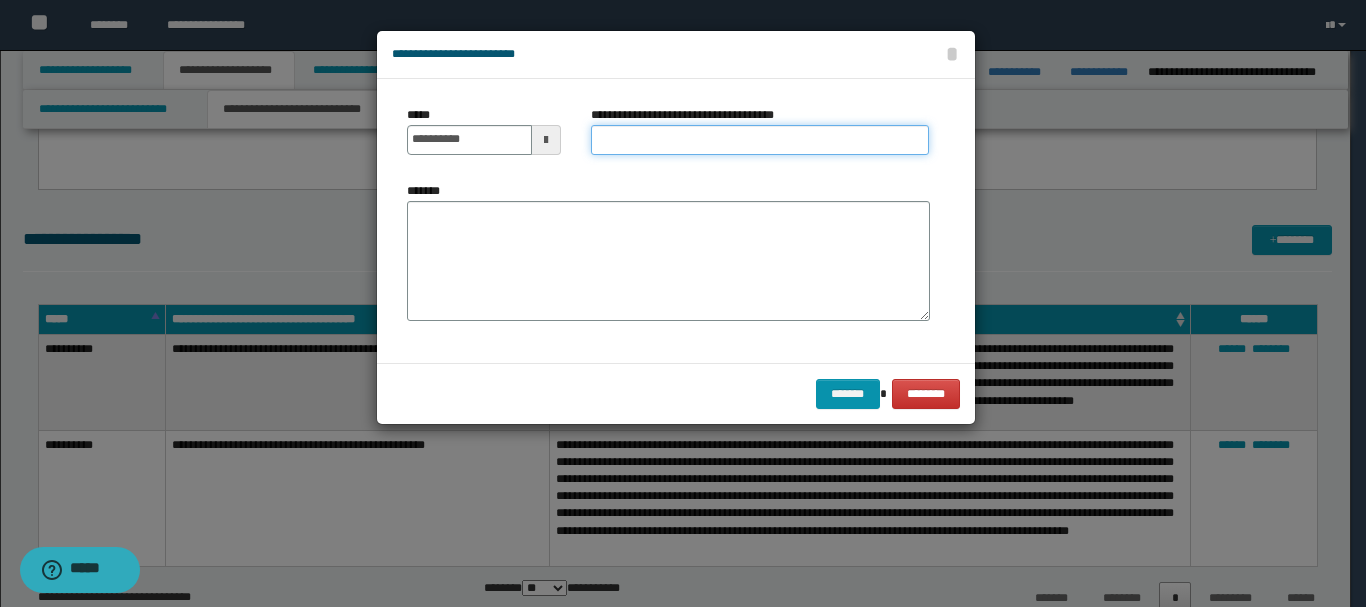 click on "**********" at bounding box center [760, 140] 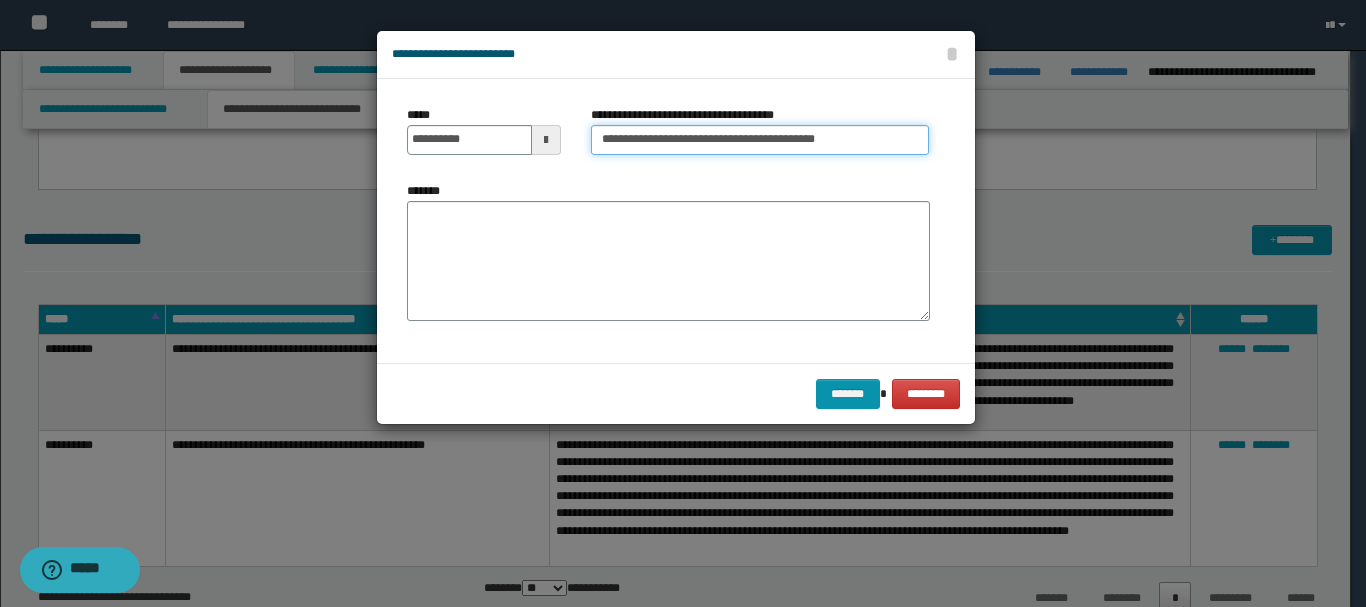 drag, startPoint x: 678, startPoint y: 136, endPoint x: 1177, endPoint y: 177, distance: 500.68155 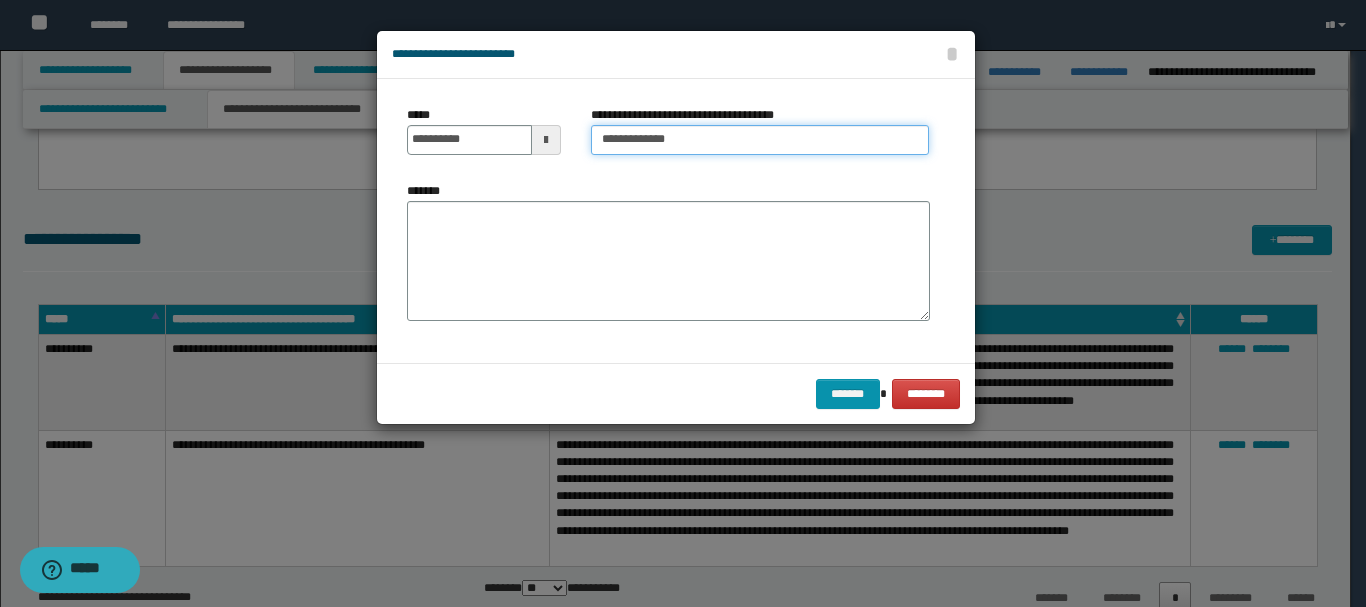 type on "**********" 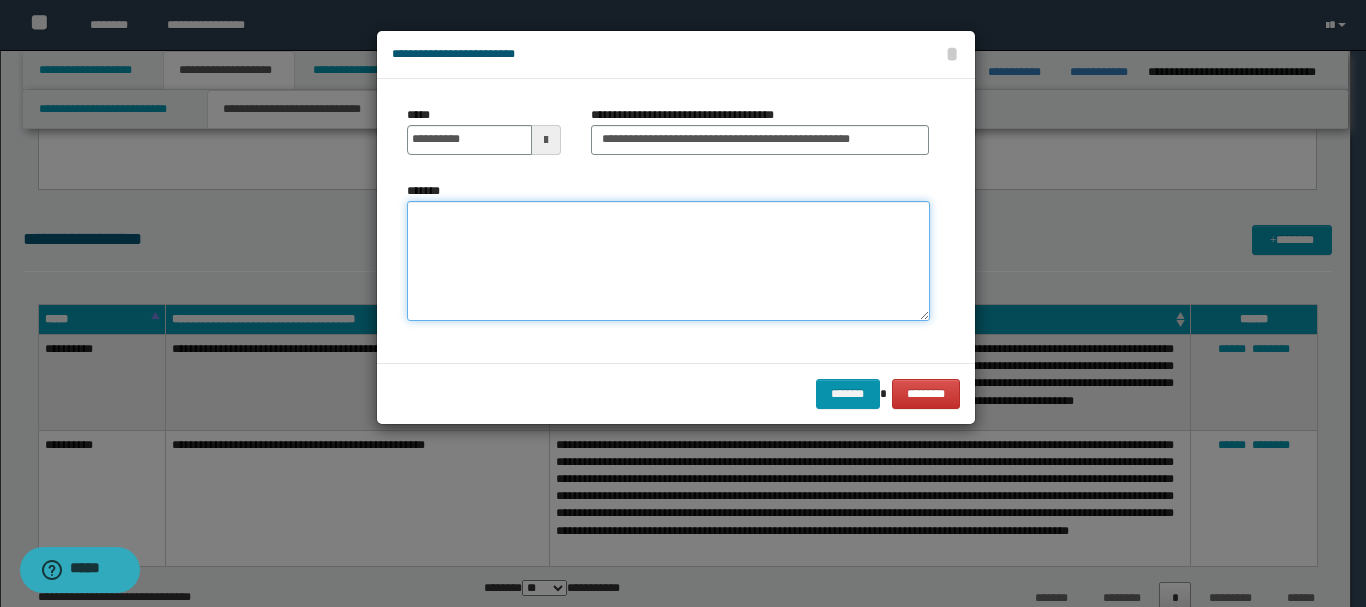 click on "*******" at bounding box center [668, 261] 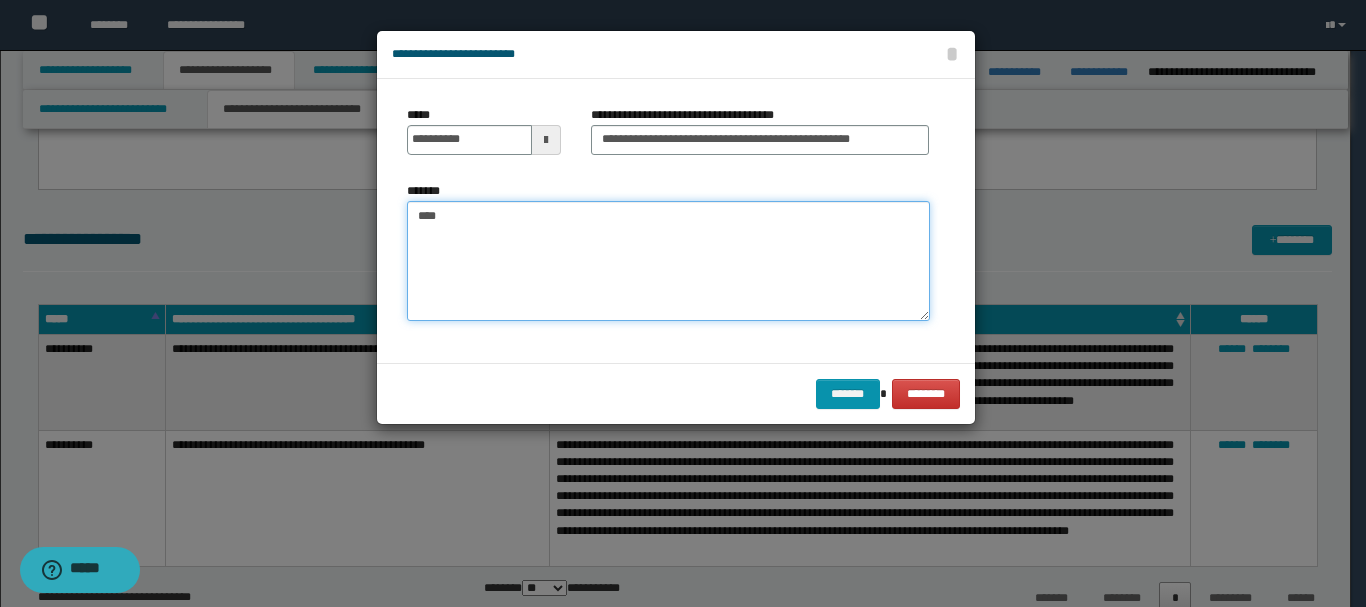 paste on "**********" 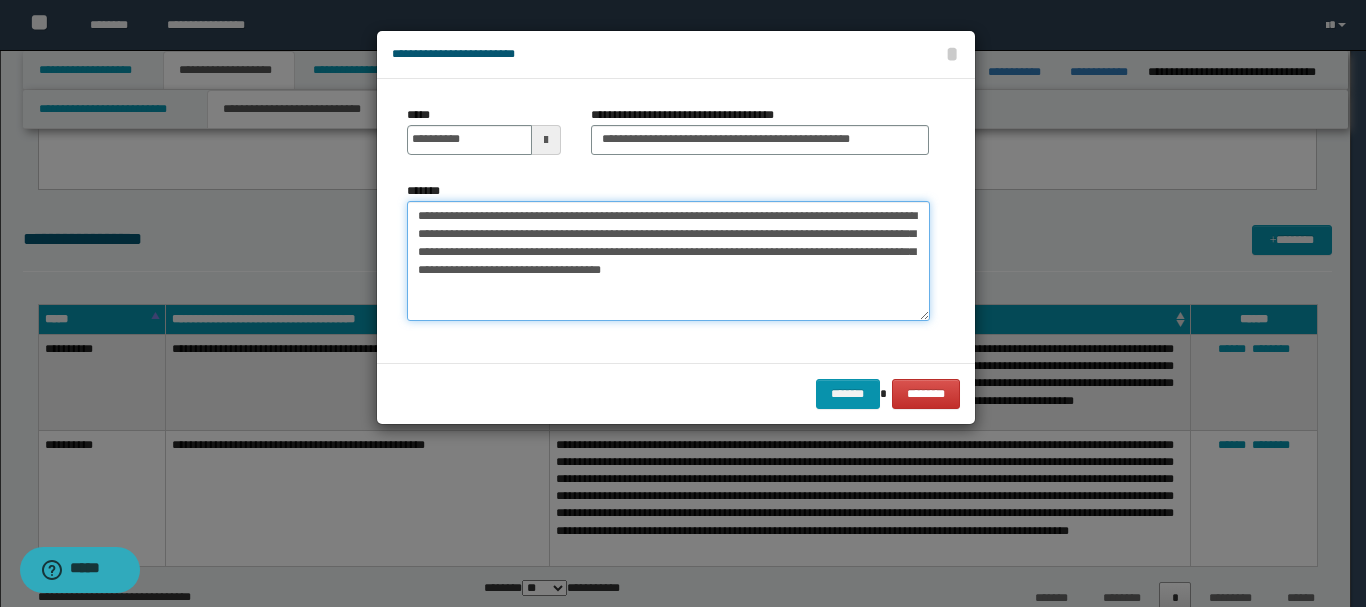 click on "**********" at bounding box center [668, 261] 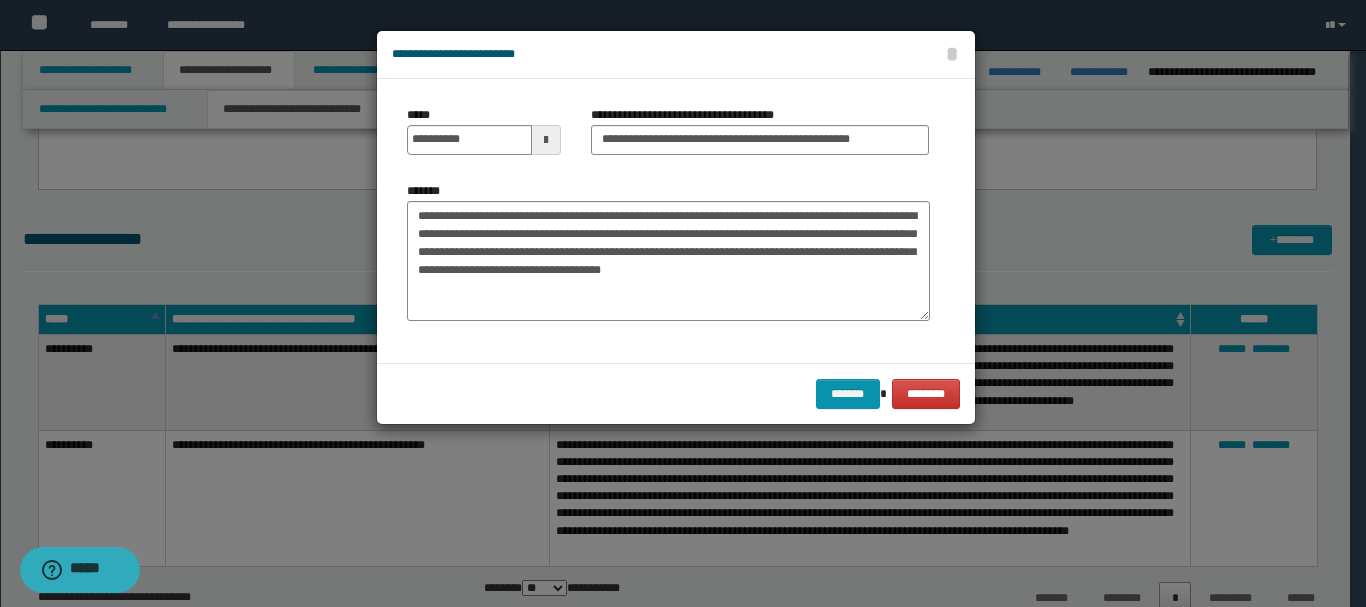 click on "**********" at bounding box center (668, 221) 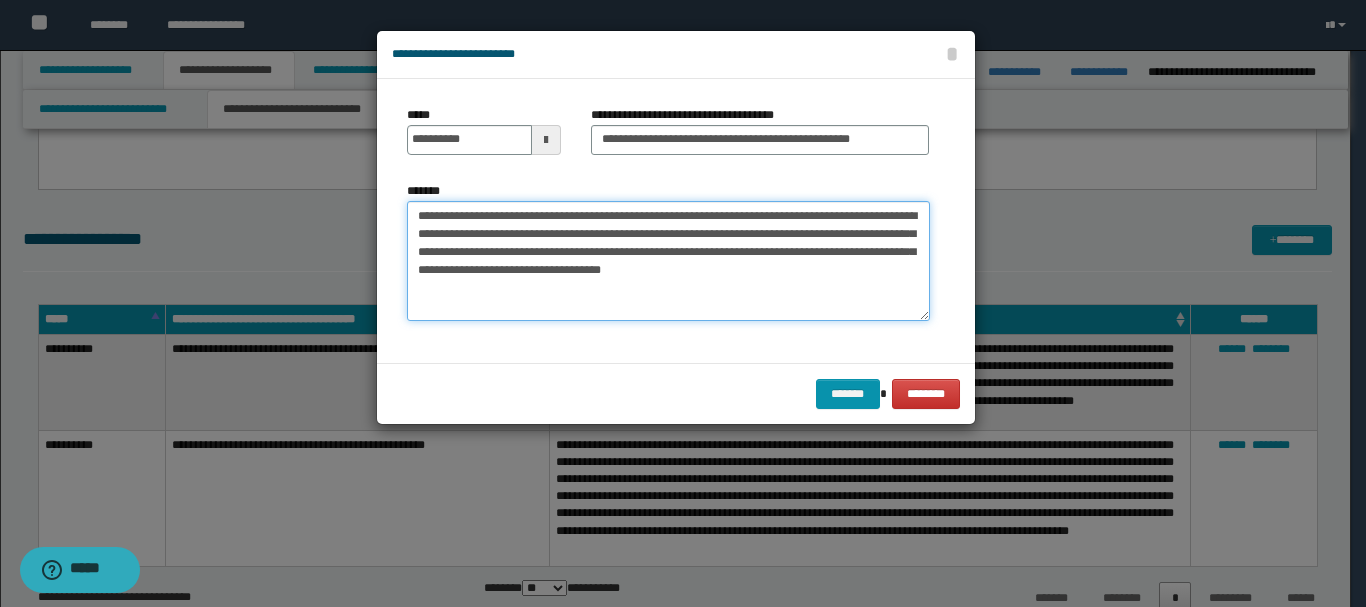click on "**********" at bounding box center (668, 261) 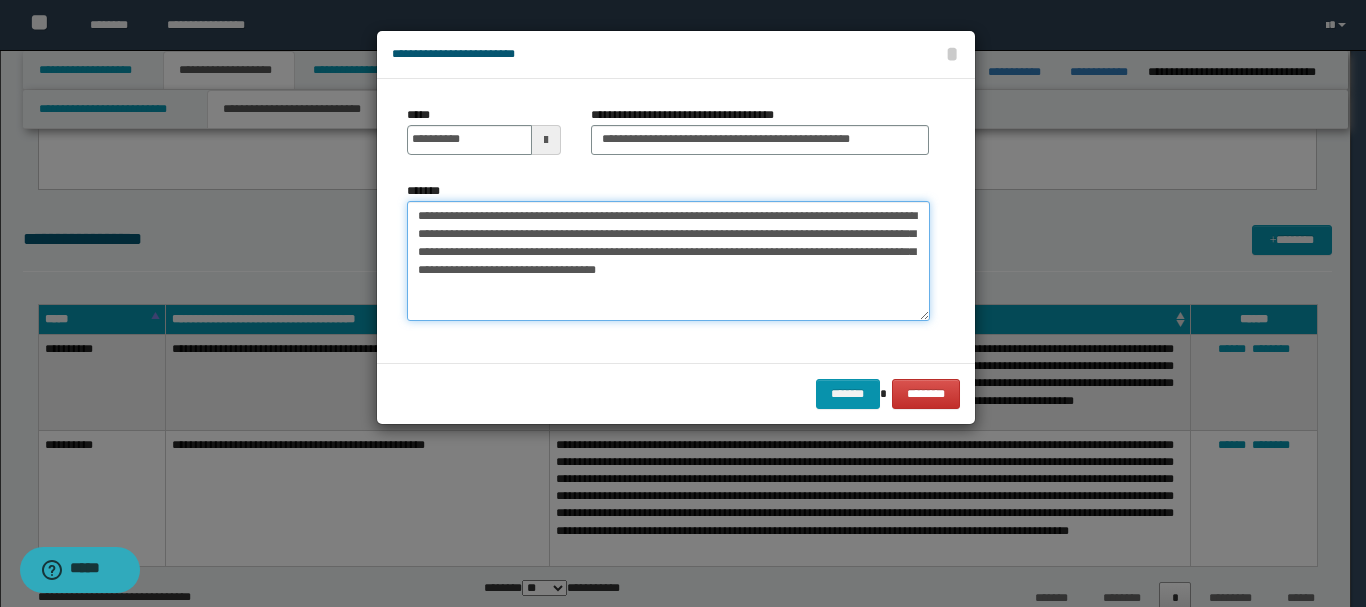 click on "**********" at bounding box center (668, 261) 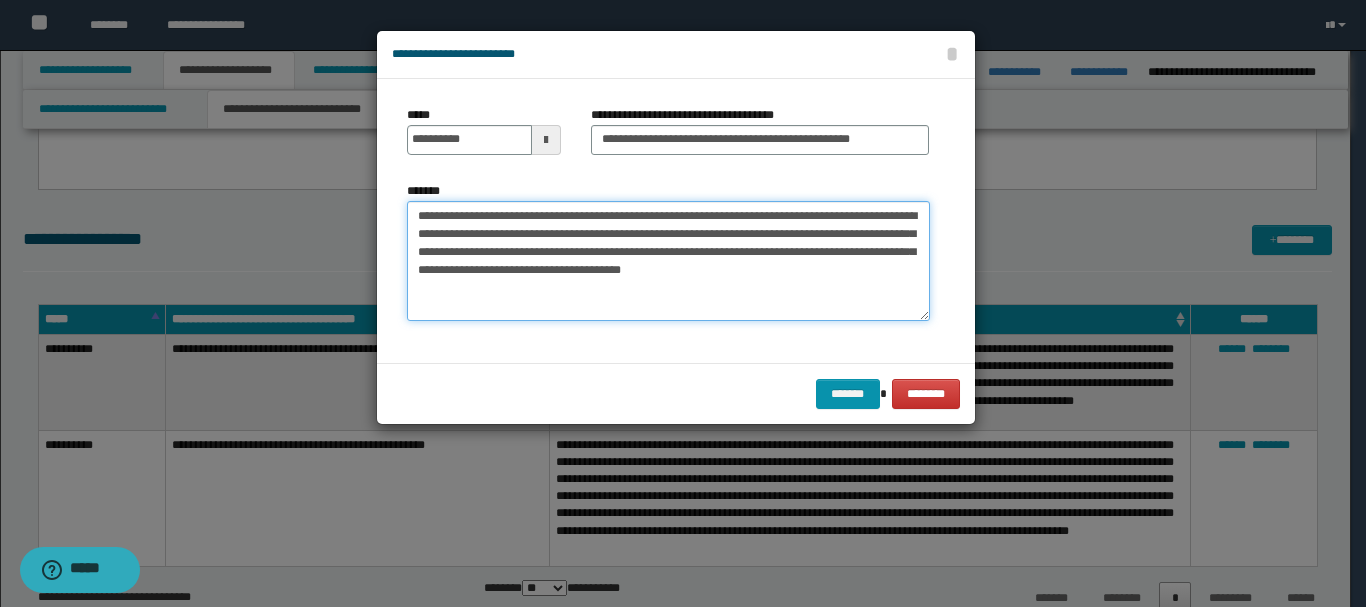 paste on "**********" 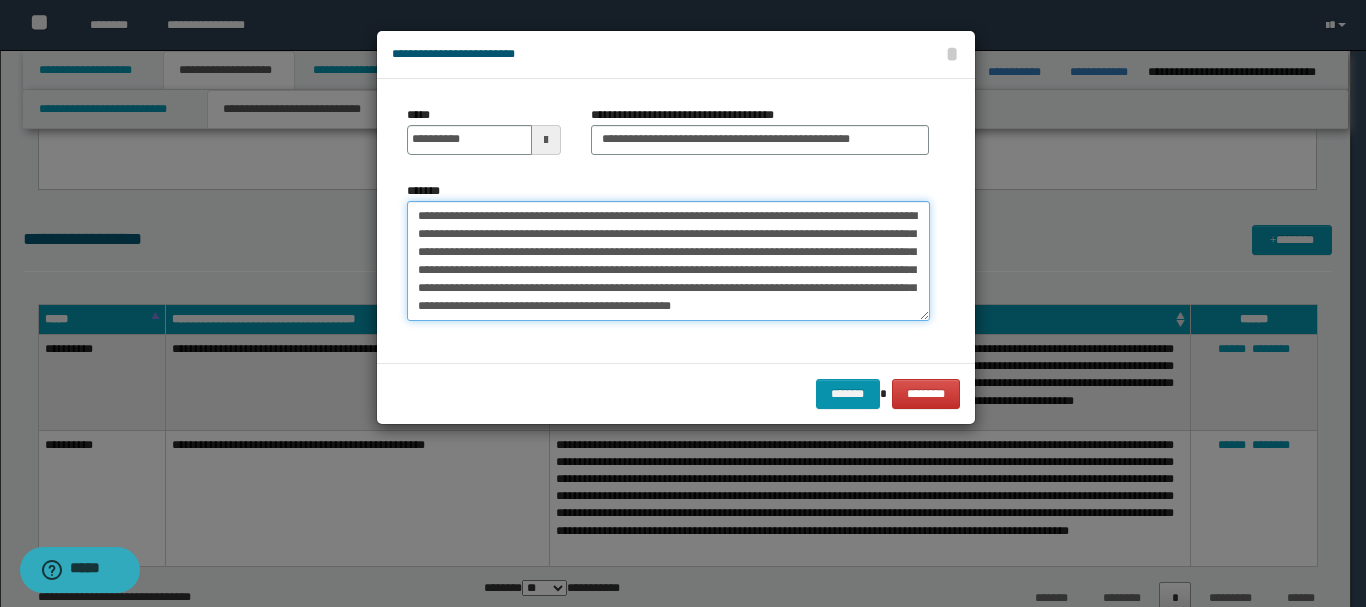 scroll, scrollTop: 12, scrollLeft: 0, axis: vertical 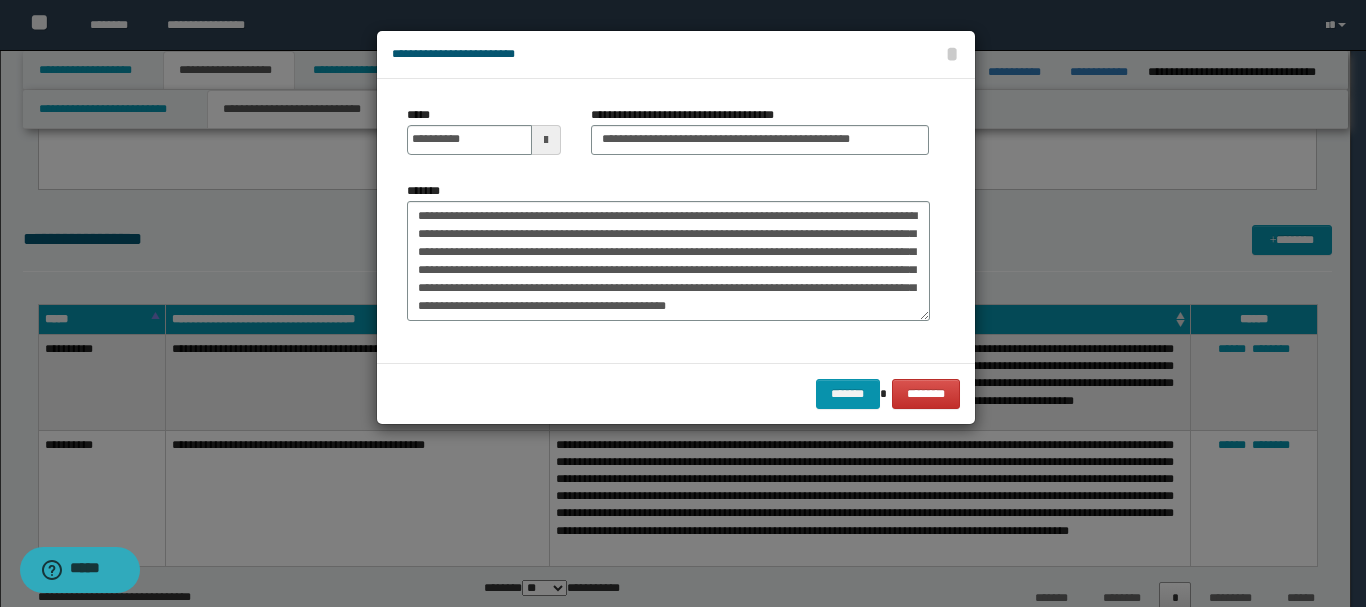 drag, startPoint x: 672, startPoint y: 177, endPoint x: 544, endPoint y: 260, distance: 152.5549 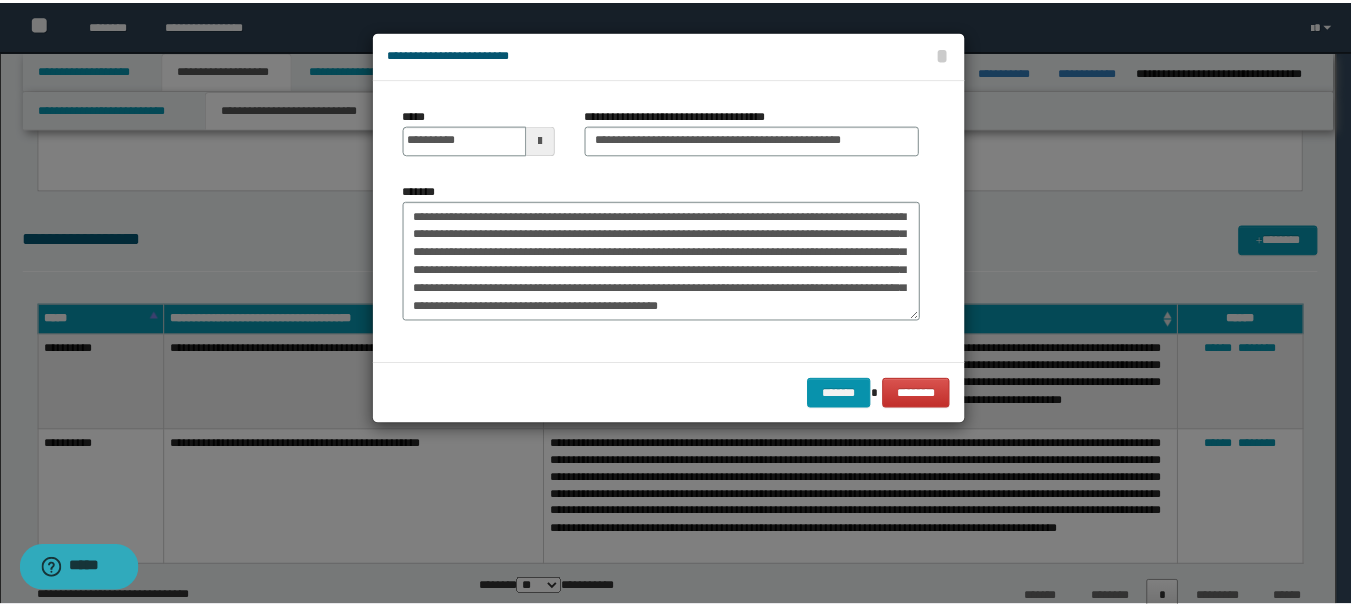 scroll, scrollTop: 17, scrollLeft: 0, axis: vertical 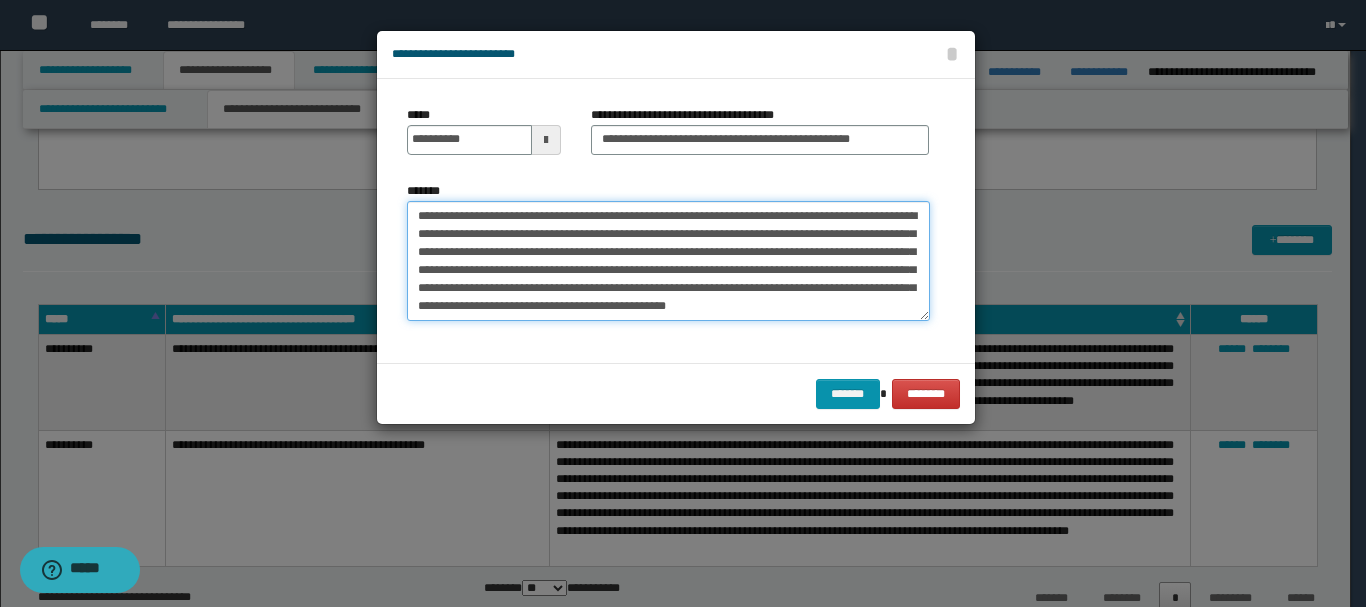 click on "**********" at bounding box center (668, 261) 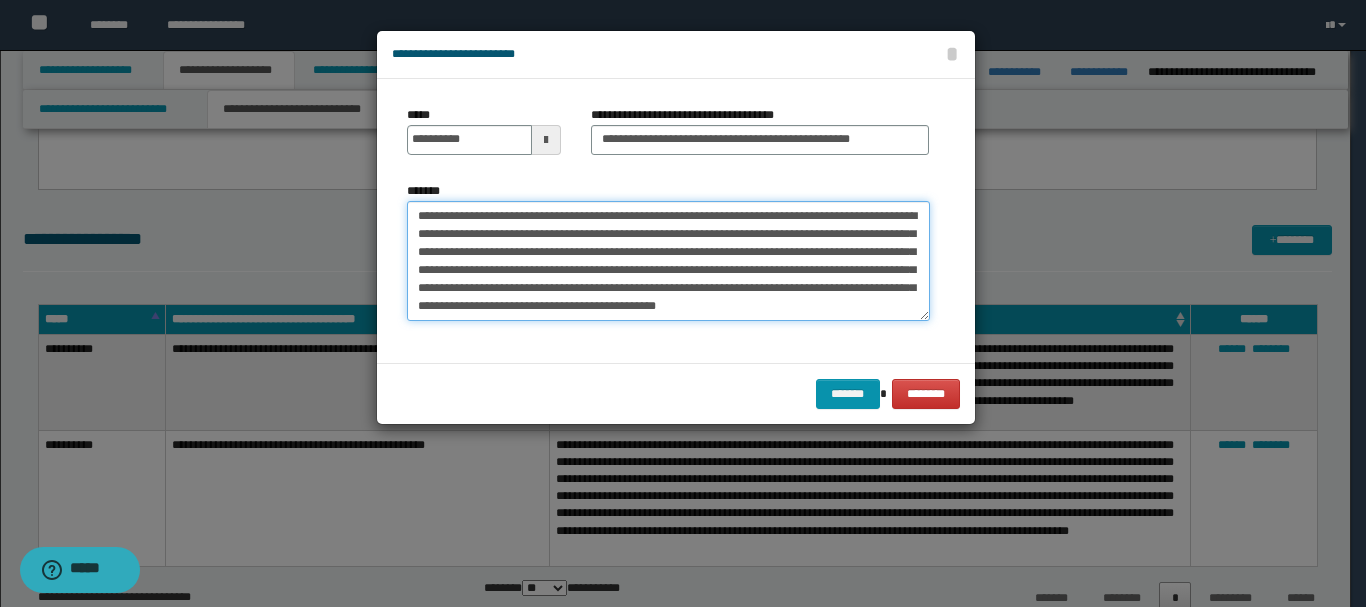 click on "**********" at bounding box center (668, 261) 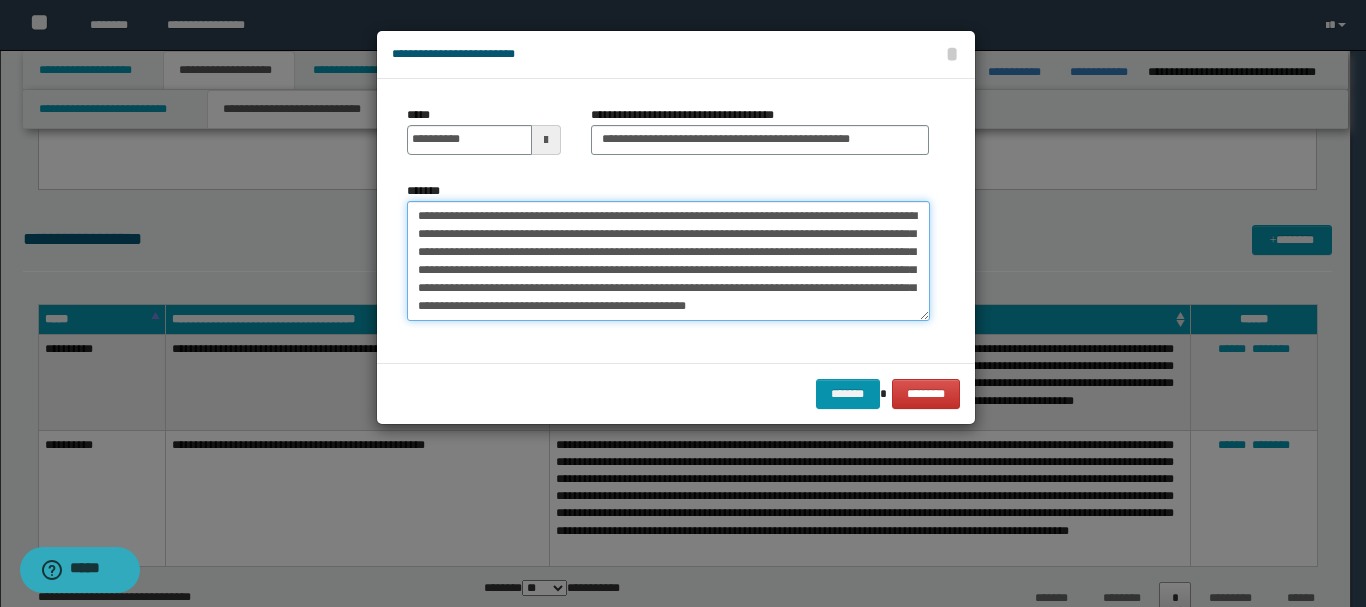 paste on "**********" 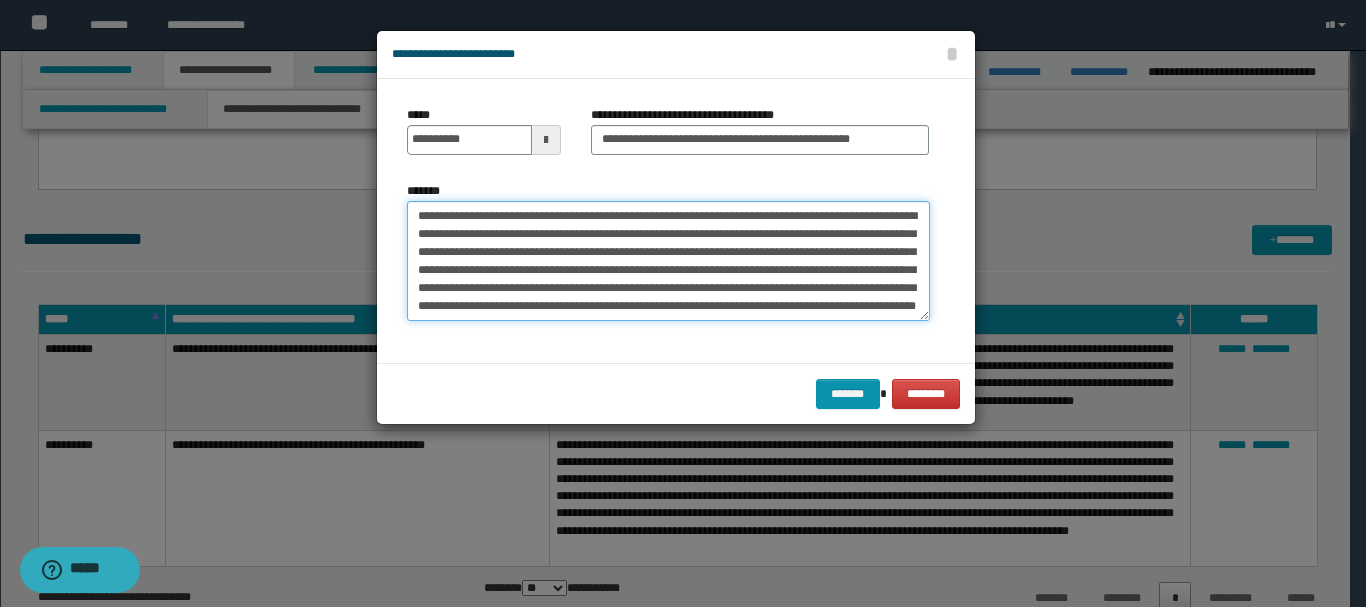 click on "**********" at bounding box center (668, 261) 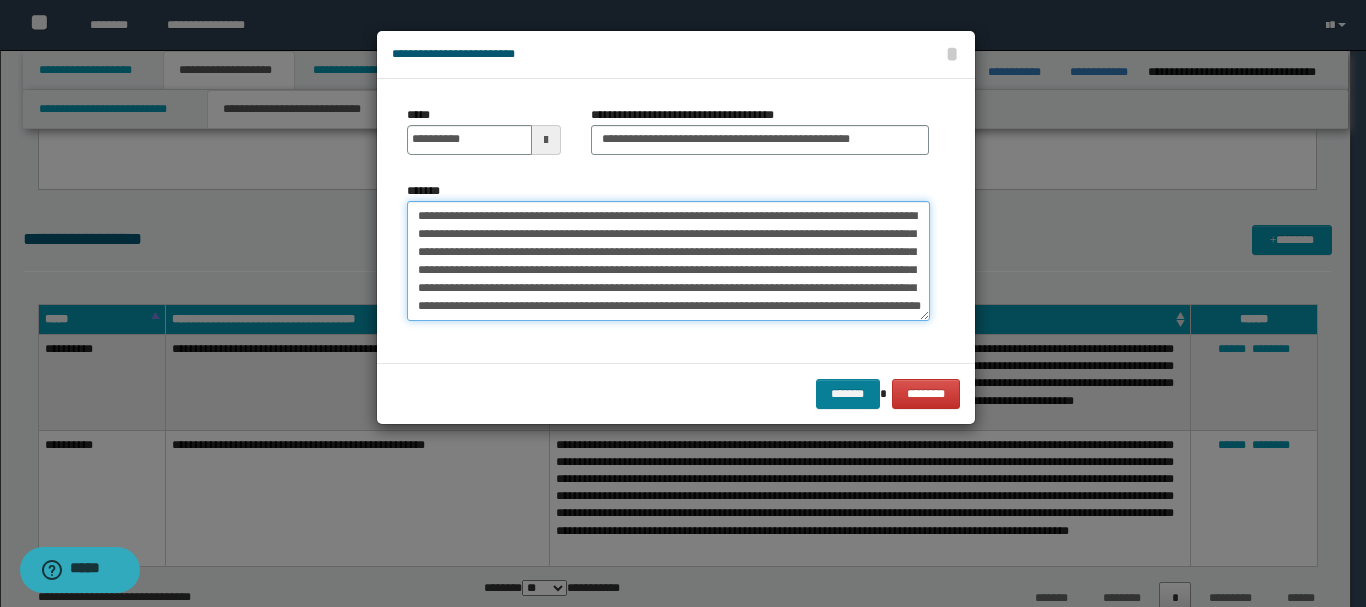 type on "**********" 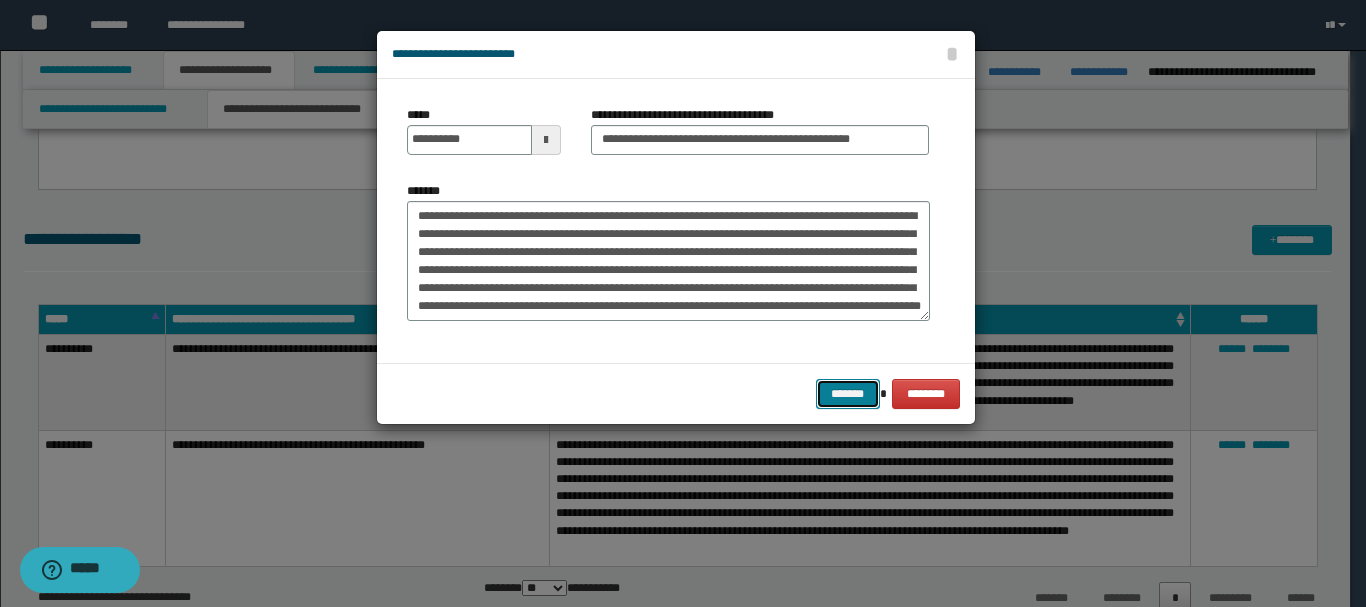 click on "*******" at bounding box center [848, 394] 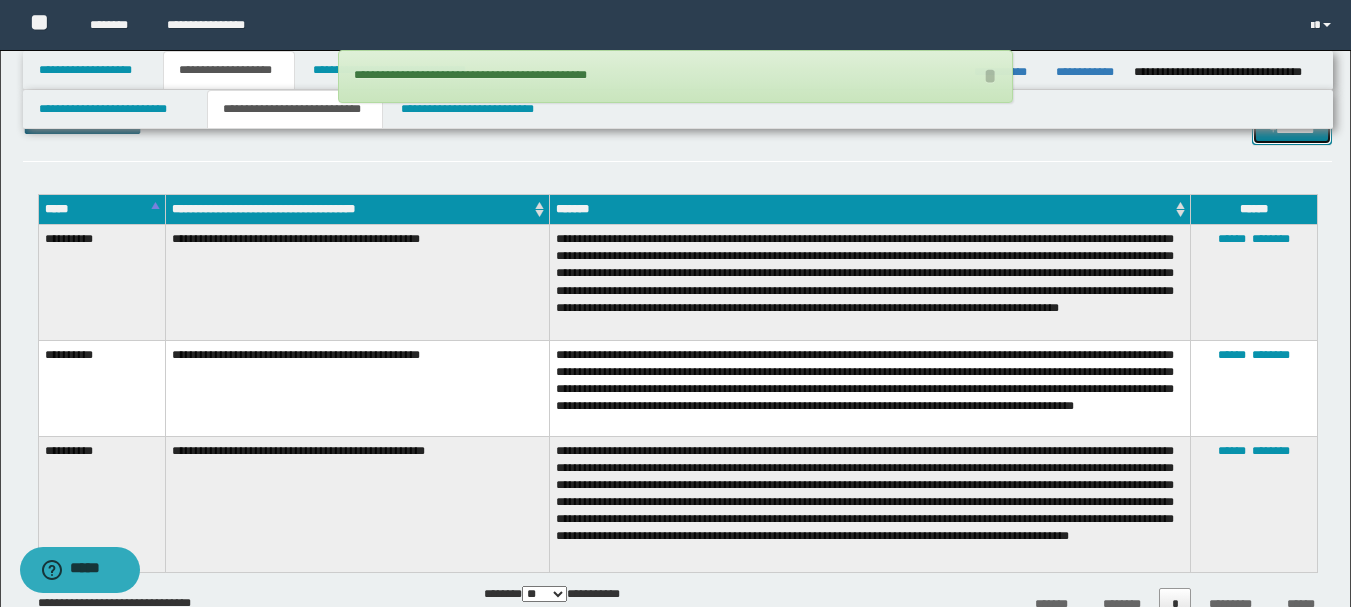 scroll, scrollTop: 535, scrollLeft: 0, axis: vertical 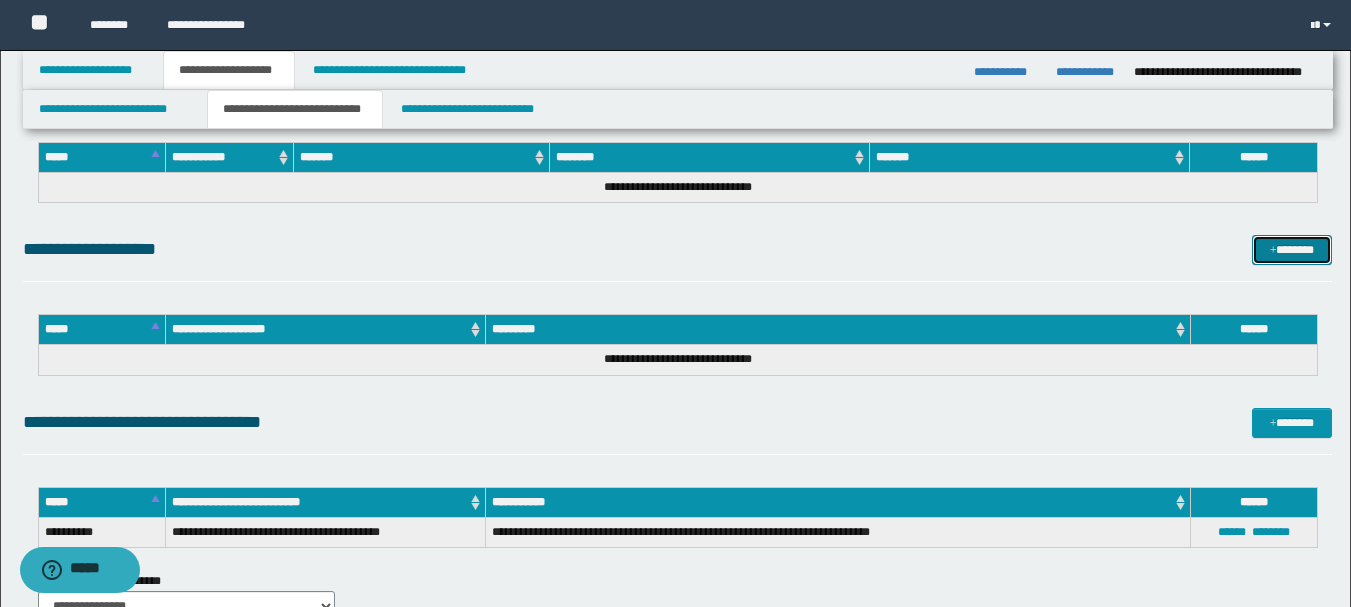 click on "*******" at bounding box center (1292, 250) 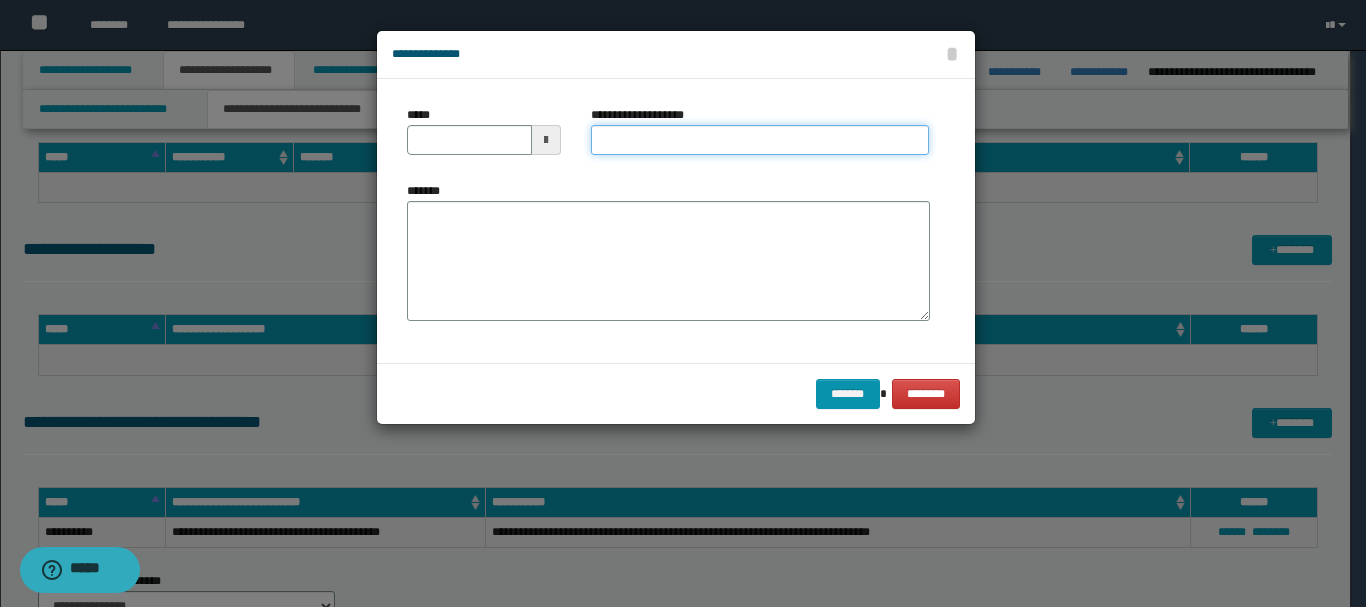 click on "**********" at bounding box center (760, 140) 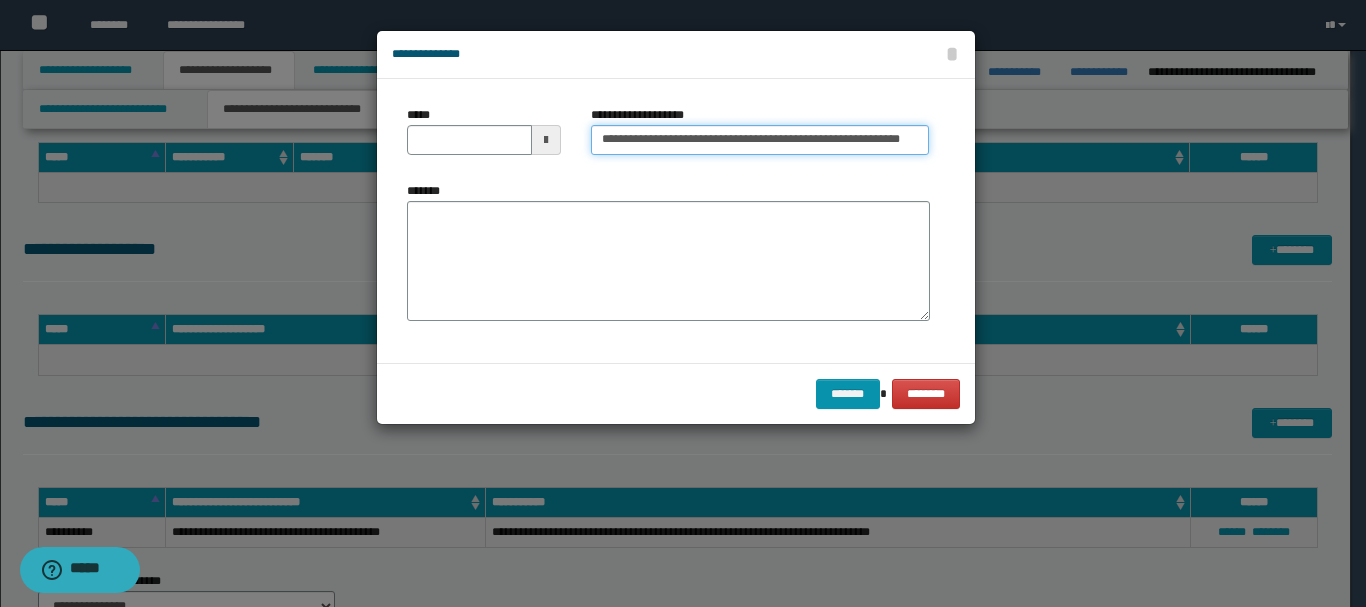 scroll, scrollTop: 0, scrollLeft: 0, axis: both 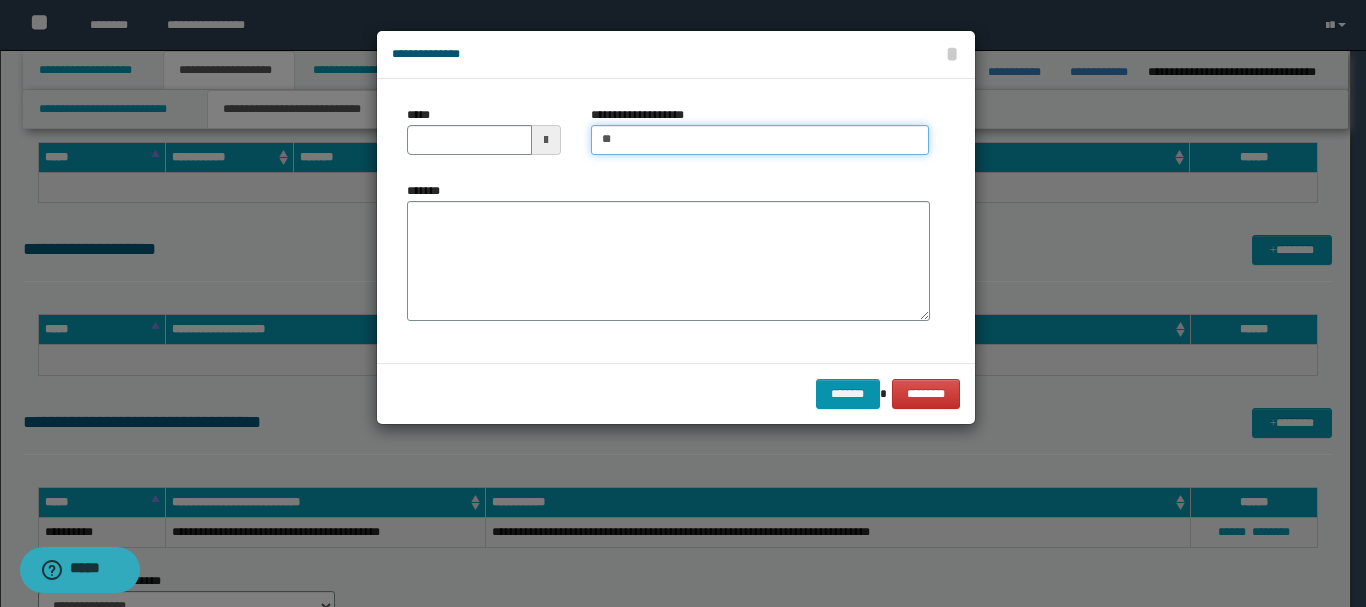 type on "*" 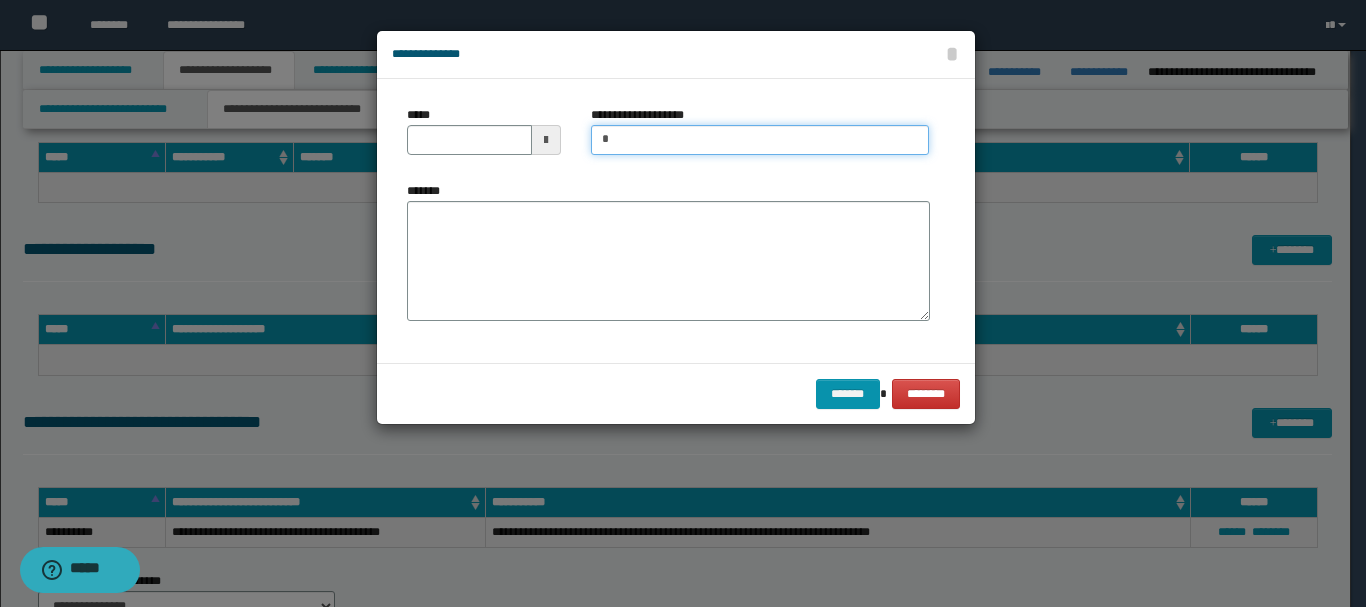 type 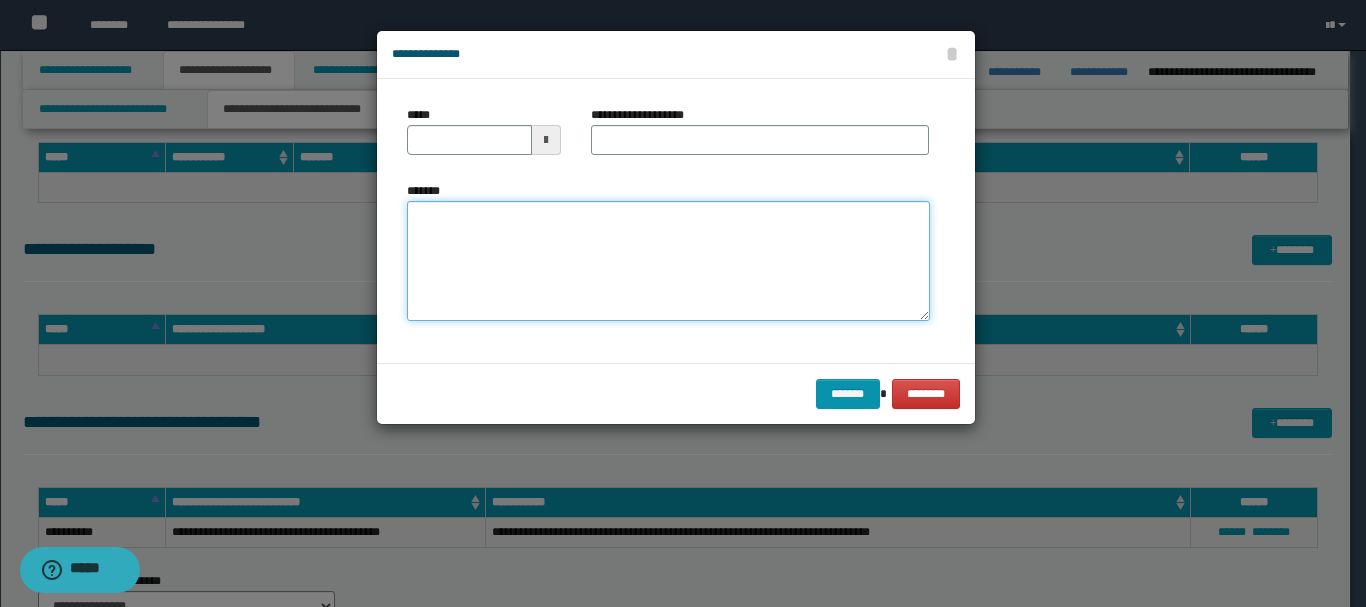 click on "*******" at bounding box center (668, 261) 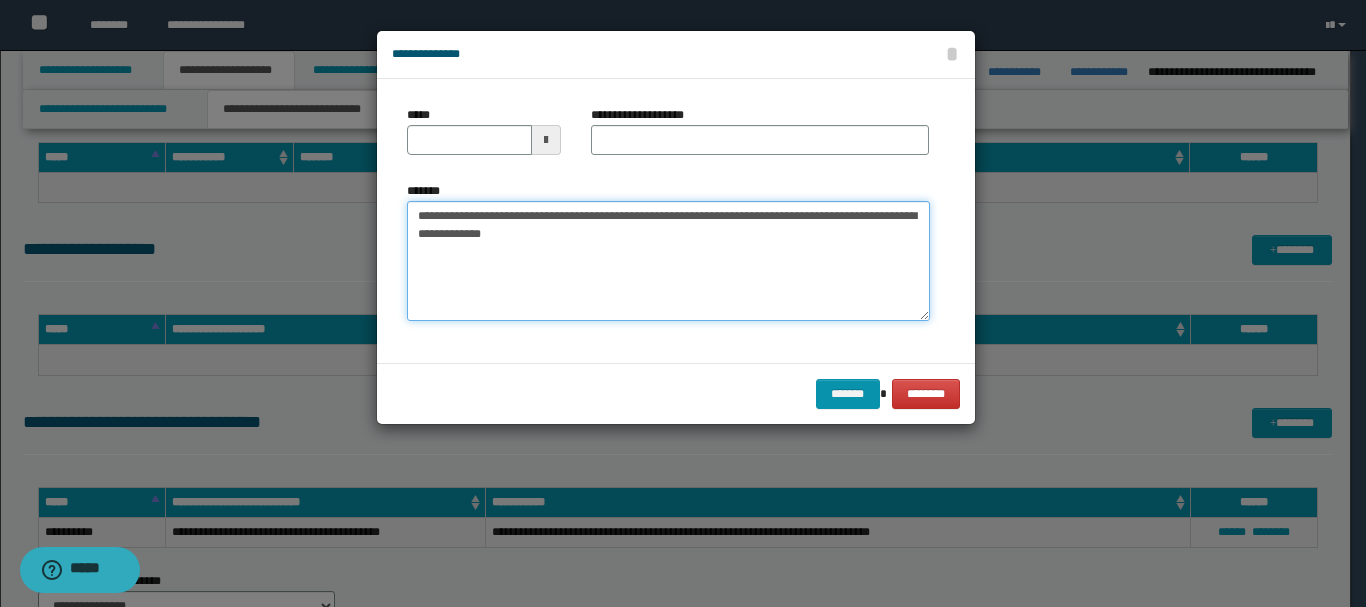 click on "**********" at bounding box center (668, 261) 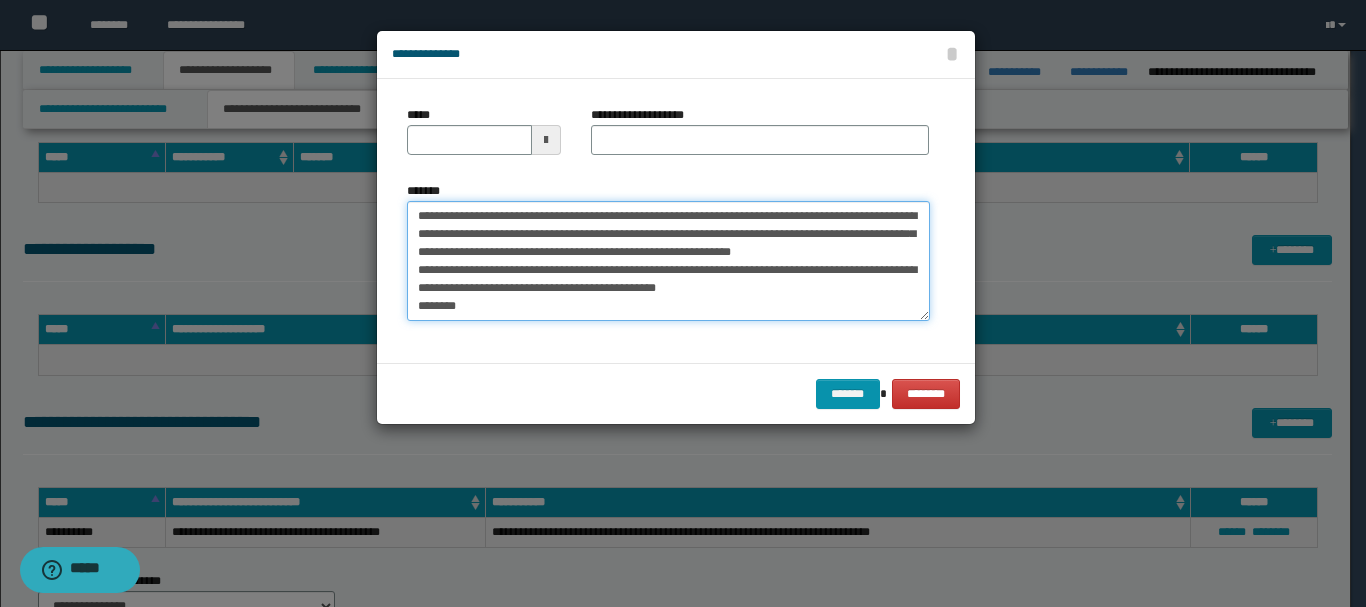 scroll, scrollTop: 12, scrollLeft: 0, axis: vertical 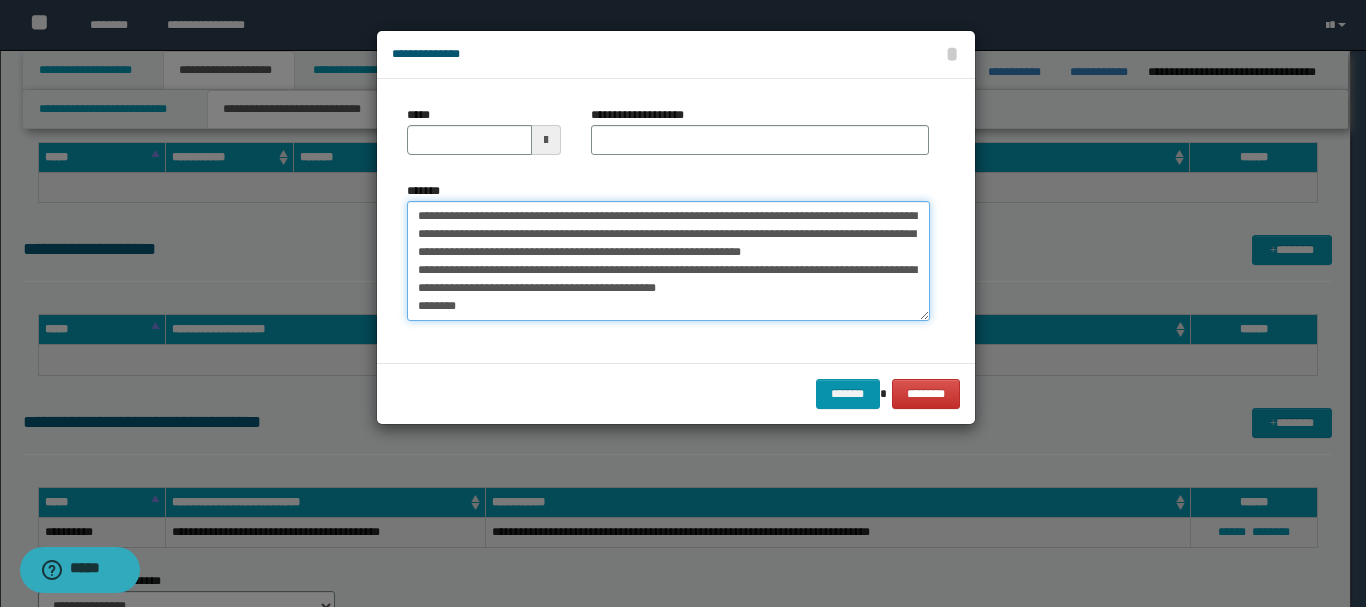 click on "**********" at bounding box center (668, 261) 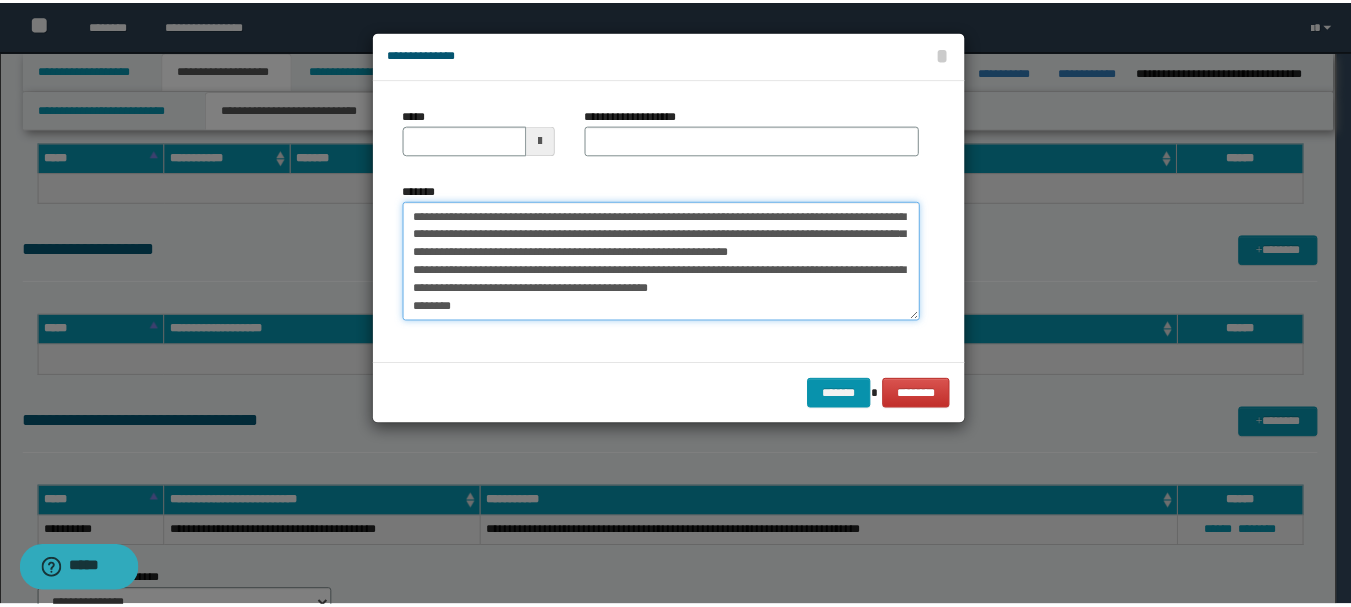 scroll, scrollTop: 5, scrollLeft: 0, axis: vertical 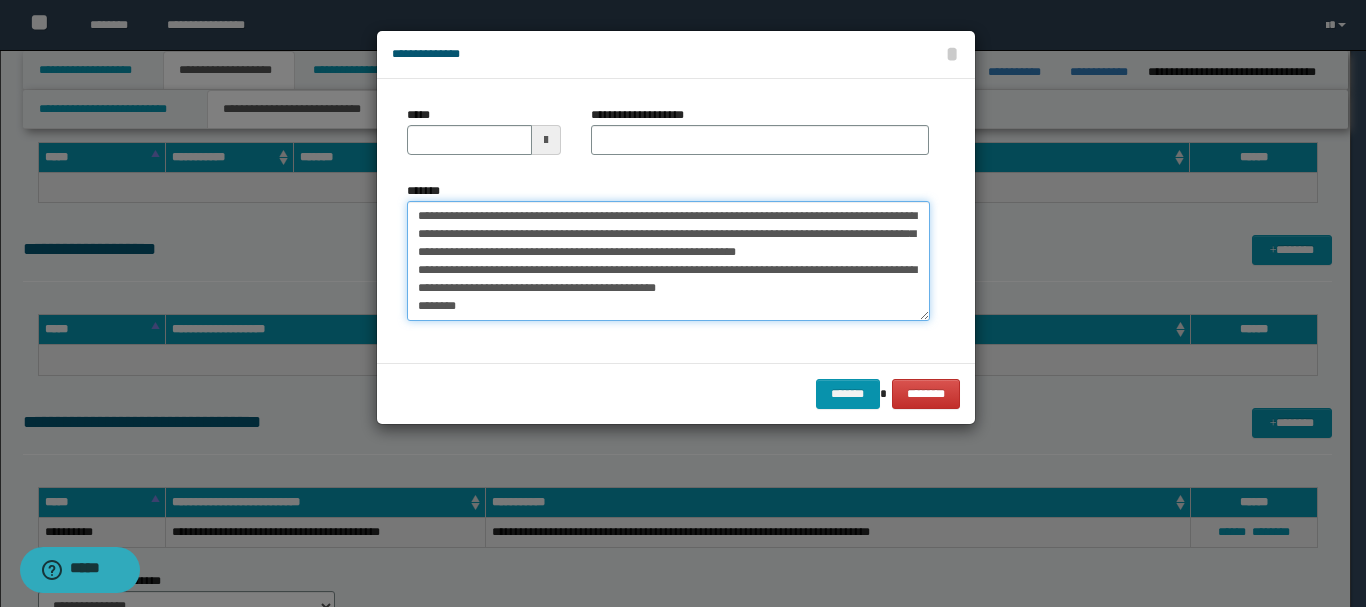 type on "**********" 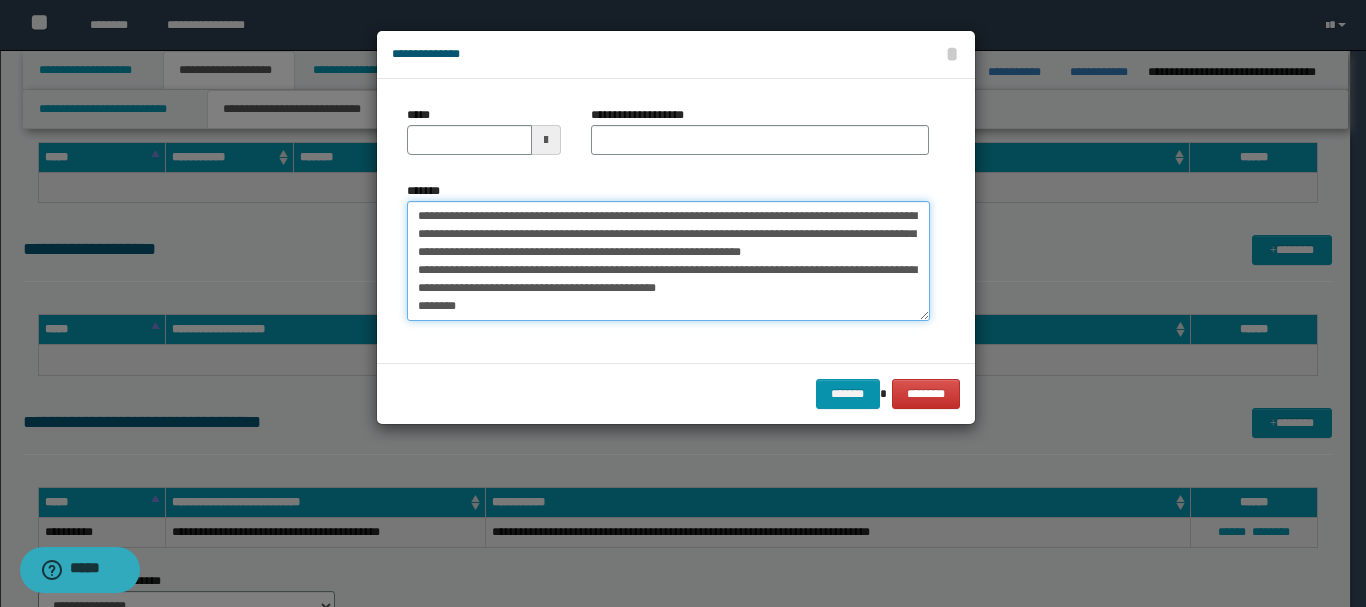 type 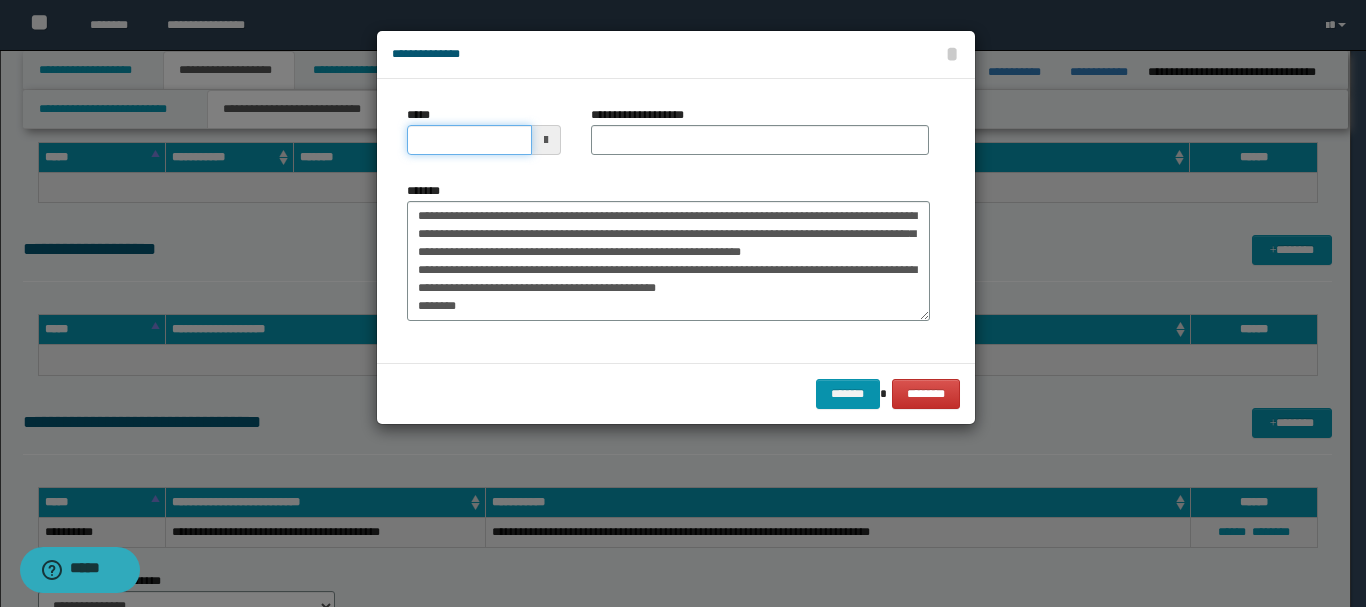 click on "*****" at bounding box center [469, 140] 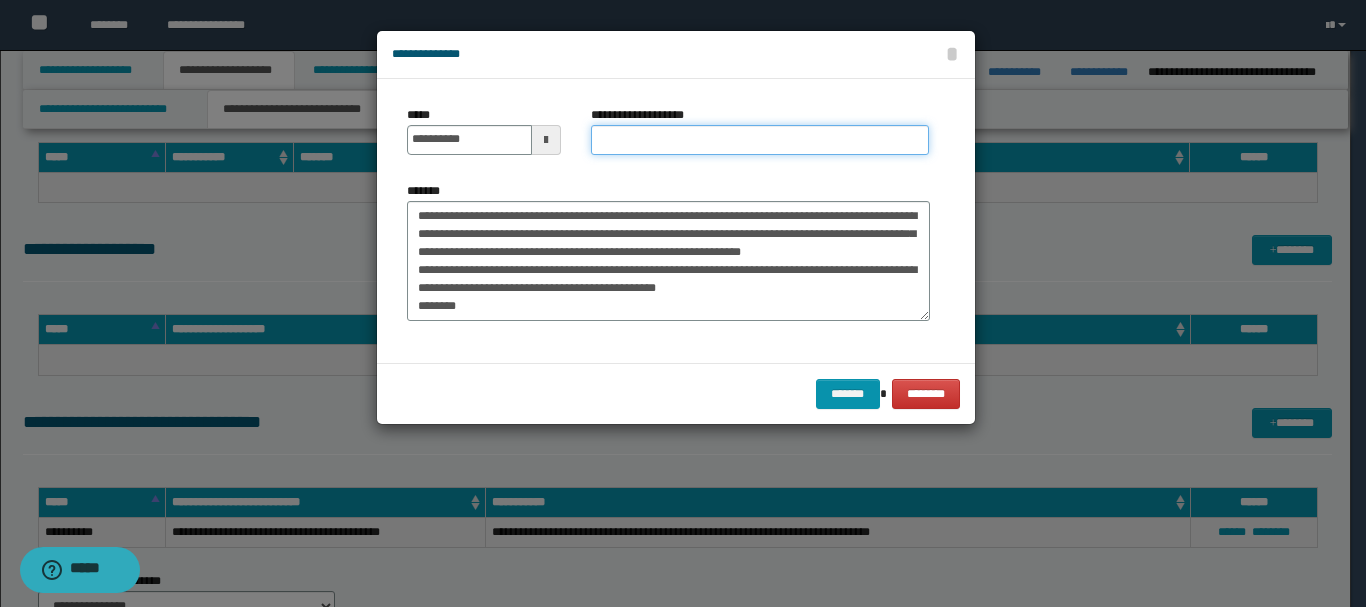 click on "**********" at bounding box center [760, 140] 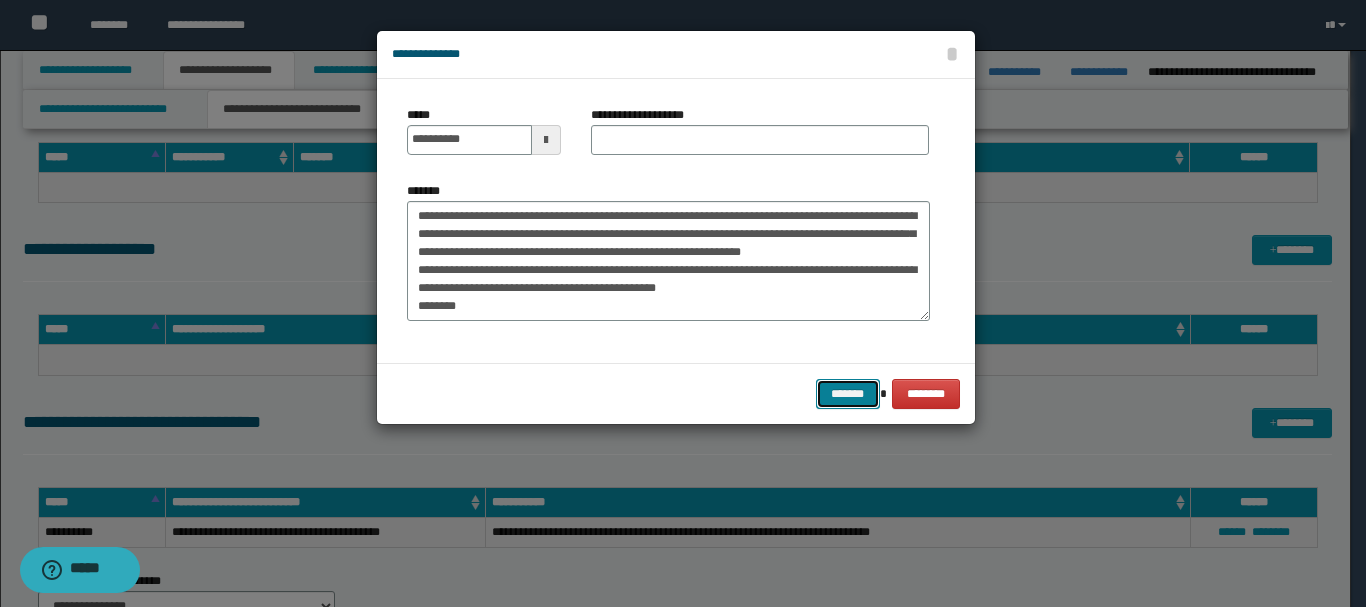 click on "*******" at bounding box center (848, 394) 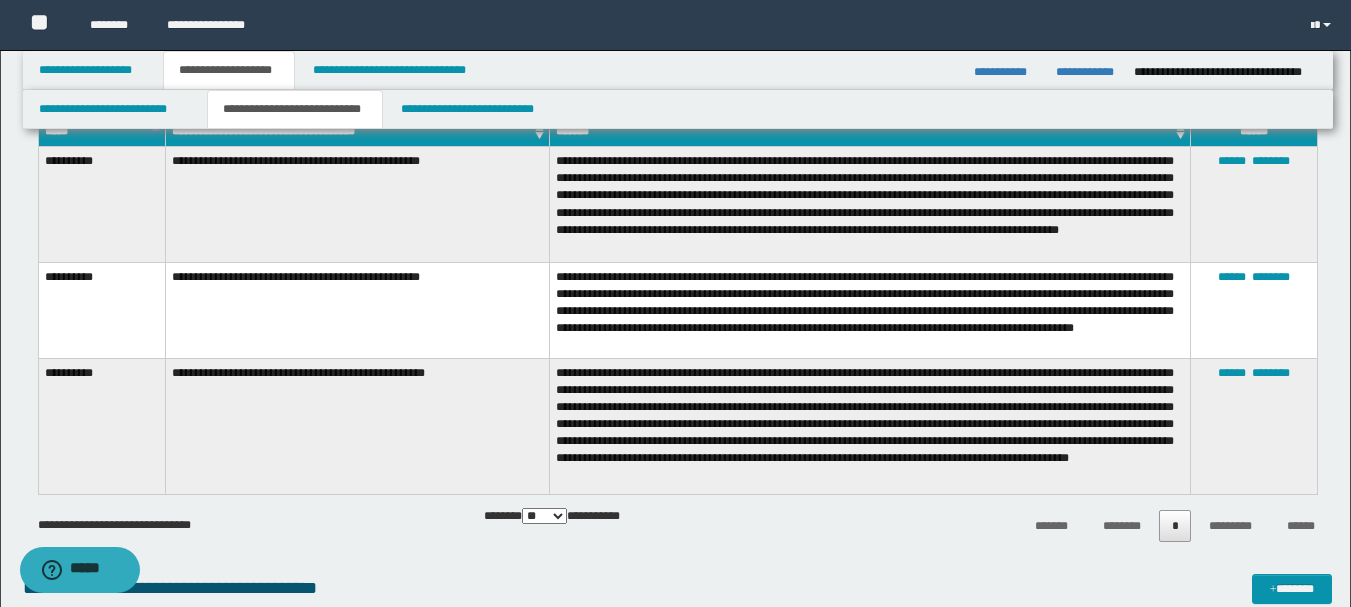 scroll, scrollTop: 613, scrollLeft: 0, axis: vertical 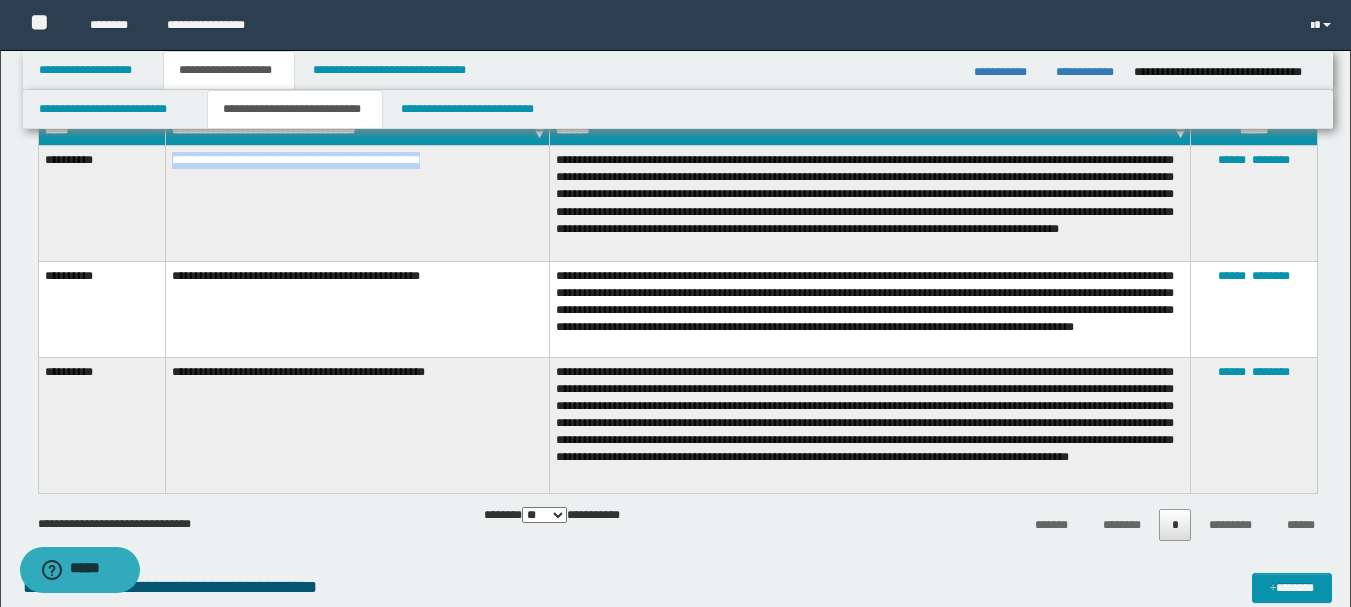 drag, startPoint x: 470, startPoint y: 153, endPoint x: 172, endPoint y: 153, distance: 298 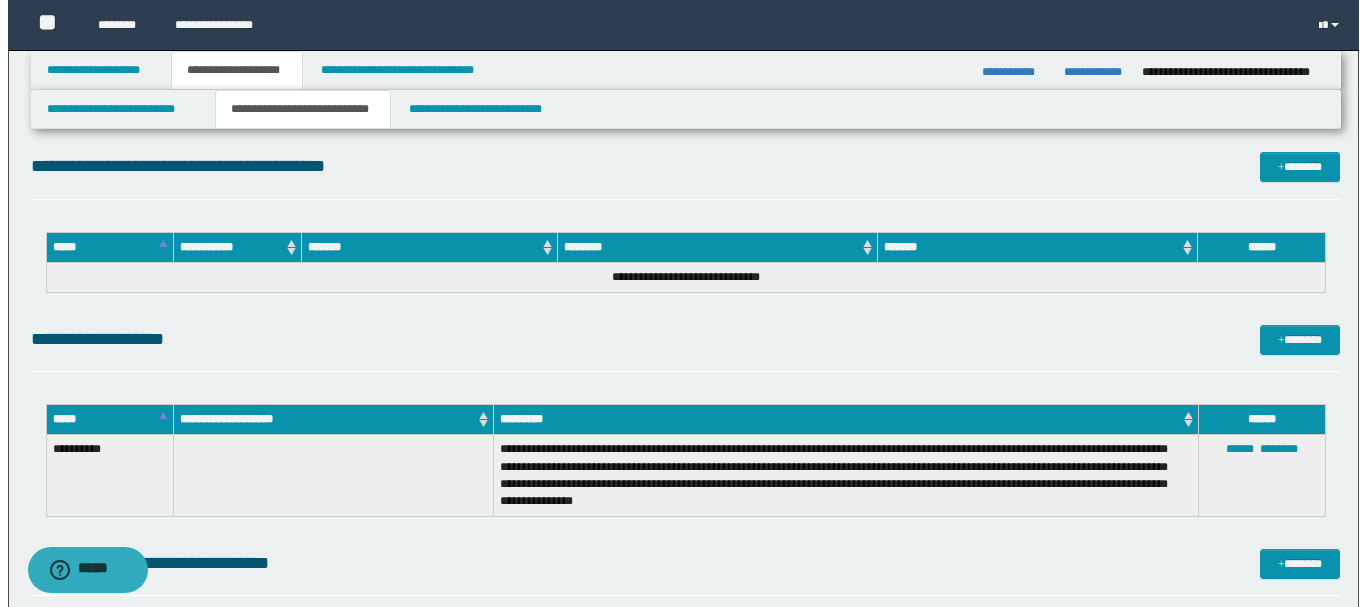 scroll, scrollTop: 1054, scrollLeft: 0, axis: vertical 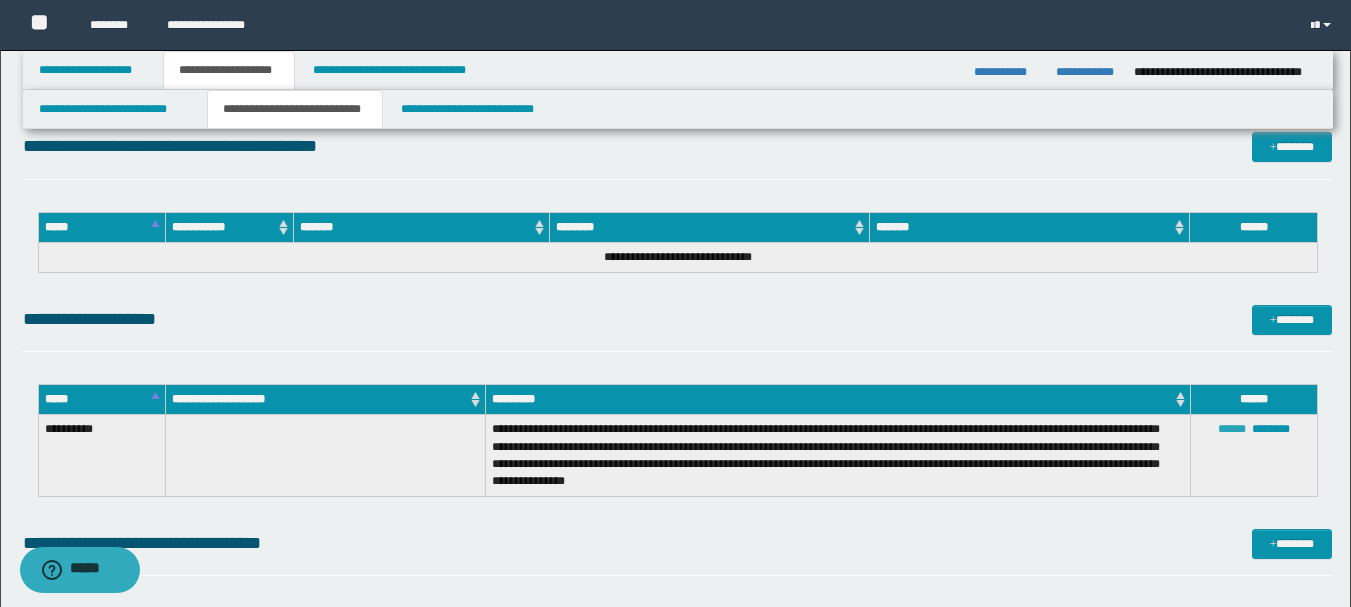 click on "******" at bounding box center [1232, 429] 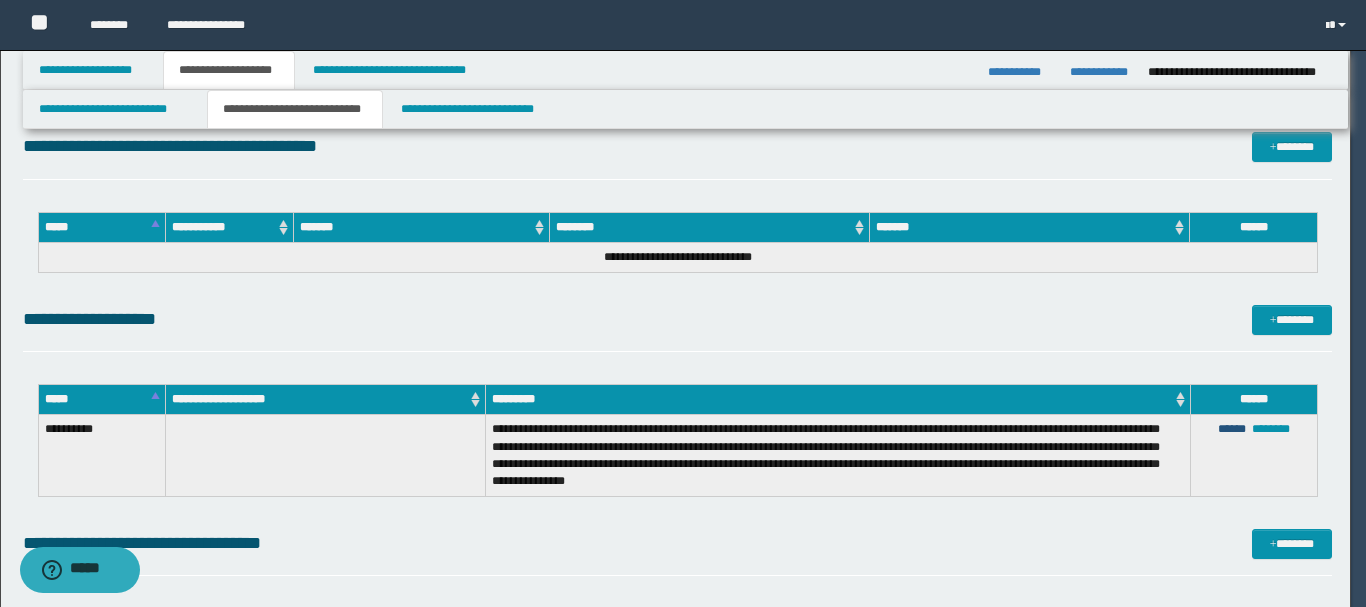 scroll, scrollTop: 0, scrollLeft: 0, axis: both 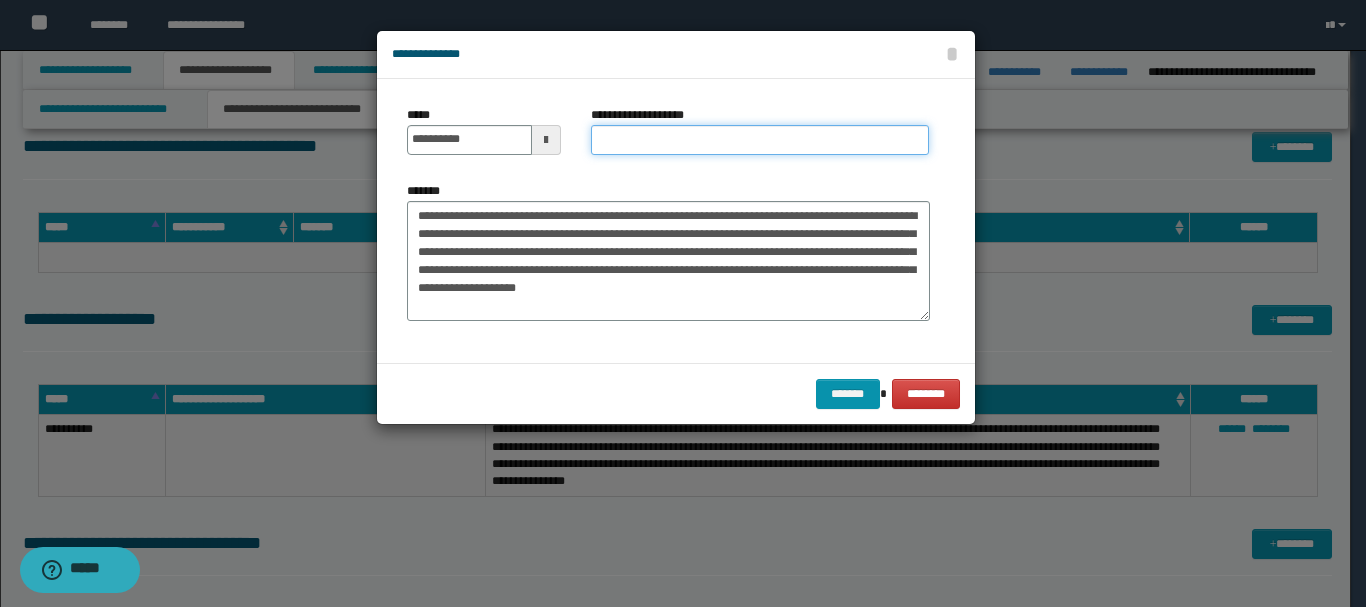 click on "**********" at bounding box center (760, 140) 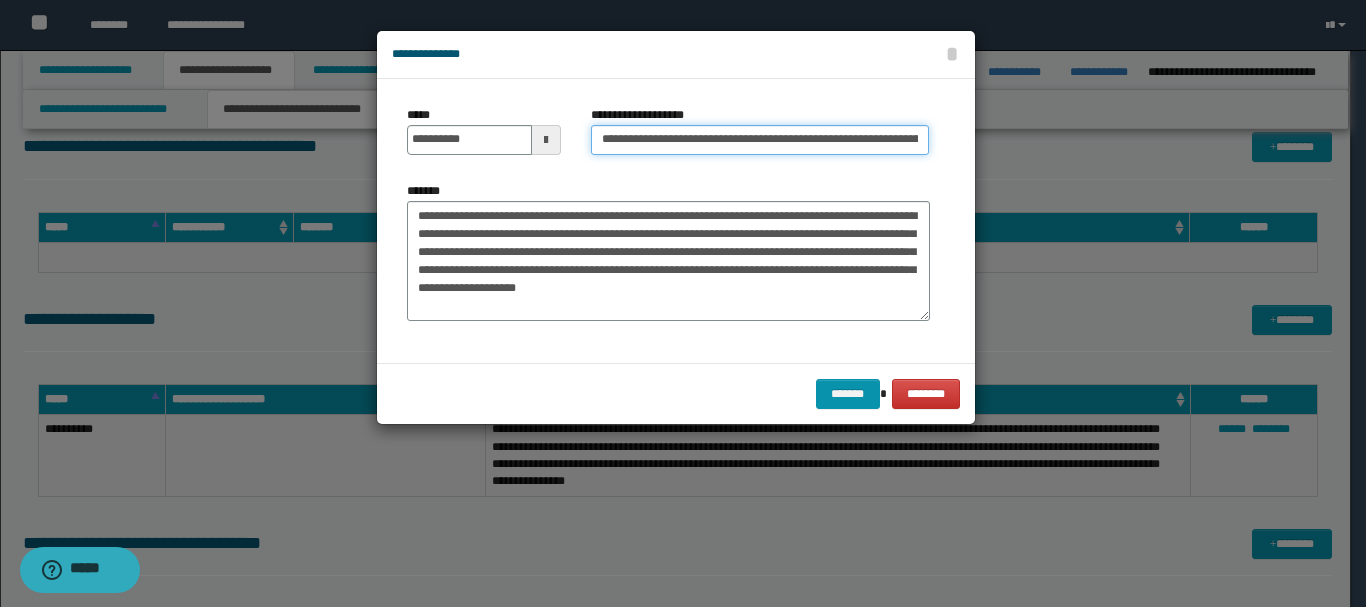 scroll, scrollTop: 0, scrollLeft: 1043, axis: horizontal 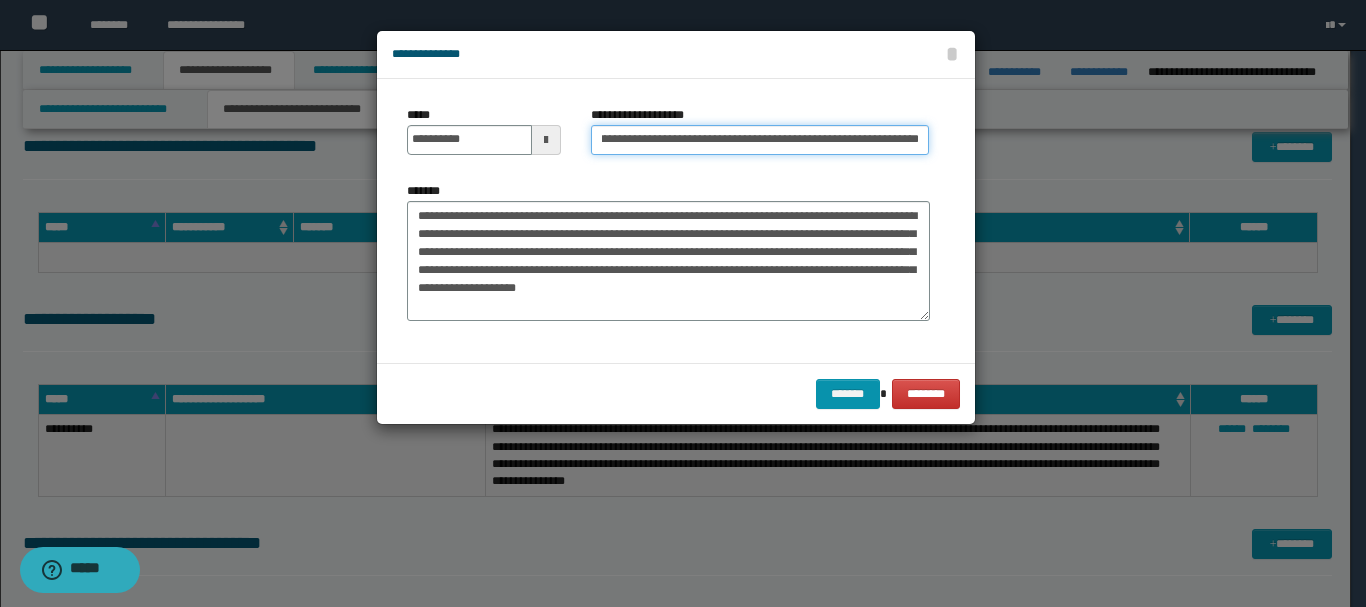 type on "**********" 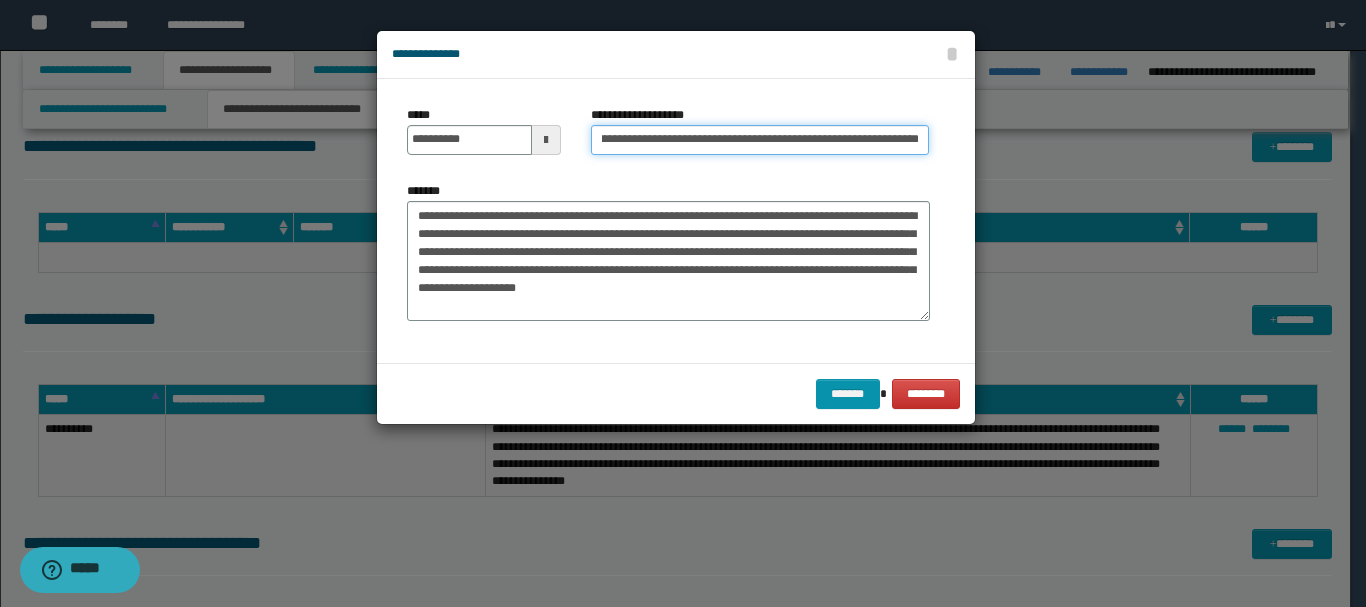 click on "**********" at bounding box center [760, 140] 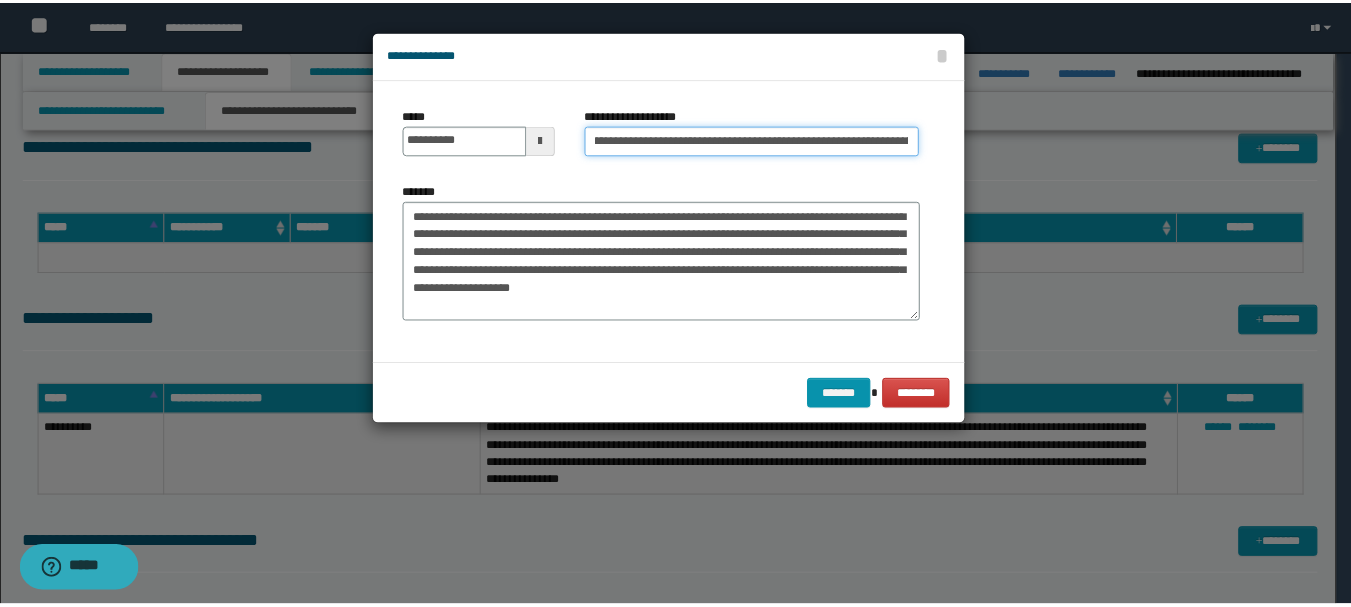scroll, scrollTop: 0, scrollLeft: 0, axis: both 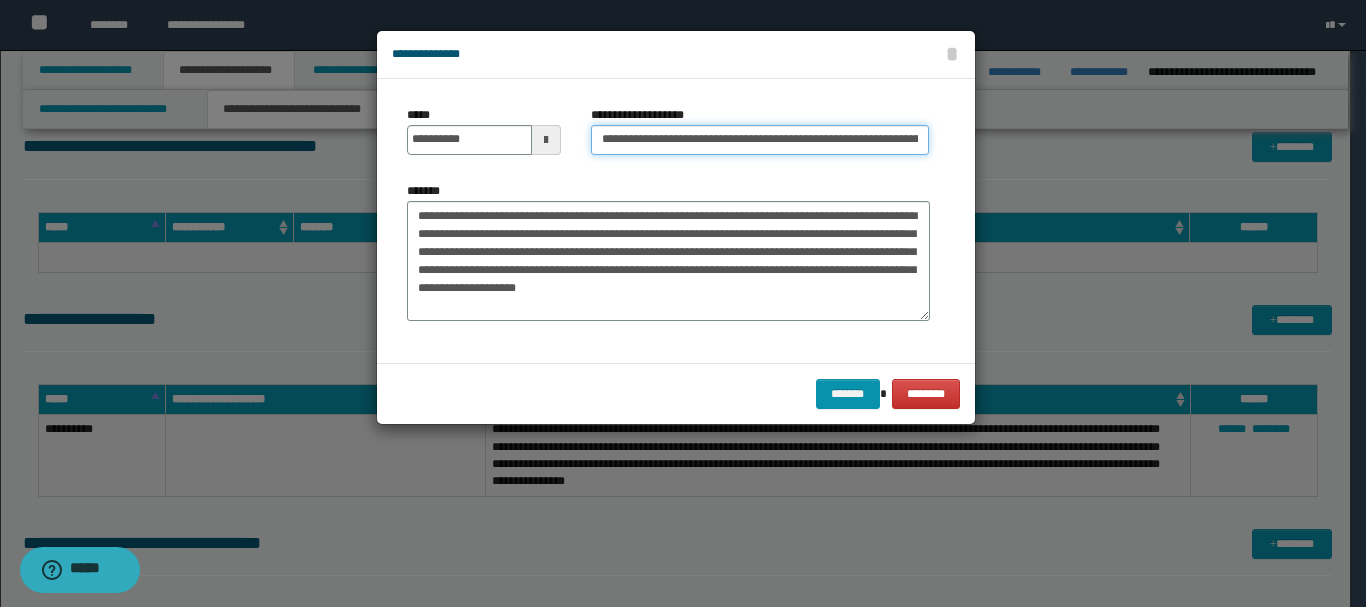 drag, startPoint x: 919, startPoint y: 134, endPoint x: 438, endPoint y: 152, distance: 481.33667 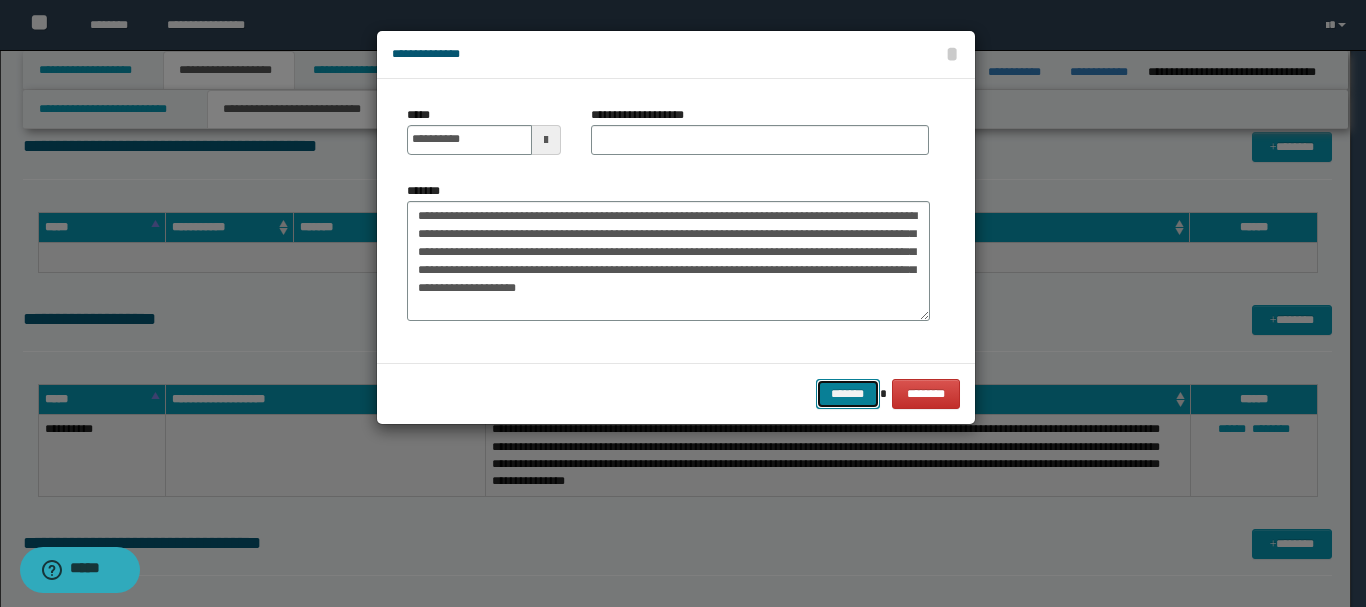 click on "*******" at bounding box center (848, 394) 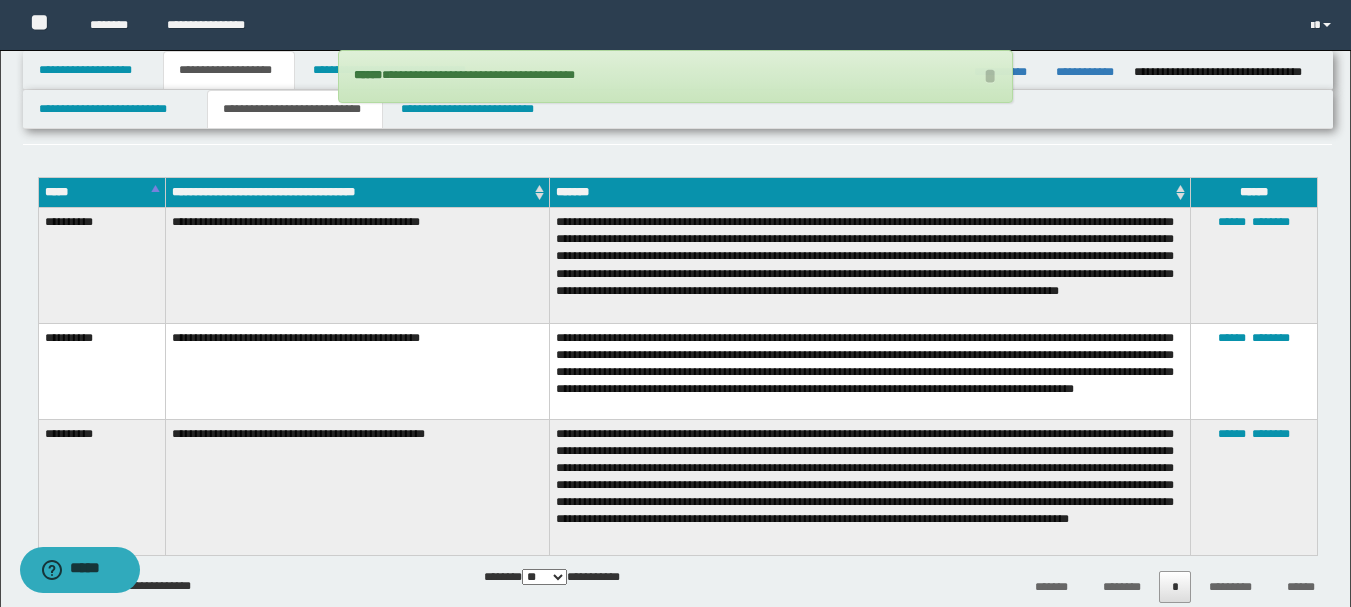 scroll, scrollTop: 543, scrollLeft: 0, axis: vertical 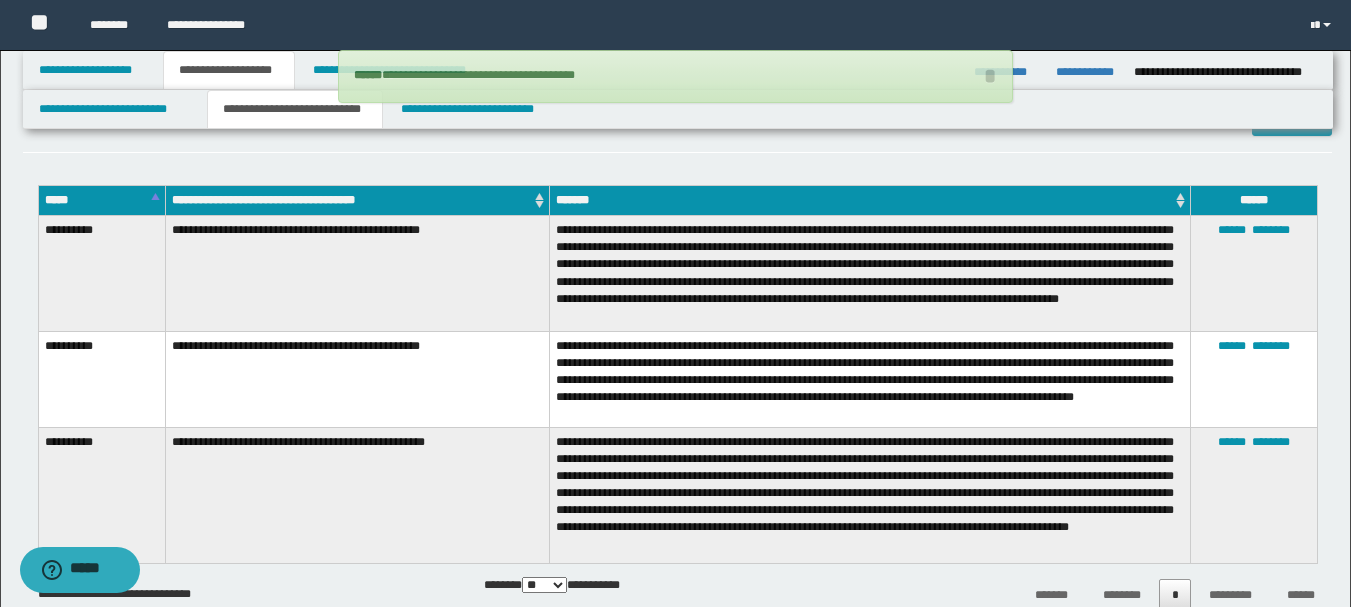 click on "**********" at bounding box center [357, 200] 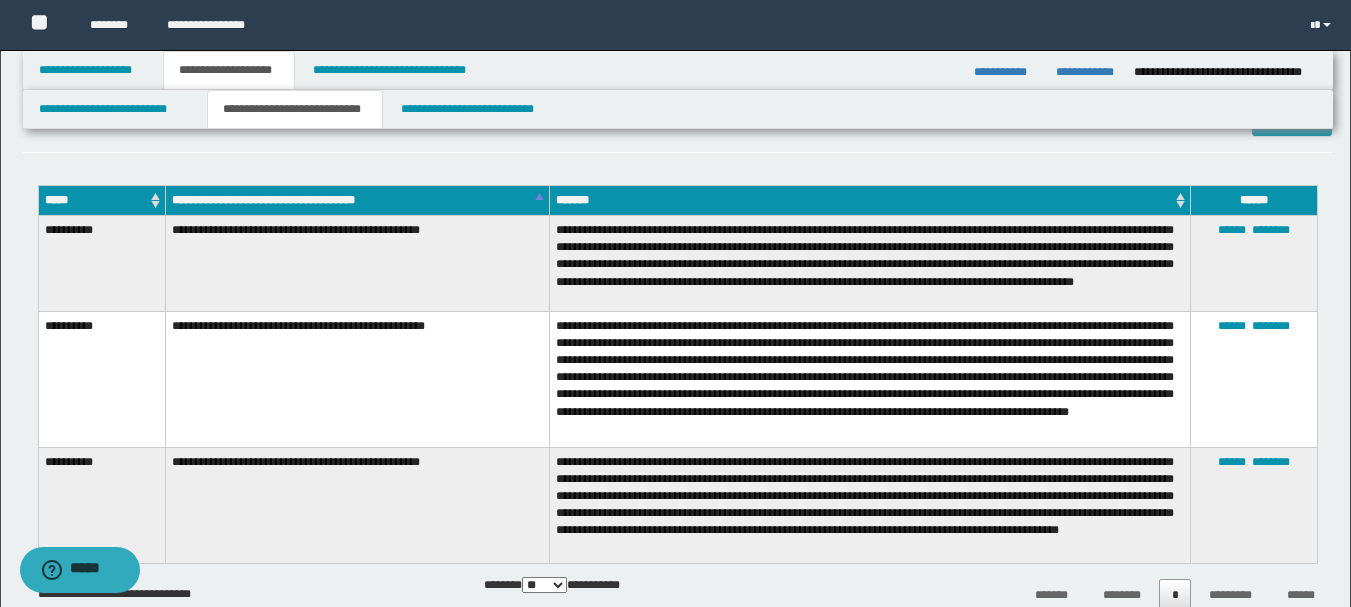 drag, startPoint x: 480, startPoint y: 212, endPoint x: 480, endPoint y: 231, distance: 19 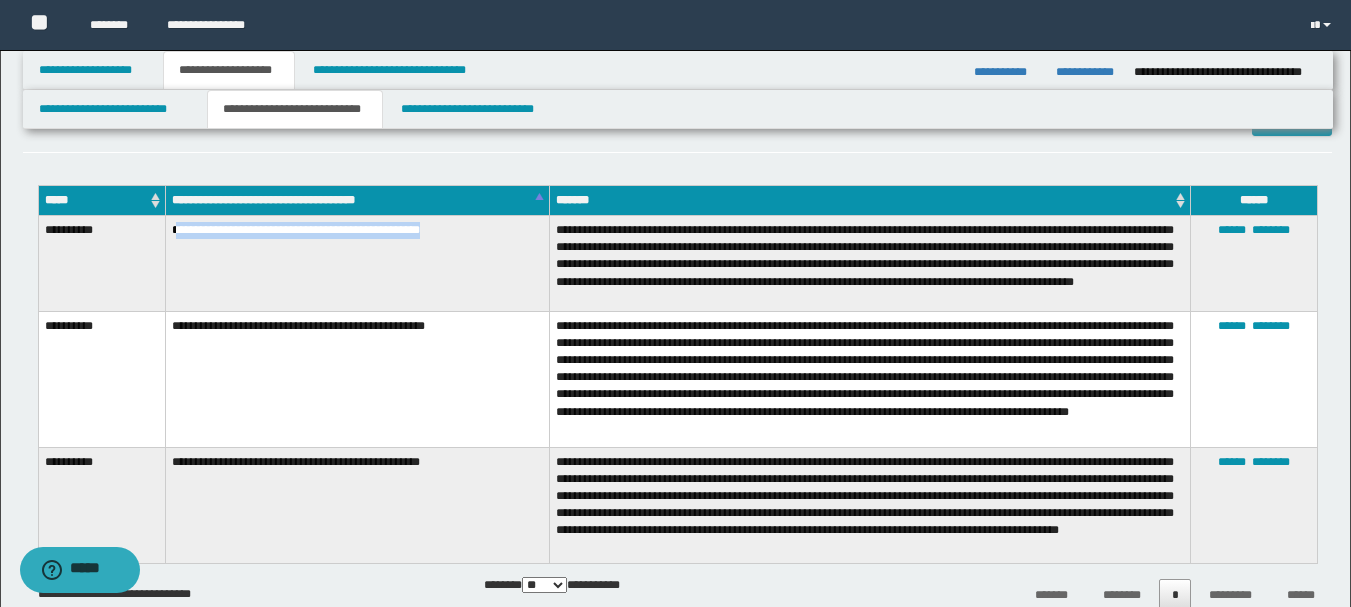 drag, startPoint x: 480, startPoint y: 231, endPoint x: 177, endPoint y: 229, distance: 303.0066 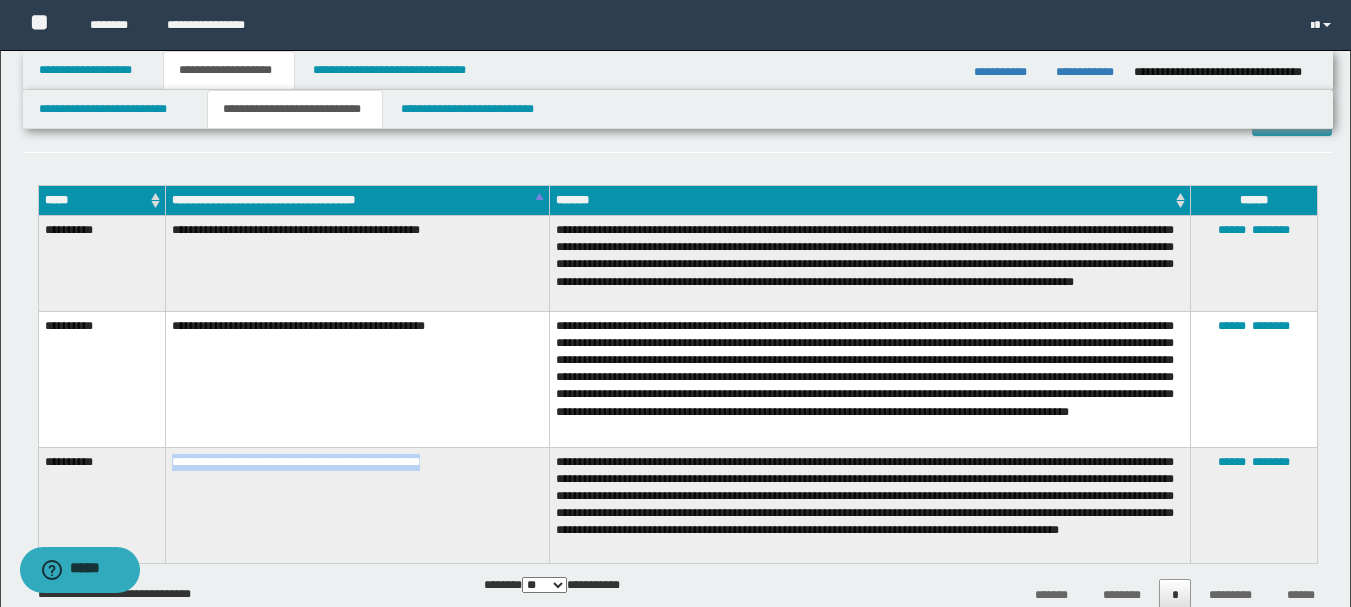 drag, startPoint x: 475, startPoint y: 469, endPoint x: 172, endPoint y: 460, distance: 303.13364 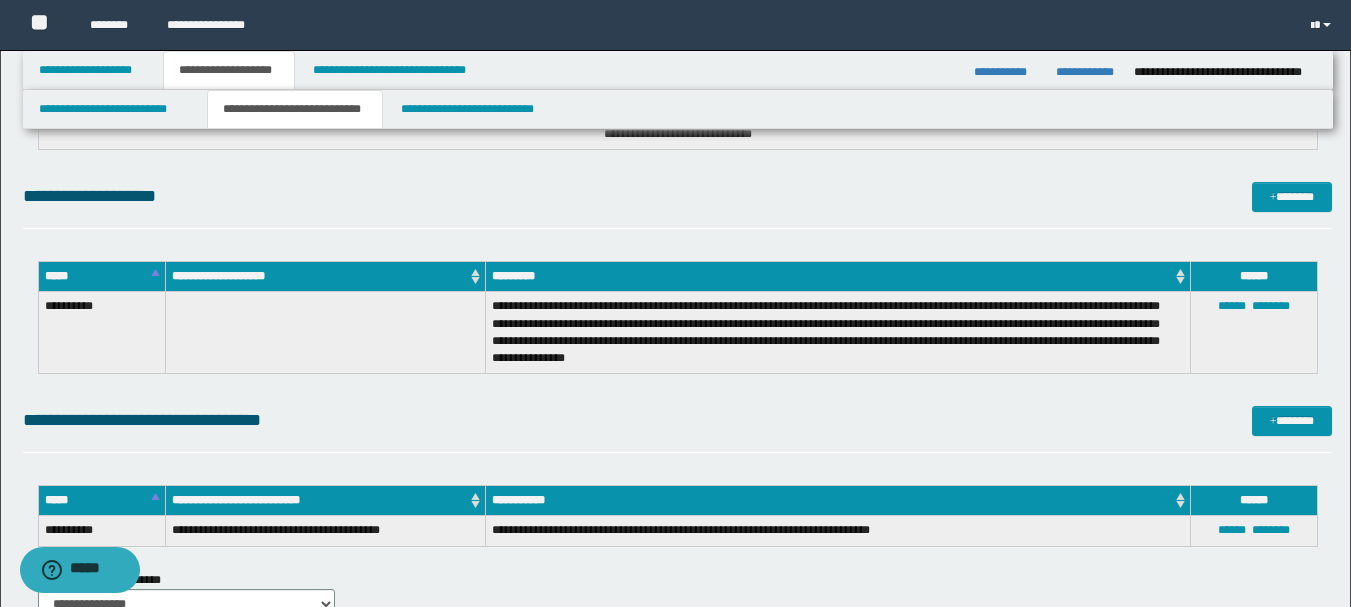 scroll, scrollTop: 1066, scrollLeft: 0, axis: vertical 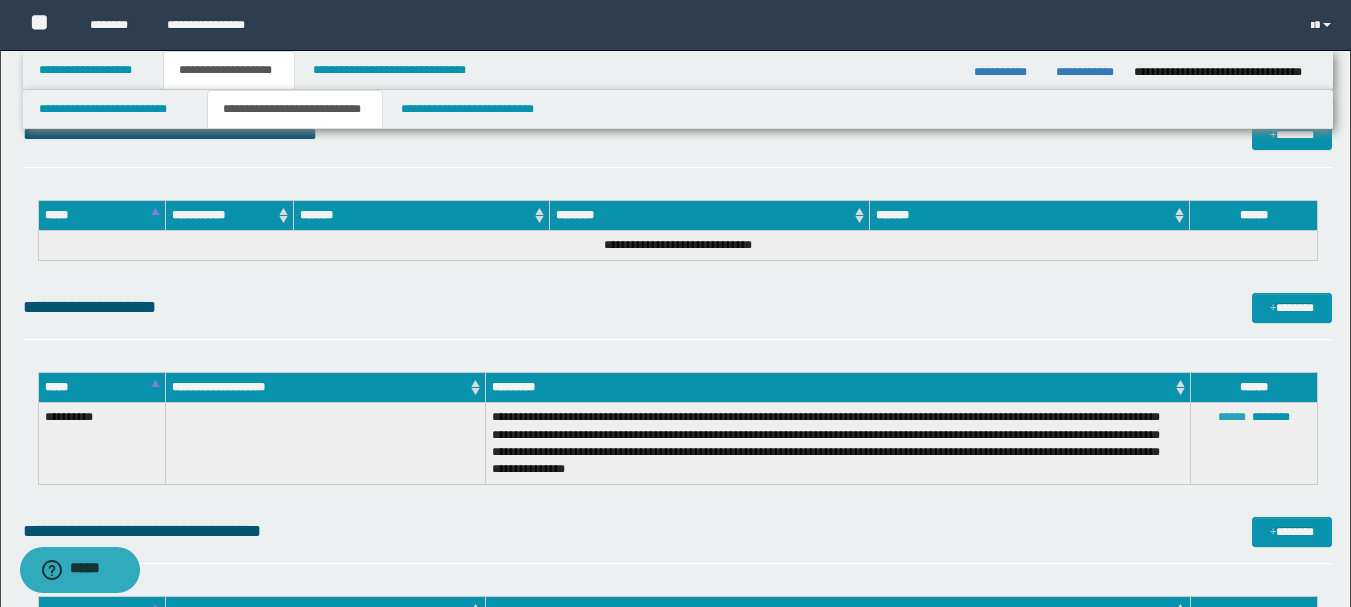 click on "******" at bounding box center [1232, 417] 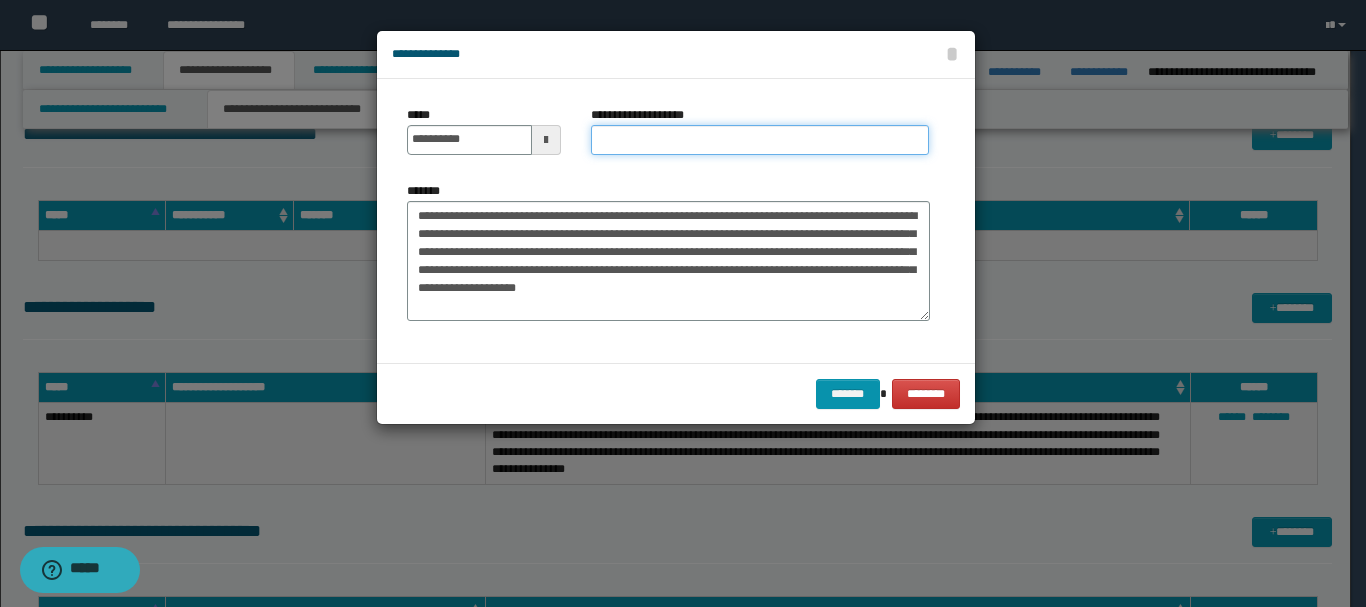 click on "**********" at bounding box center (760, 140) 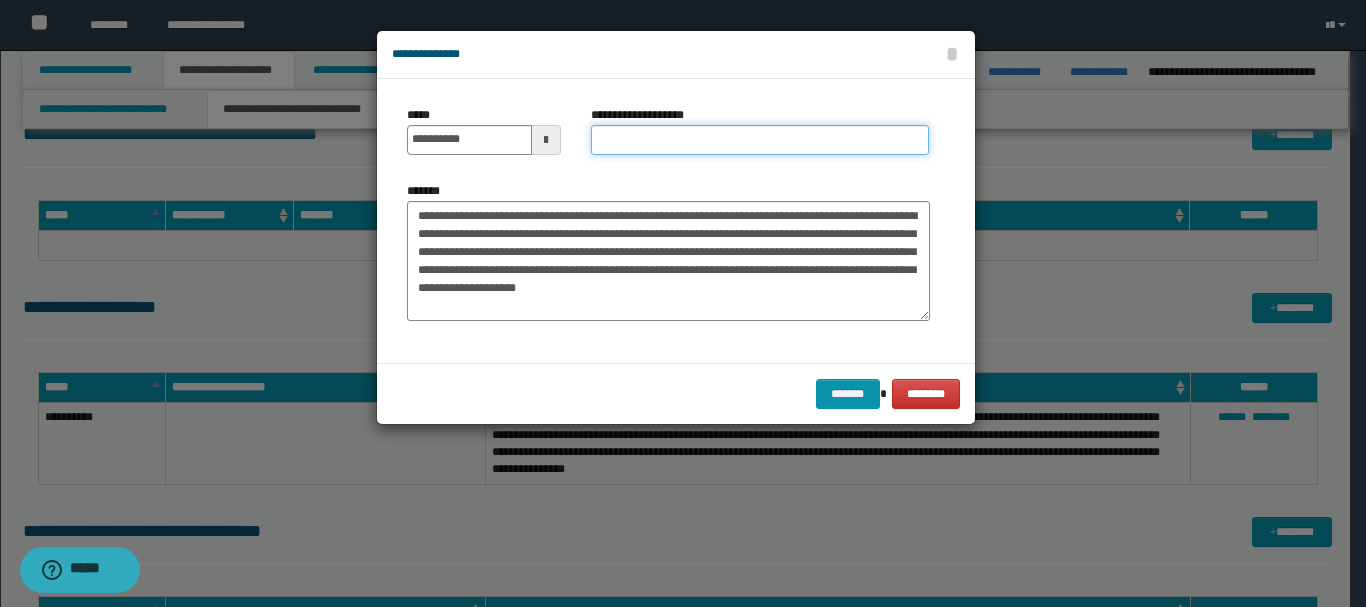 paste on "**********" 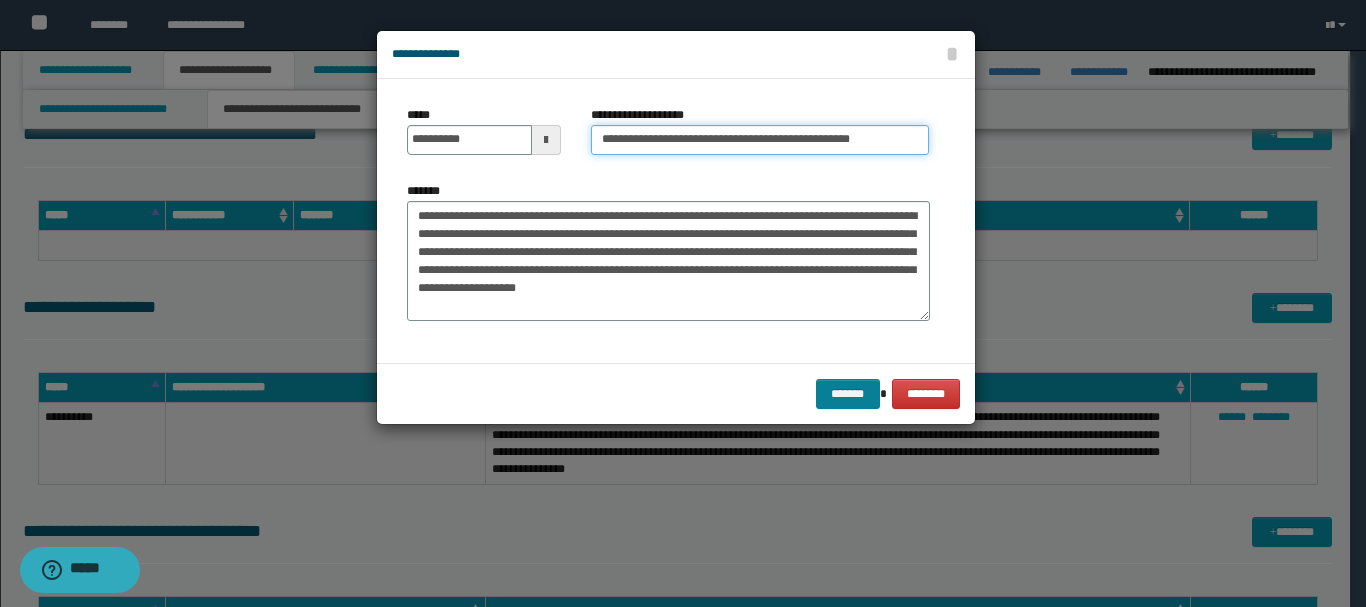type on "**********" 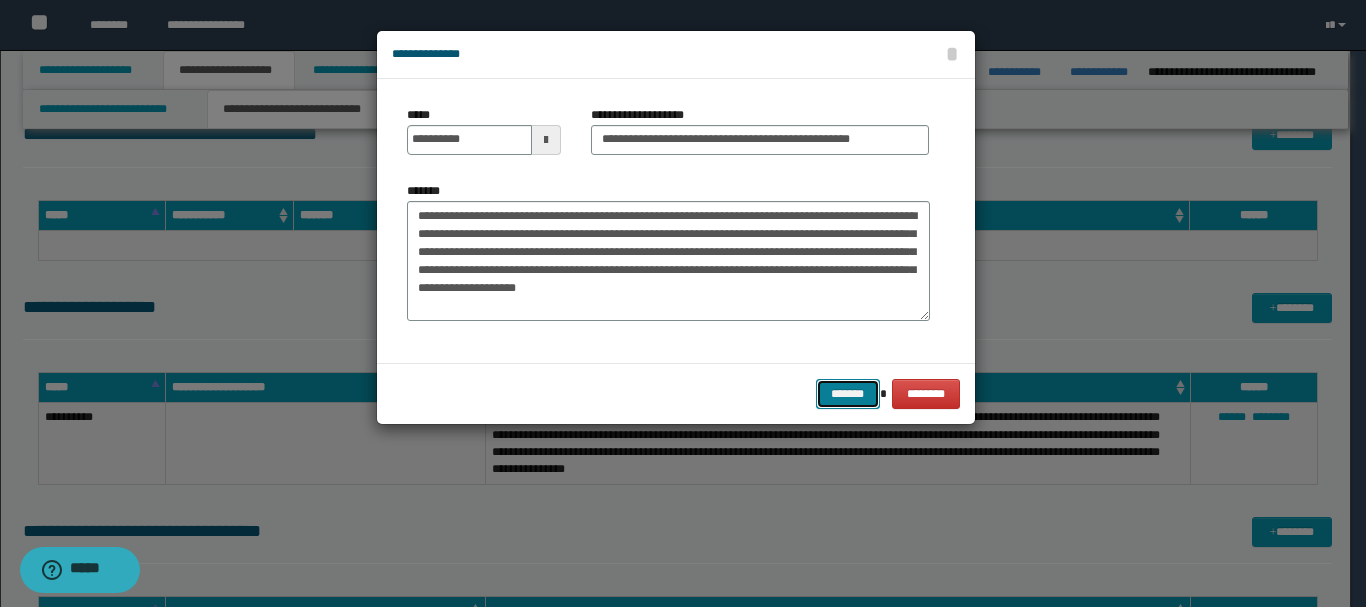 click on "*******" at bounding box center [848, 394] 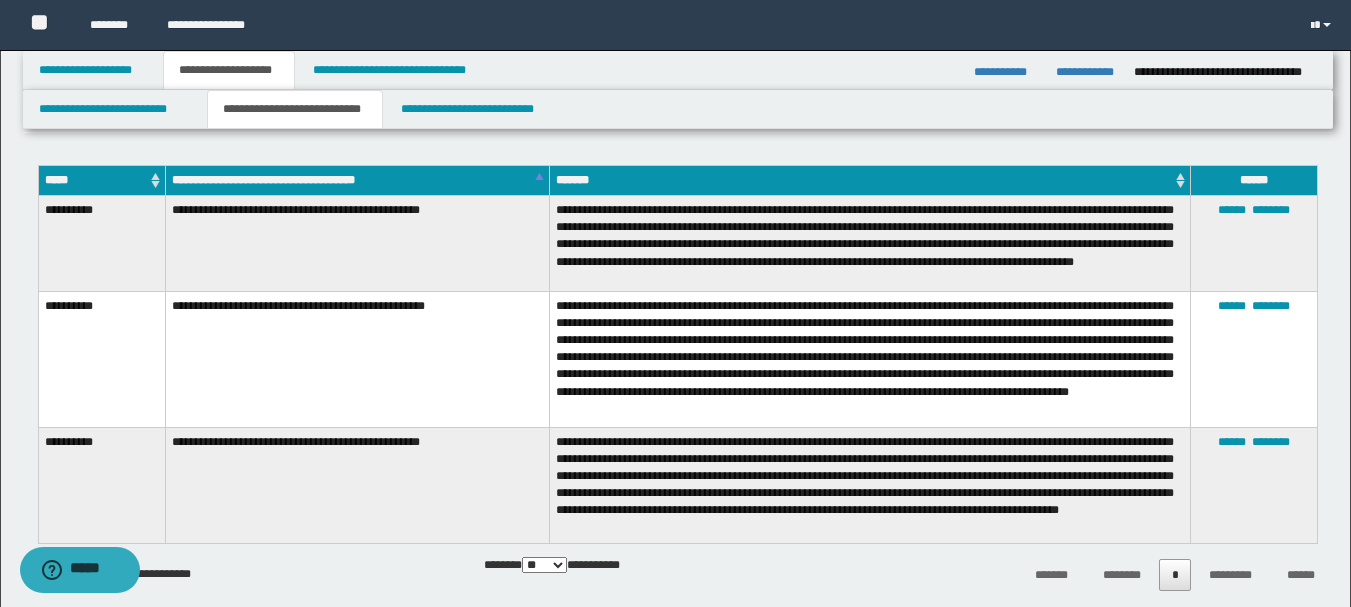 scroll, scrollTop: 559, scrollLeft: 0, axis: vertical 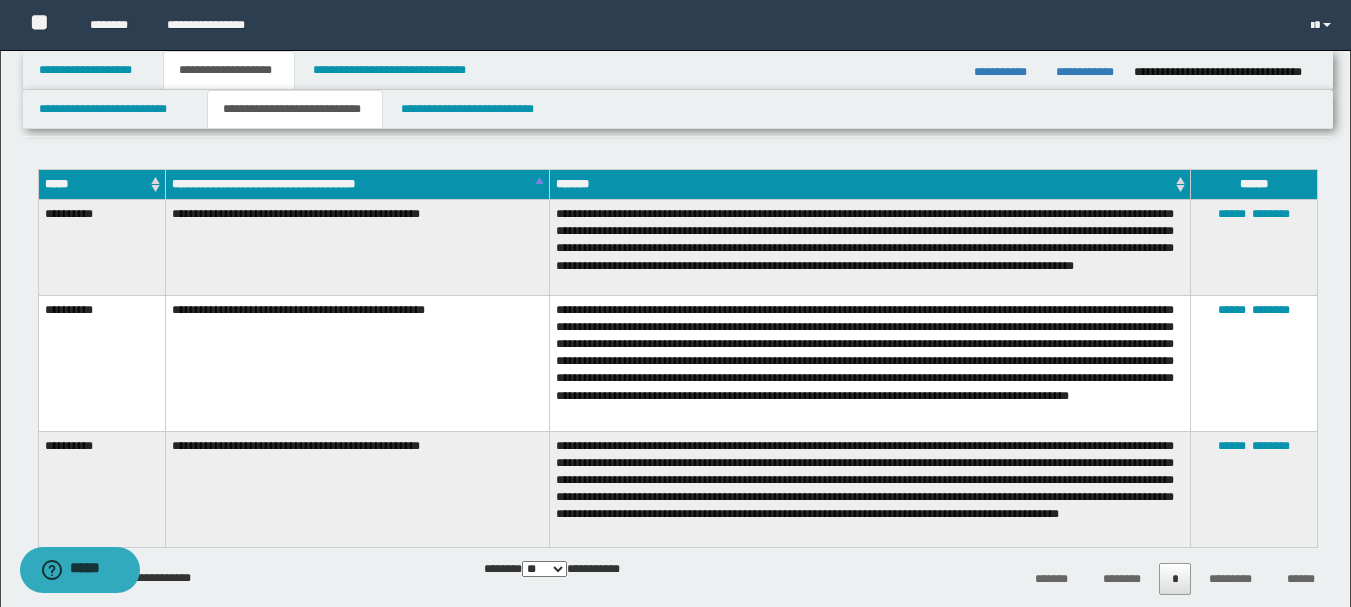 click on "**********" at bounding box center [357, 184] 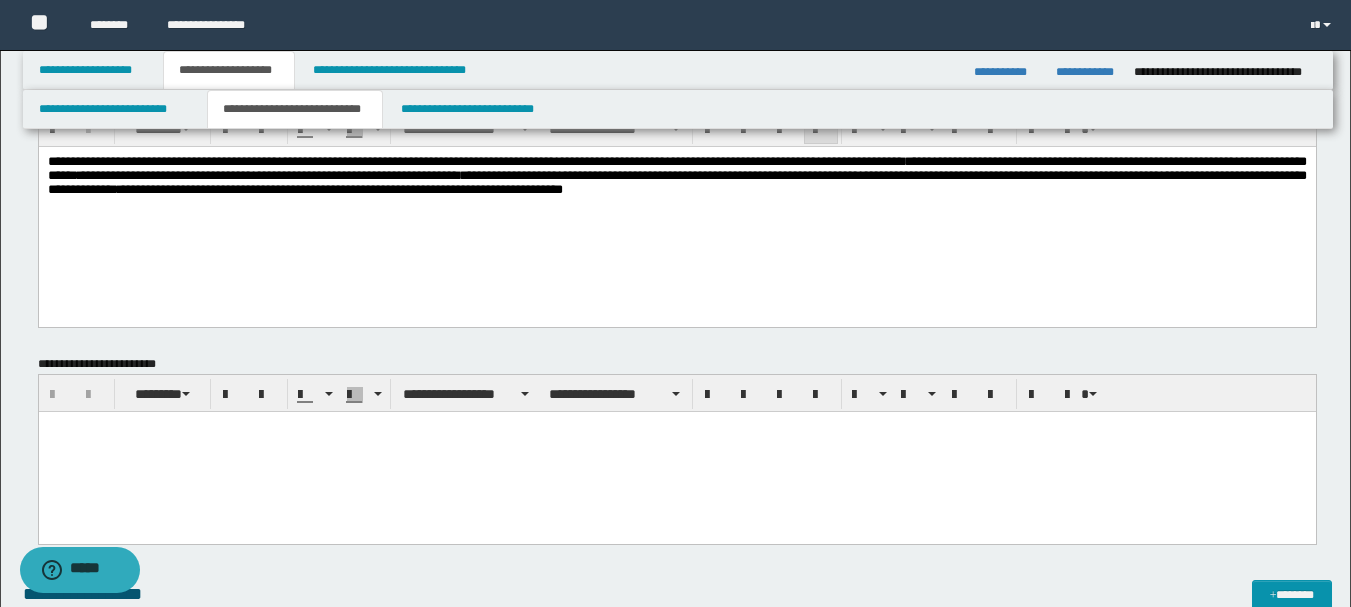 scroll, scrollTop: 0, scrollLeft: 0, axis: both 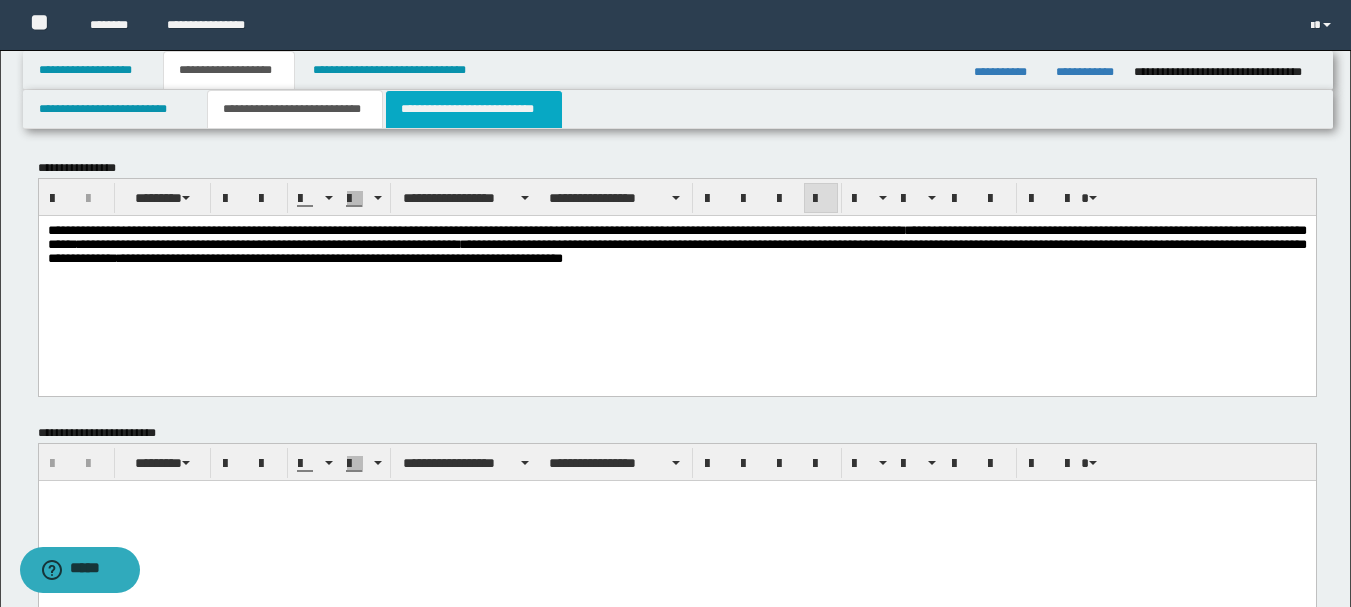 click on "**********" at bounding box center (474, 109) 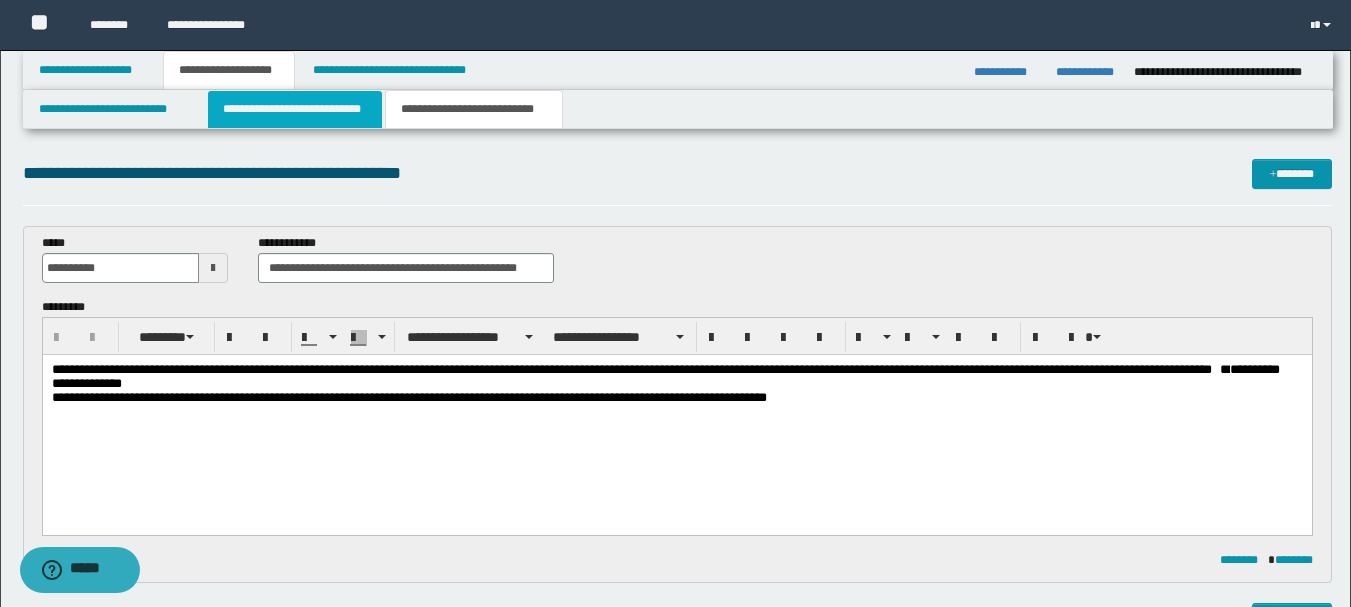 scroll, scrollTop: 0, scrollLeft: 0, axis: both 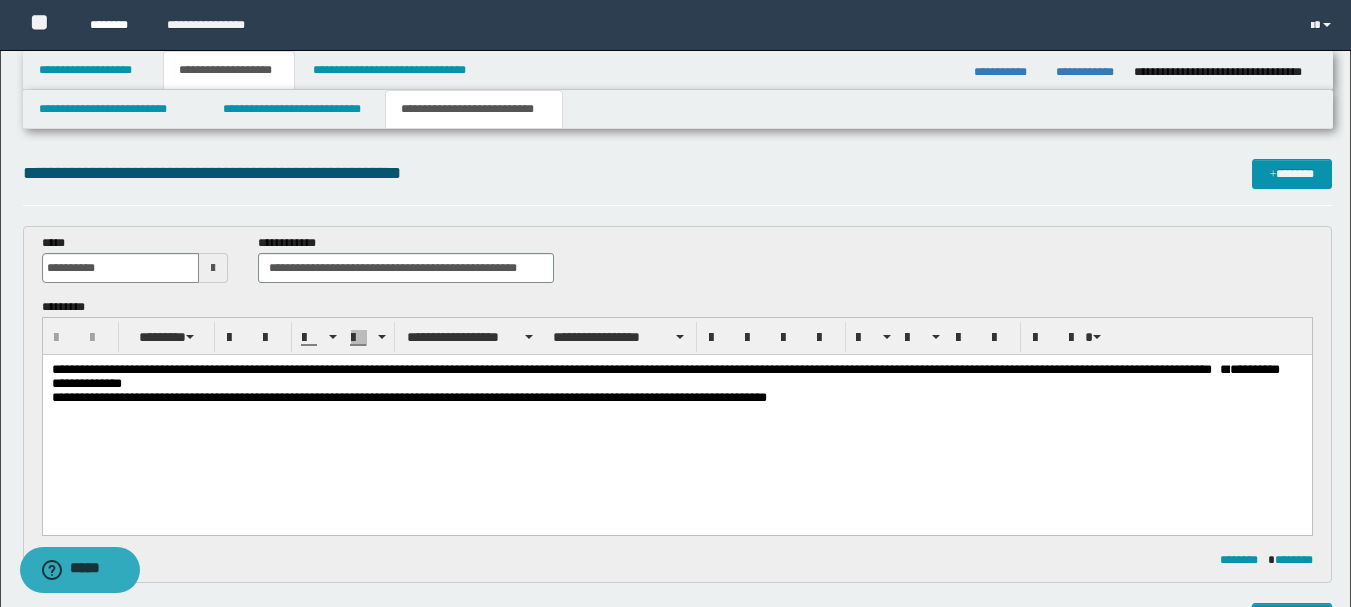 click on "********" at bounding box center [113, 25] 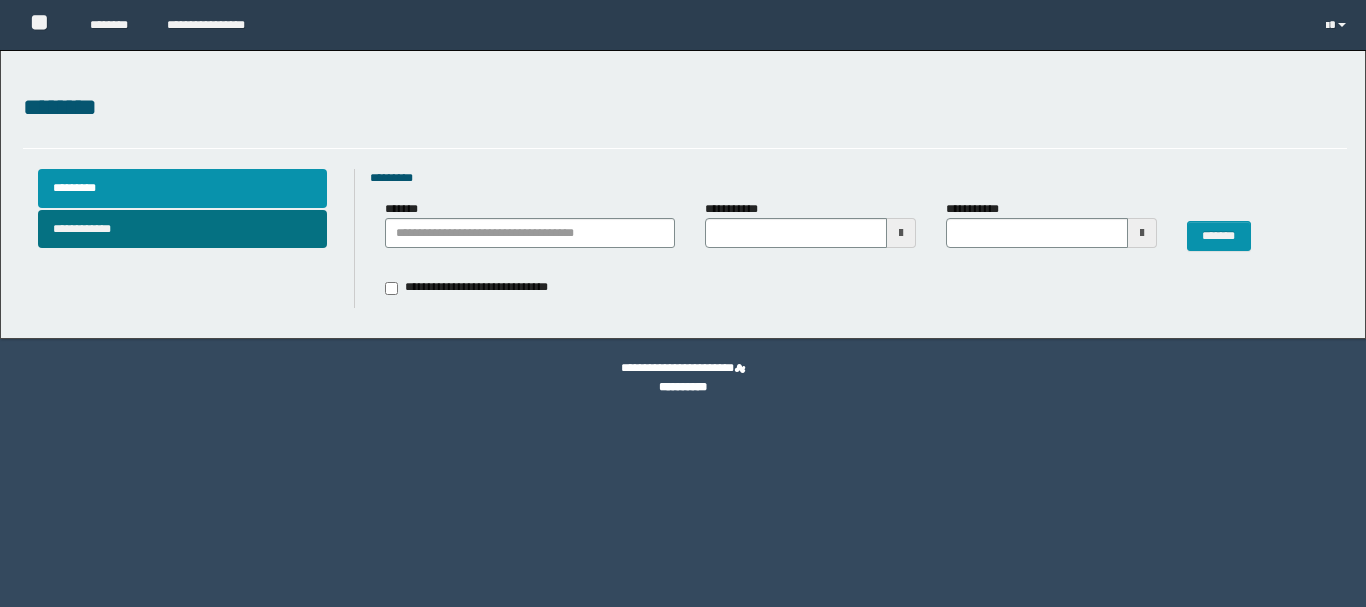 type 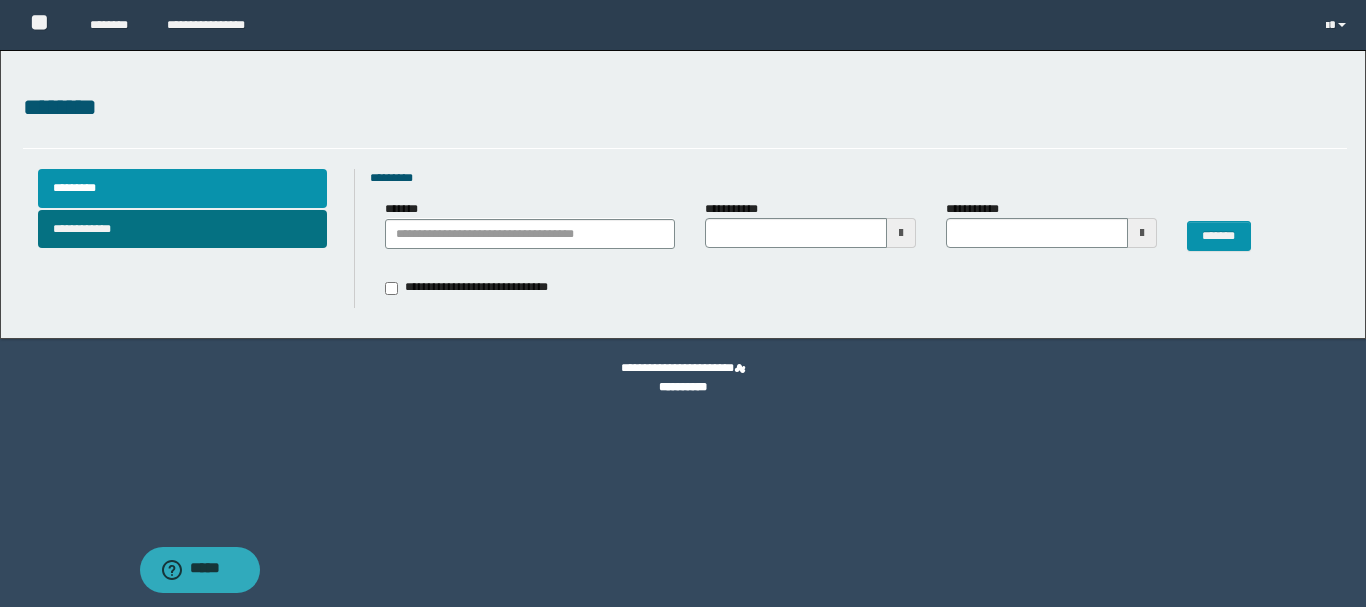 scroll, scrollTop: 0, scrollLeft: 0, axis: both 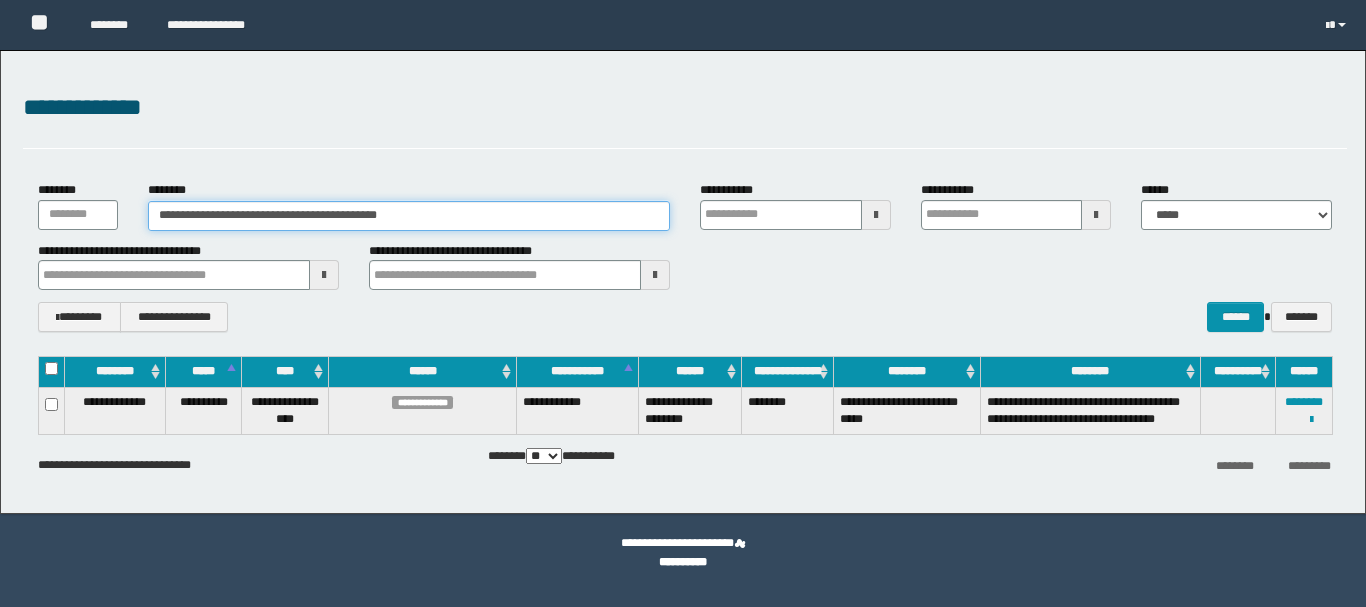 drag, startPoint x: 0, startPoint y: 0, endPoint x: 0, endPoint y: 305, distance: 305 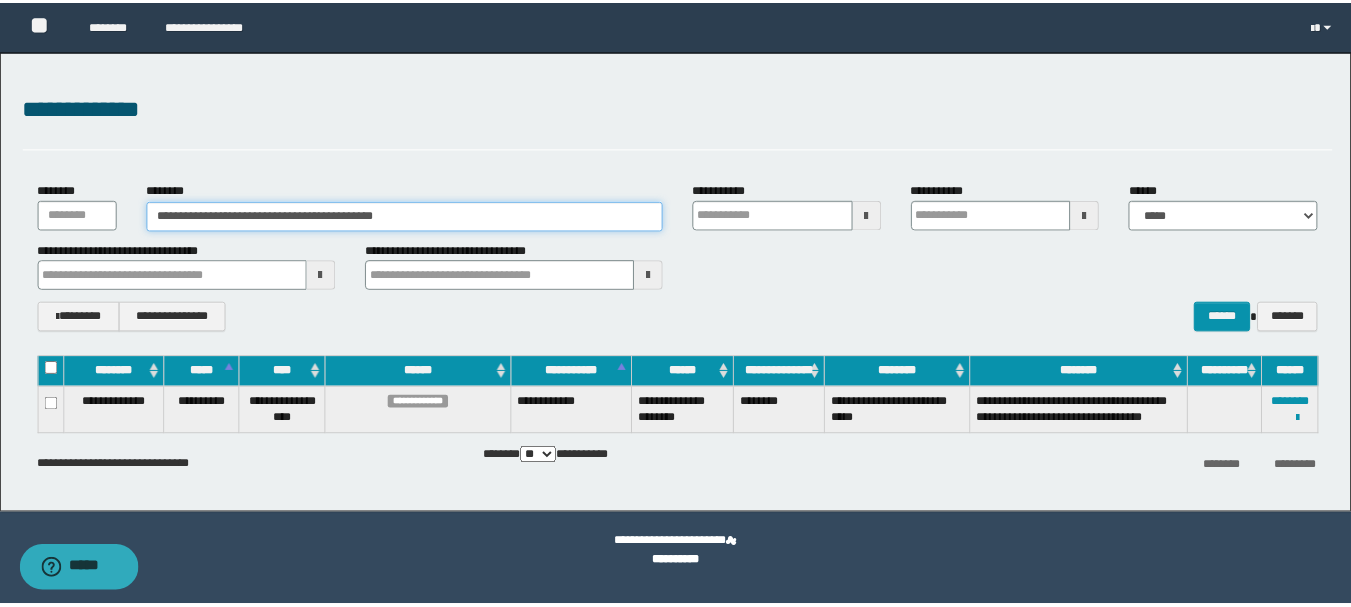 scroll, scrollTop: 0, scrollLeft: 0, axis: both 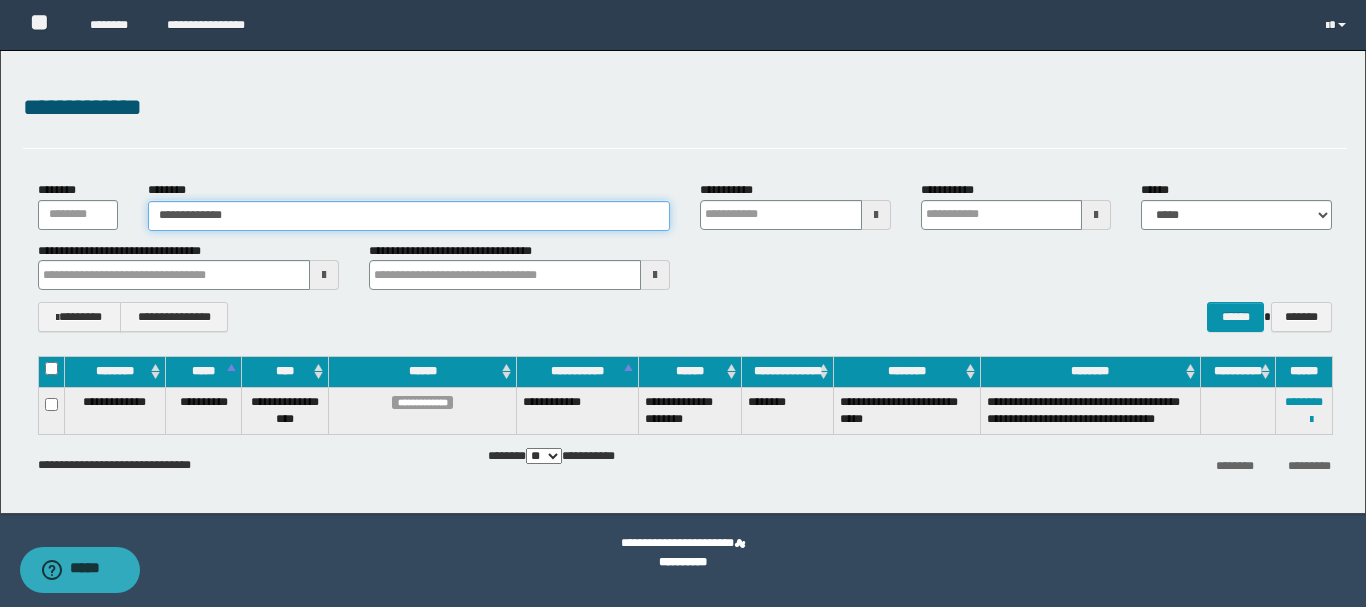 type on "**********" 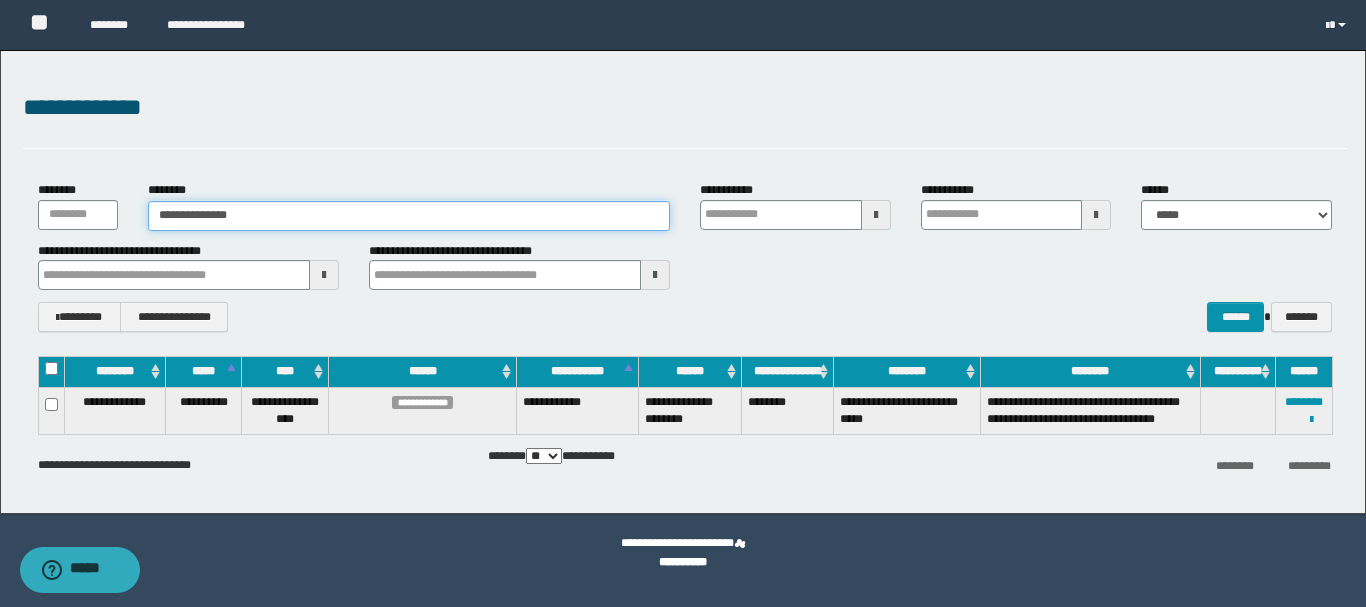 type on "**********" 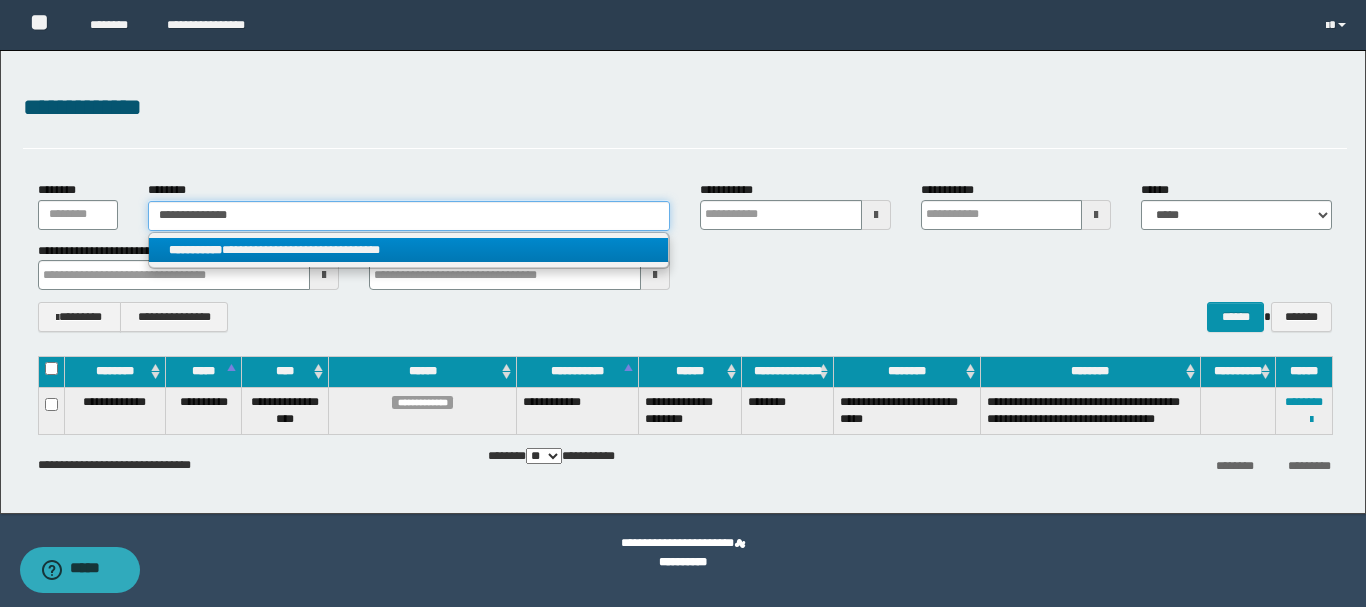 type on "**********" 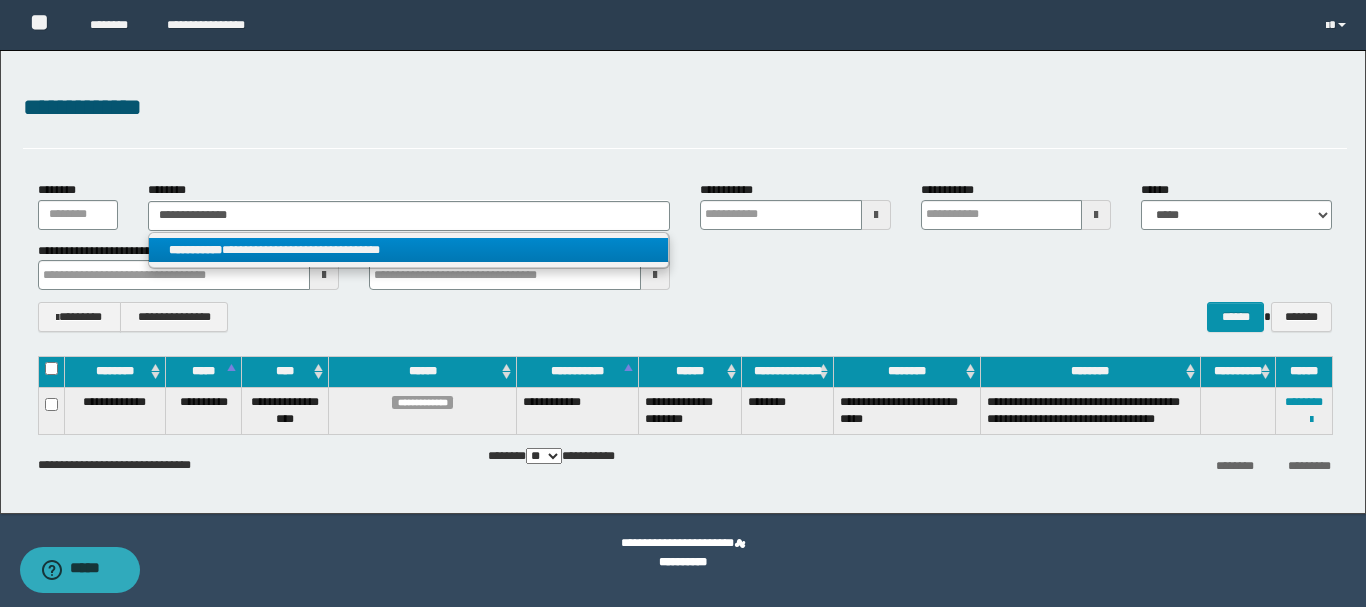 click on "**********" at bounding box center [408, 250] 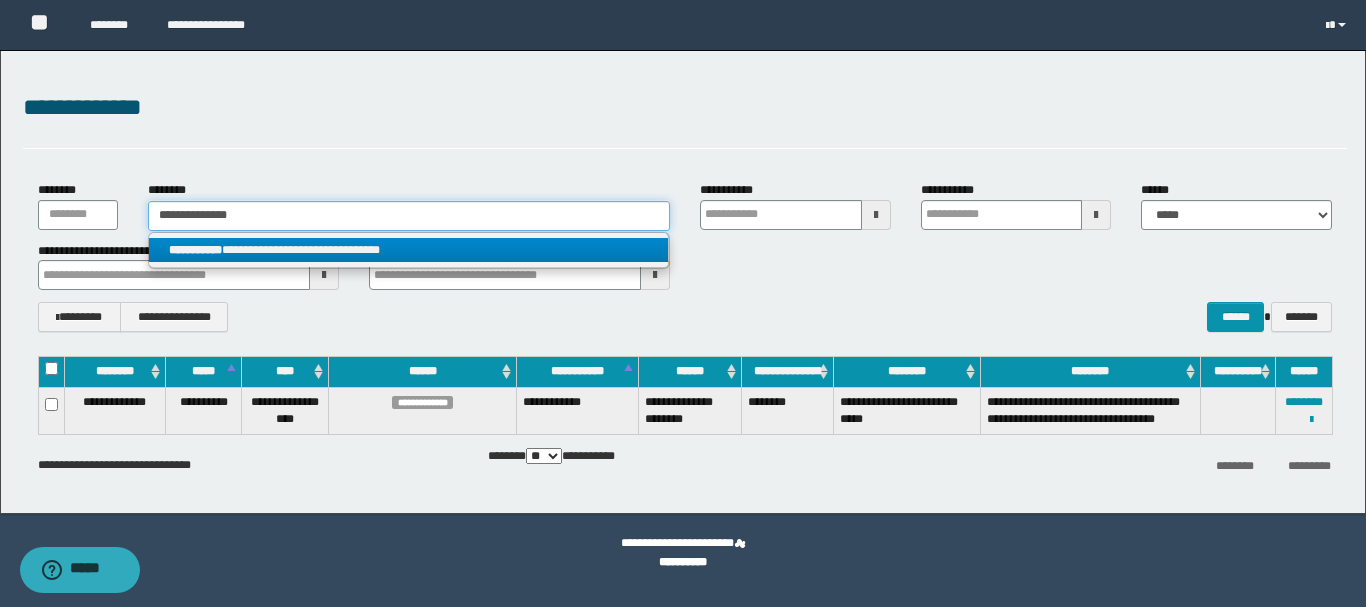 type 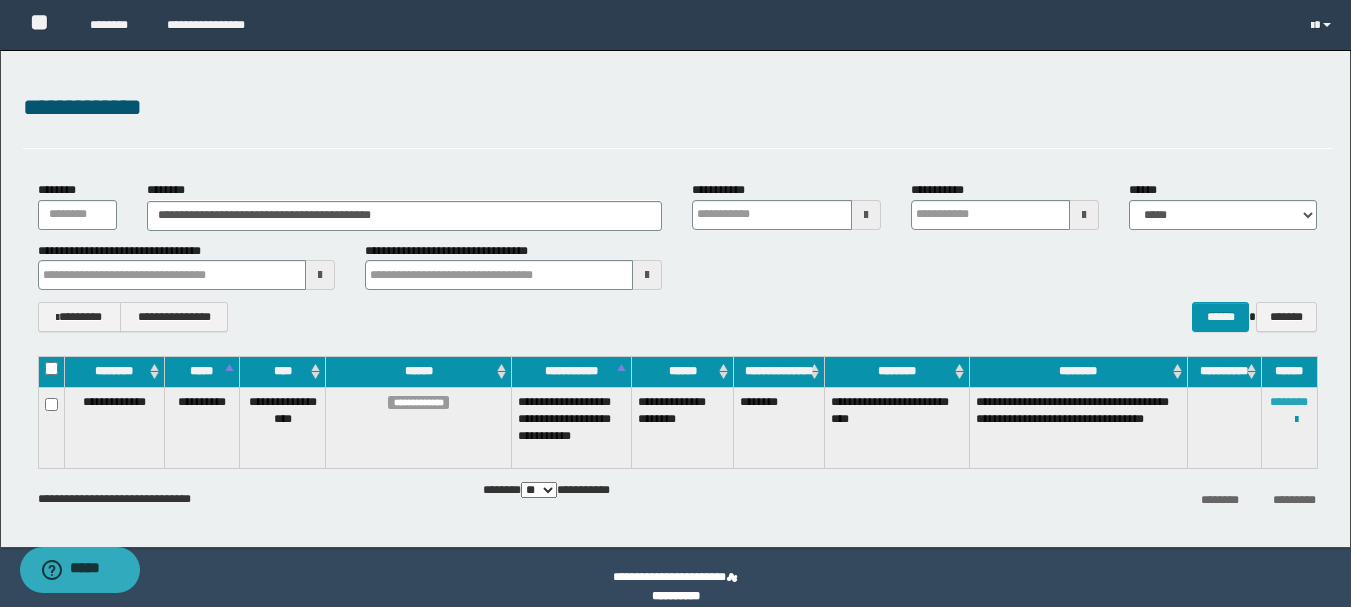 click on "********" at bounding box center [1289, 402] 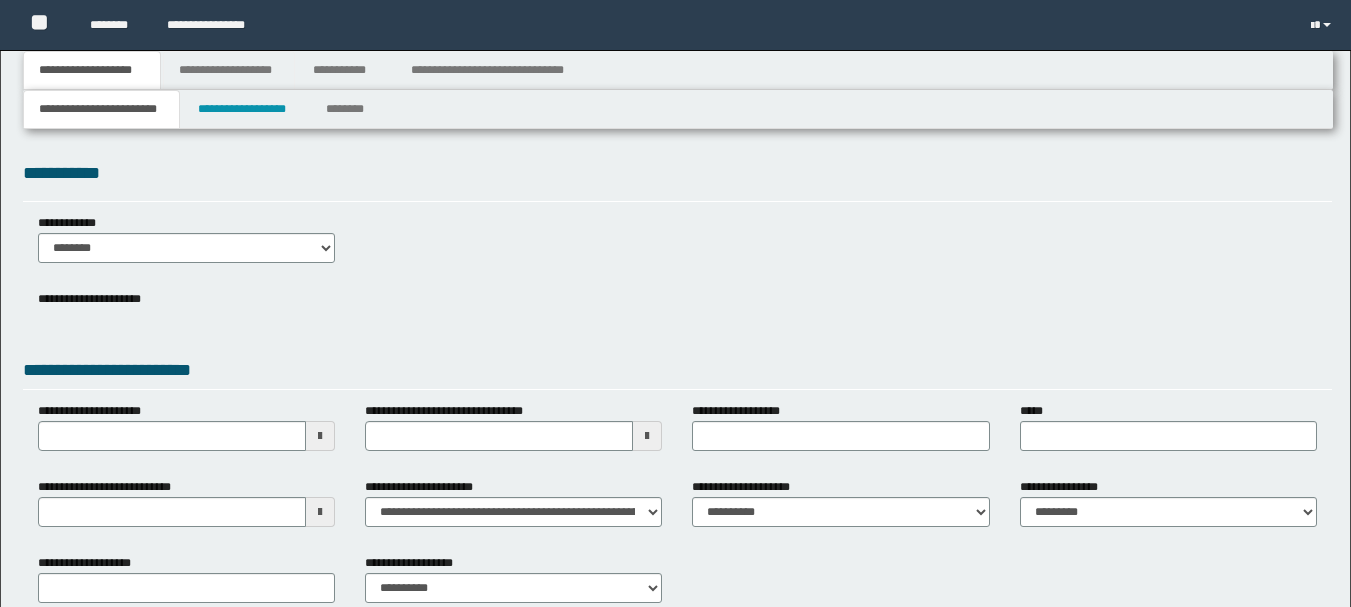 click on "**********" at bounding box center (229, 70) 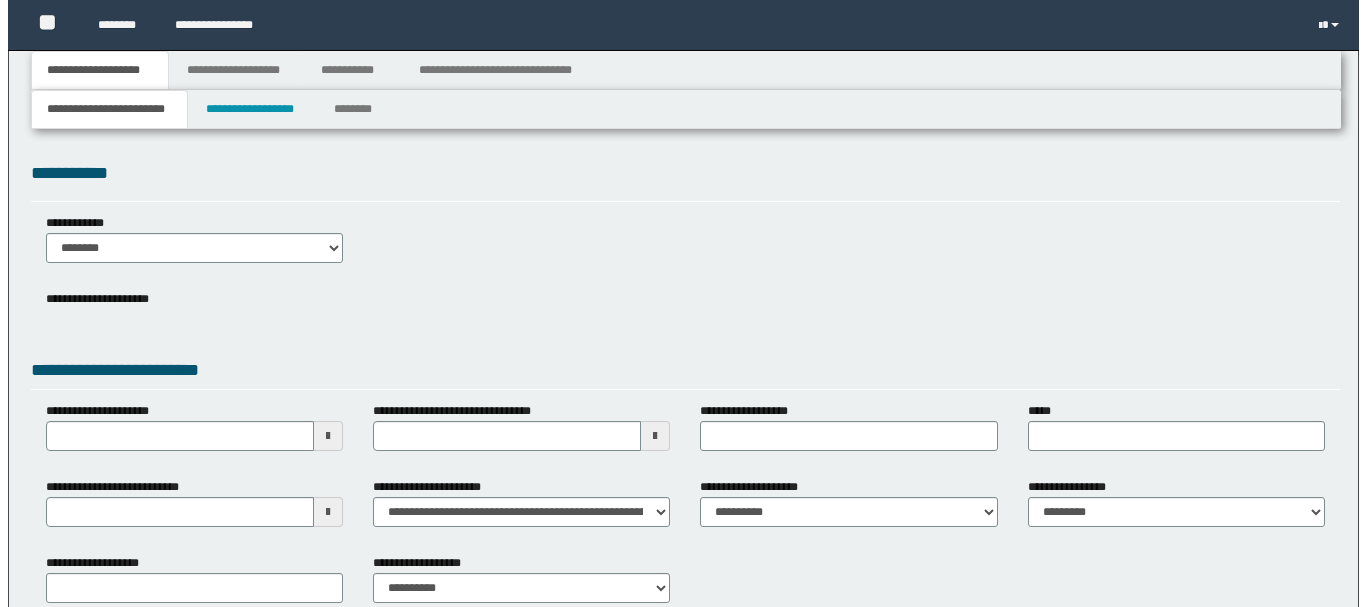 scroll, scrollTop: 0, scrollLeft: 0, axis: both 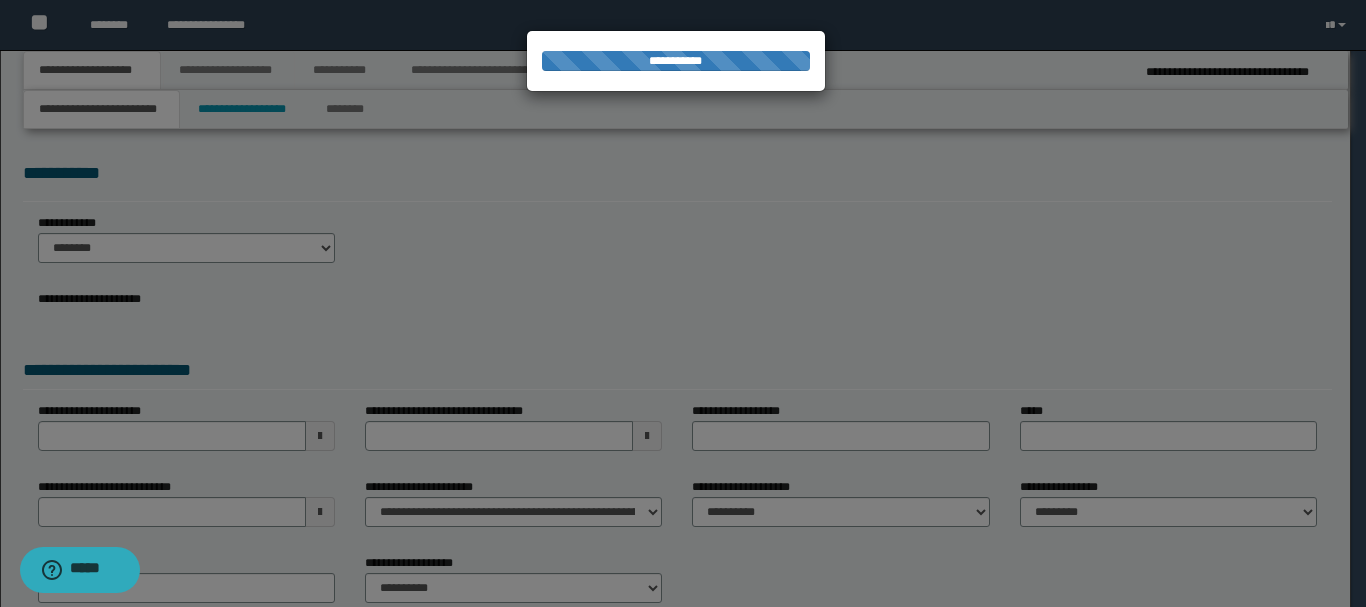 type on "**********" 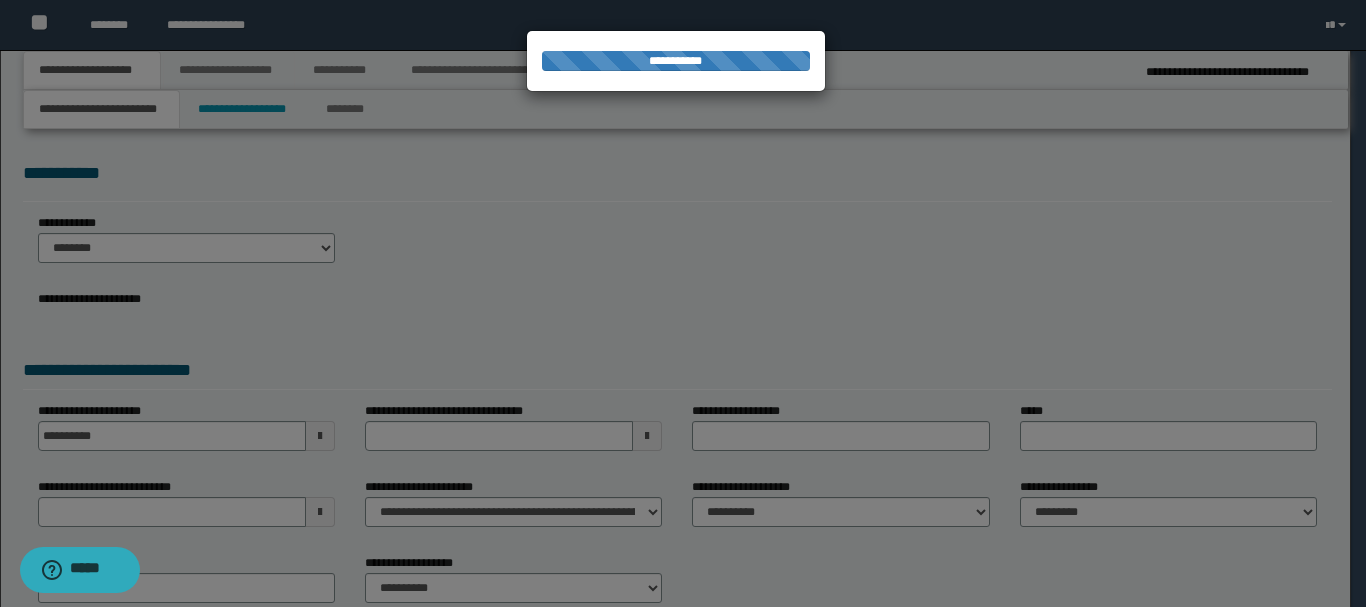 type on "**********" 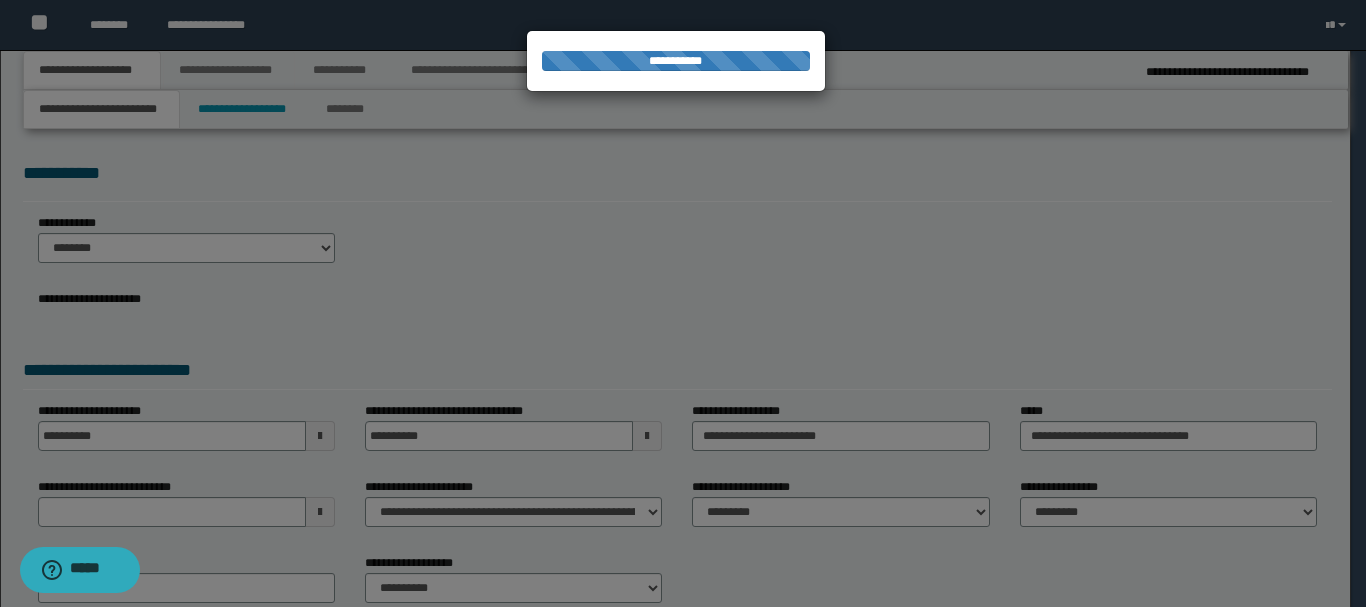 type on "**********" 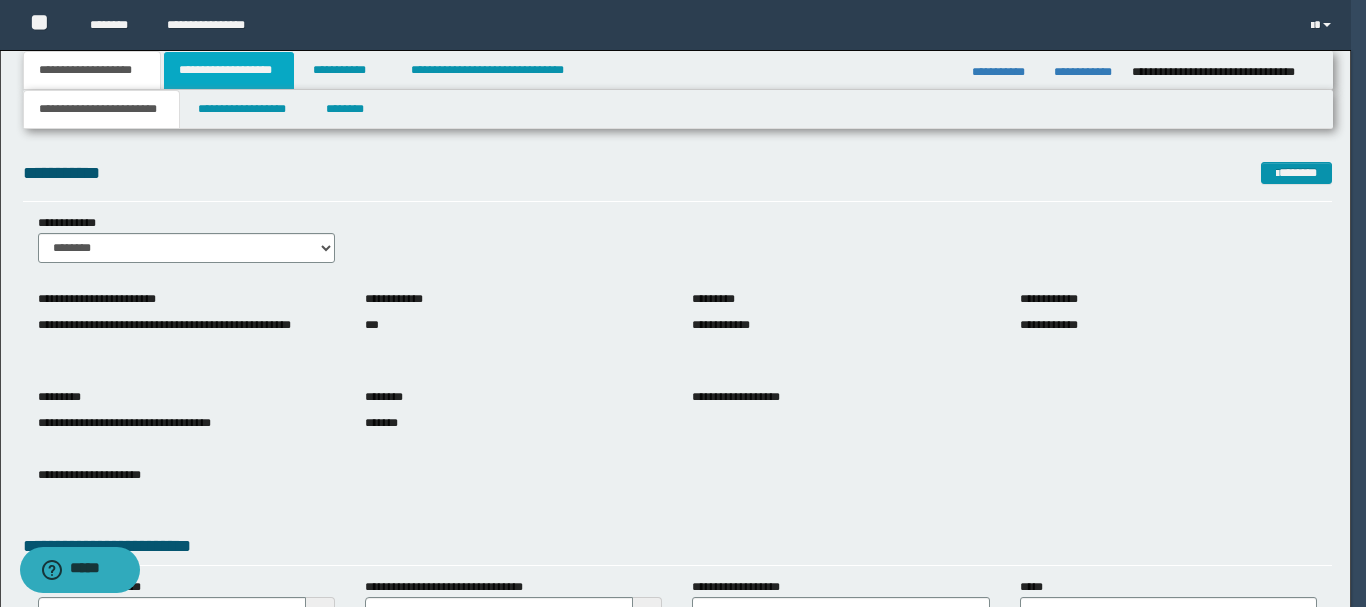 click on "**********" at bounding box center [229, 70] 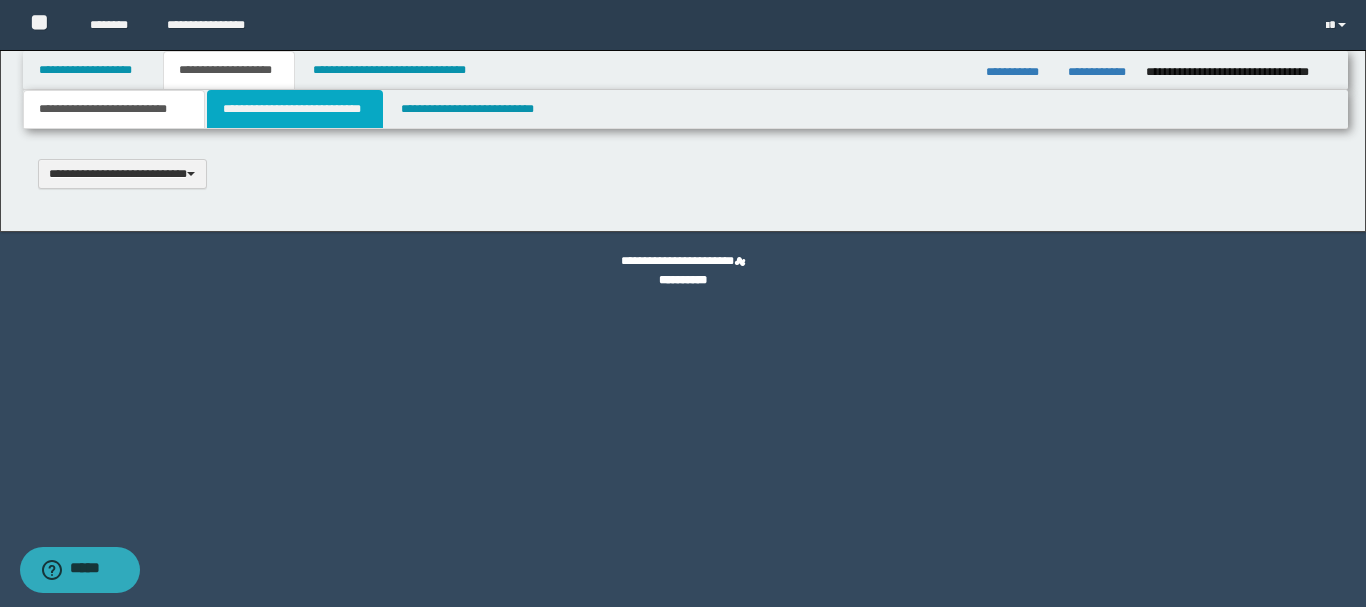 click on "**********" at bounding box center [295, 109] 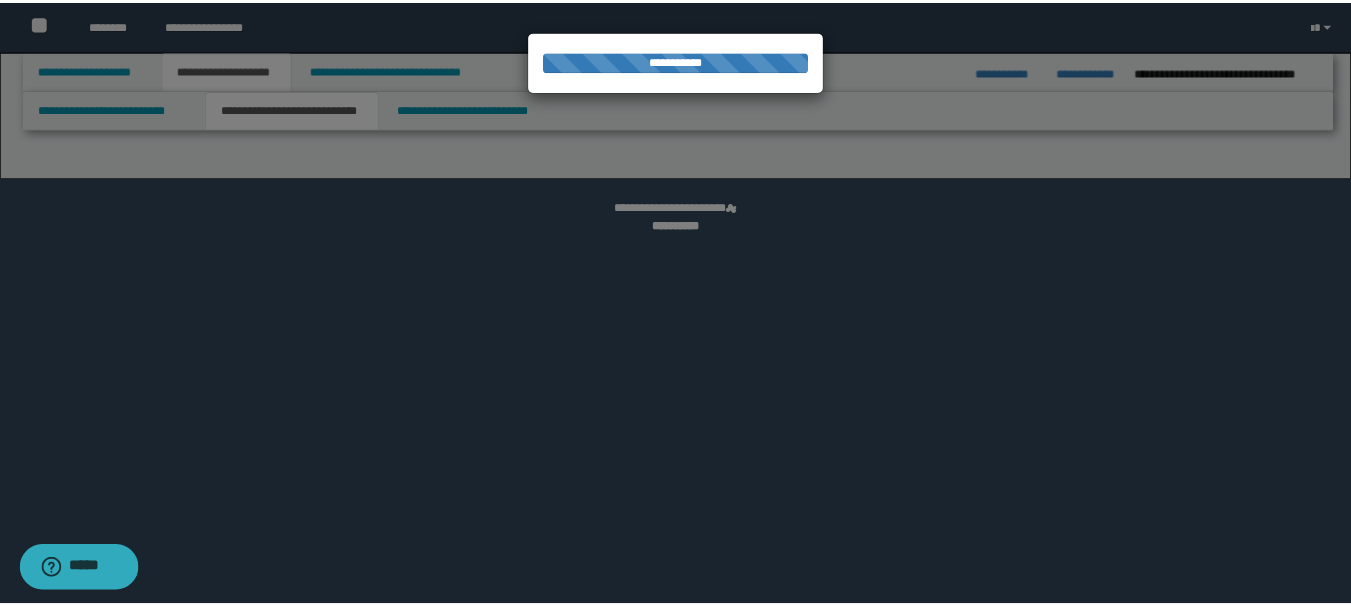 scroll, scrollTop: 0, scrollLeft: 0, axis: both 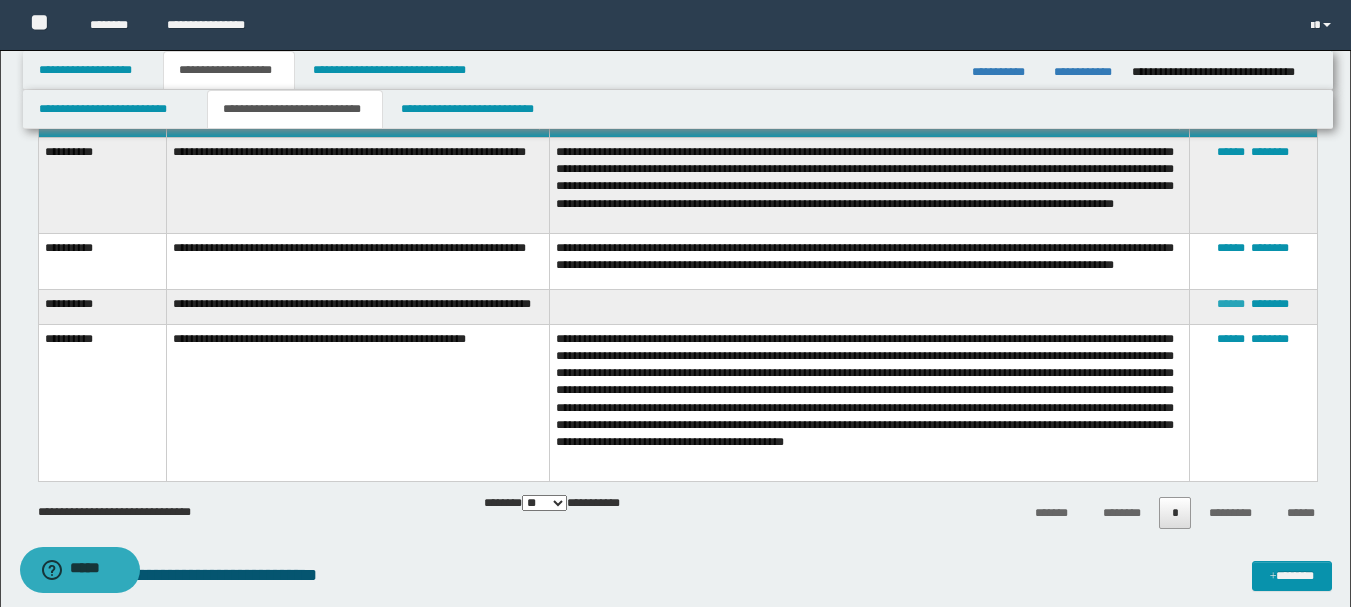 click on "******" at bounding box center (1231, 304) 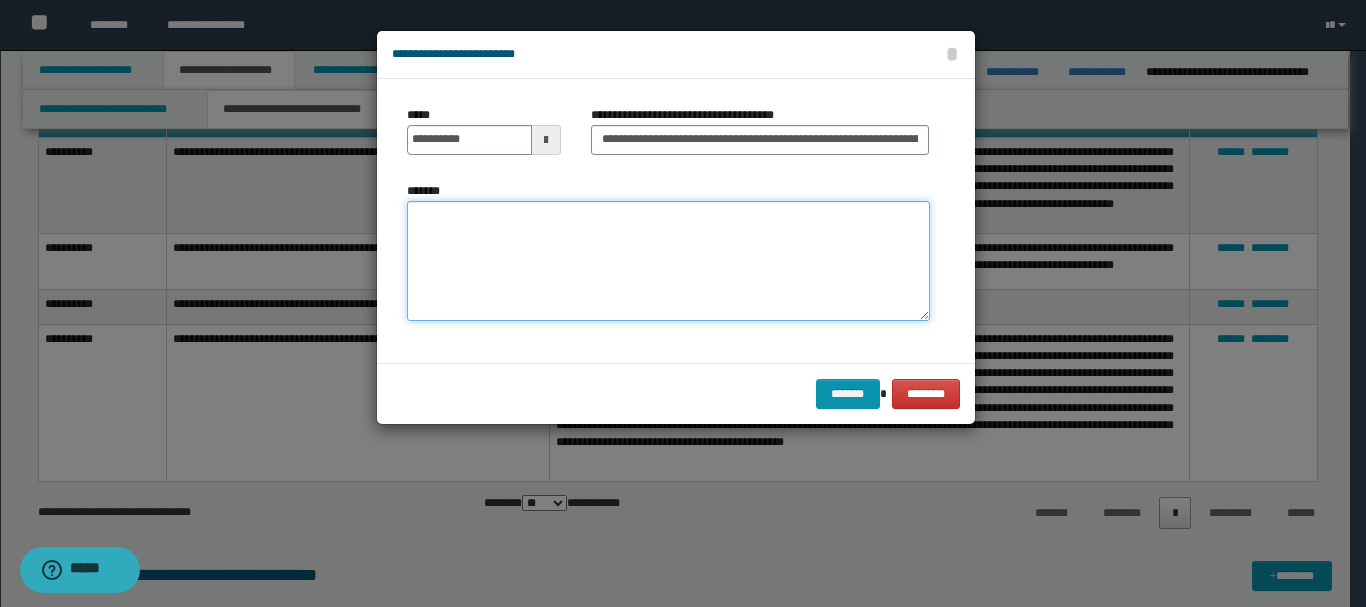 click on "*******" at bounding box center [668, 261] 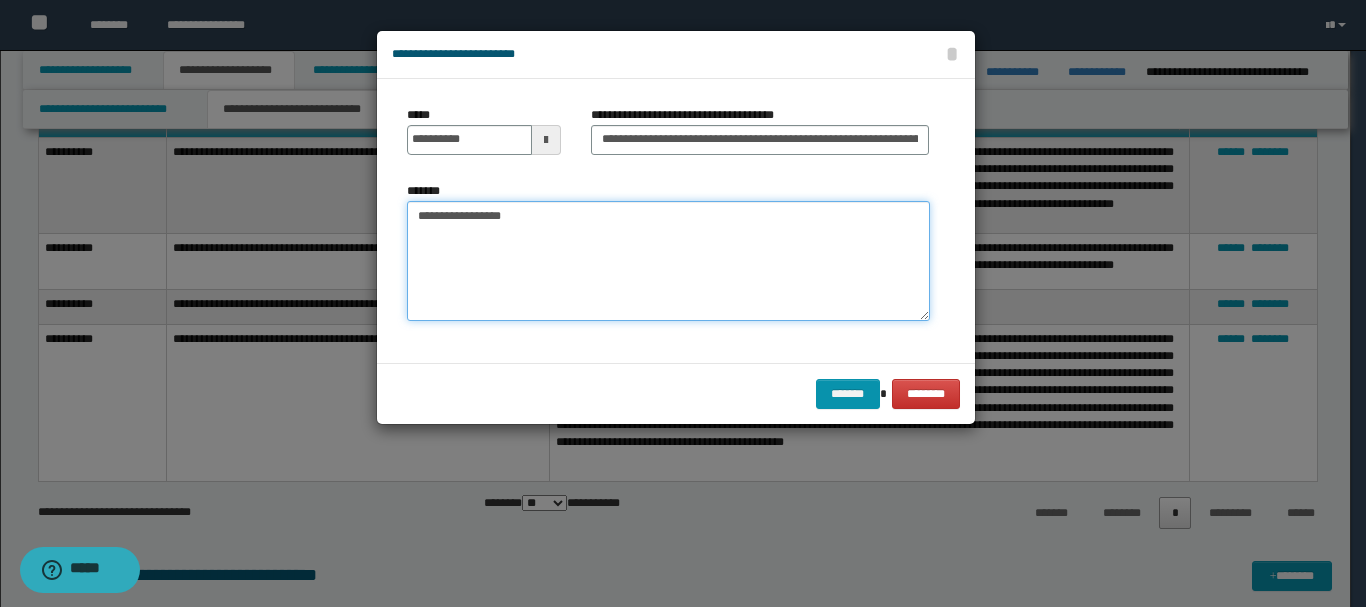 paste on "**********" 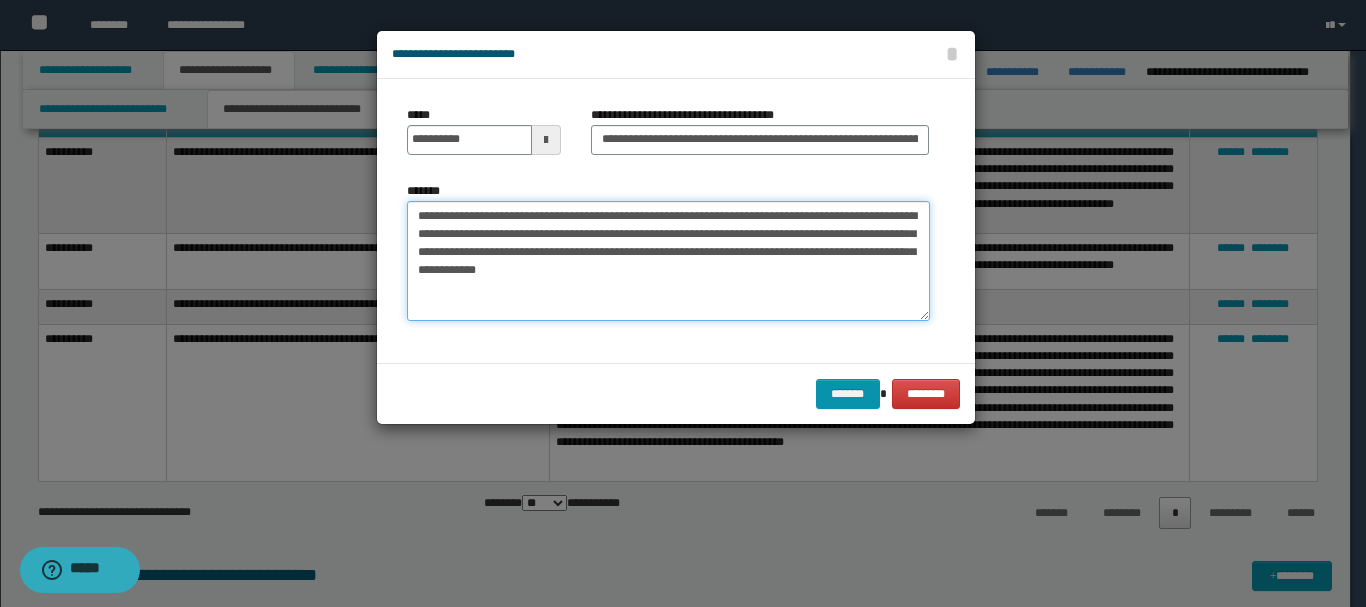 click on "**********" at bounding box center [668, 261] 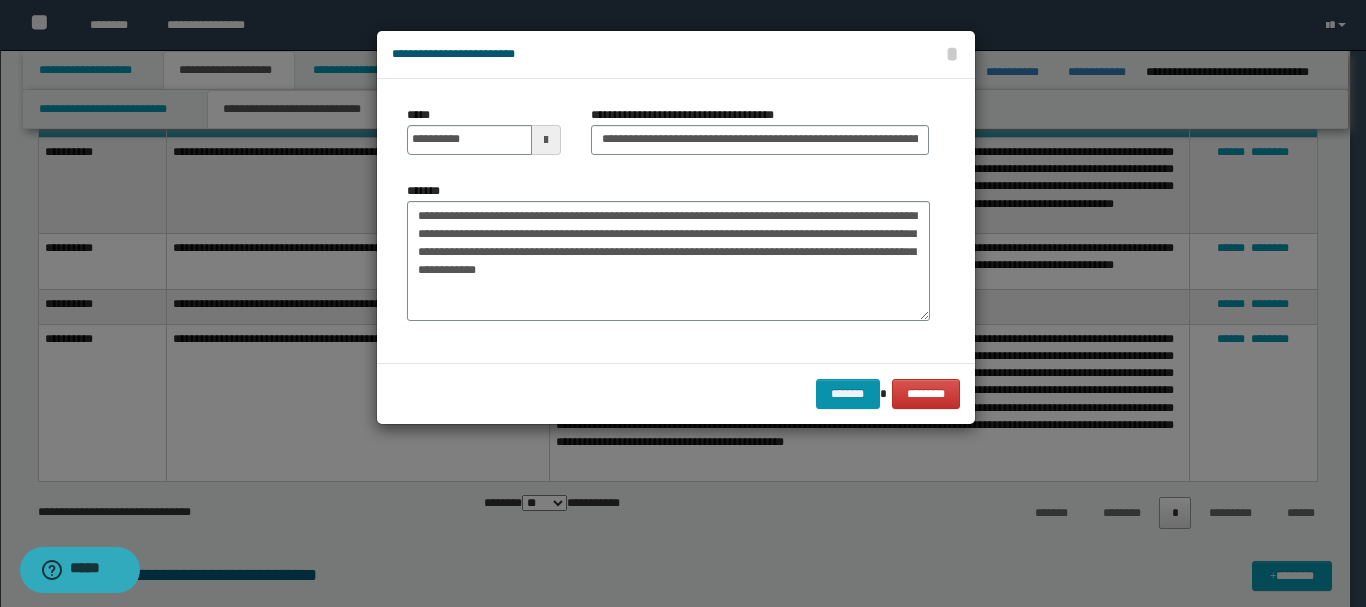 click on "**********" at bounding box center (668, 221) 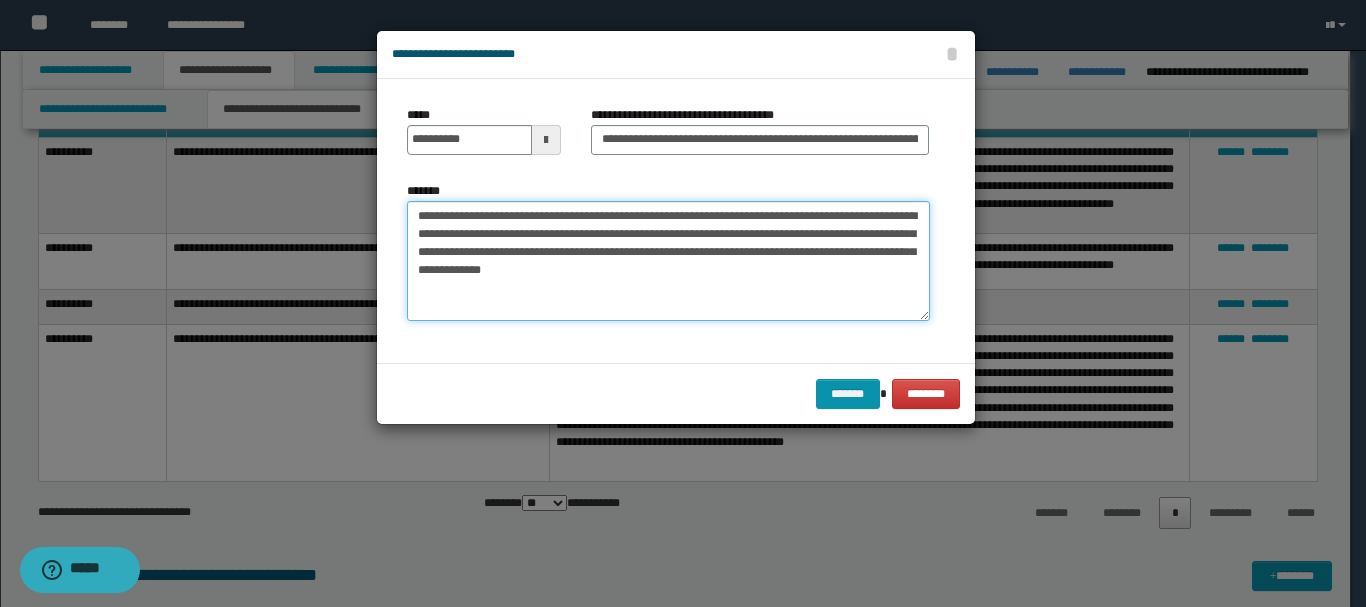 click on "**********" at bounding box center (668, 261) 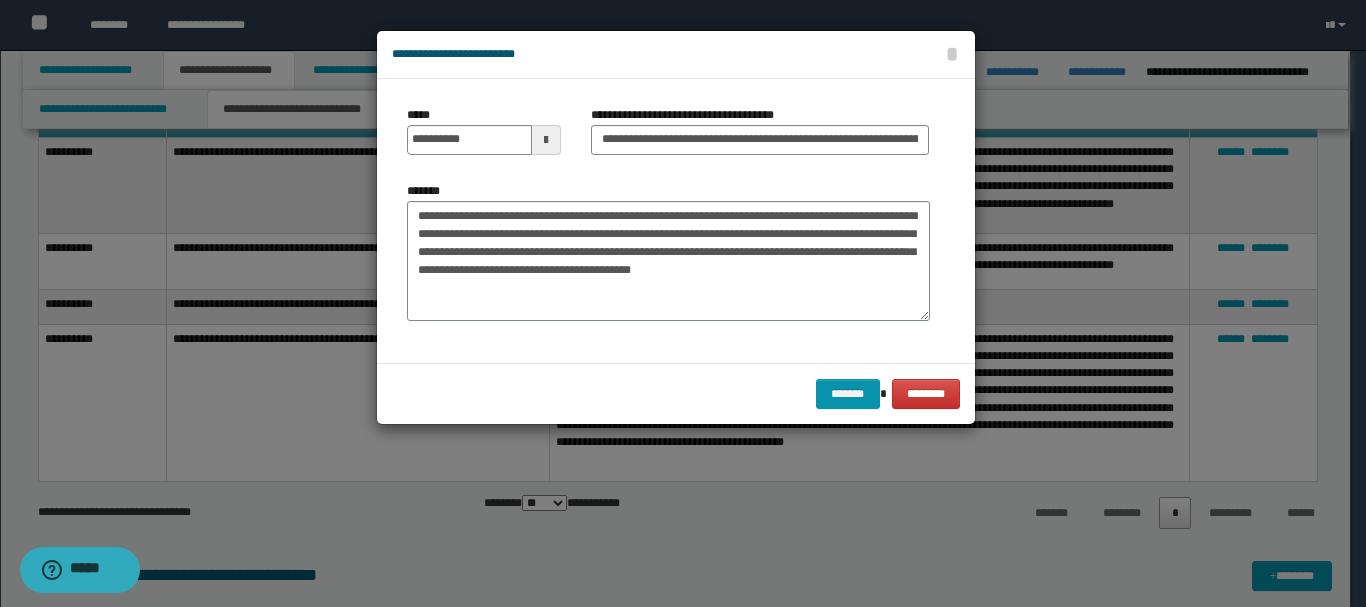 click on "**********" at bounding box center [676, 55] 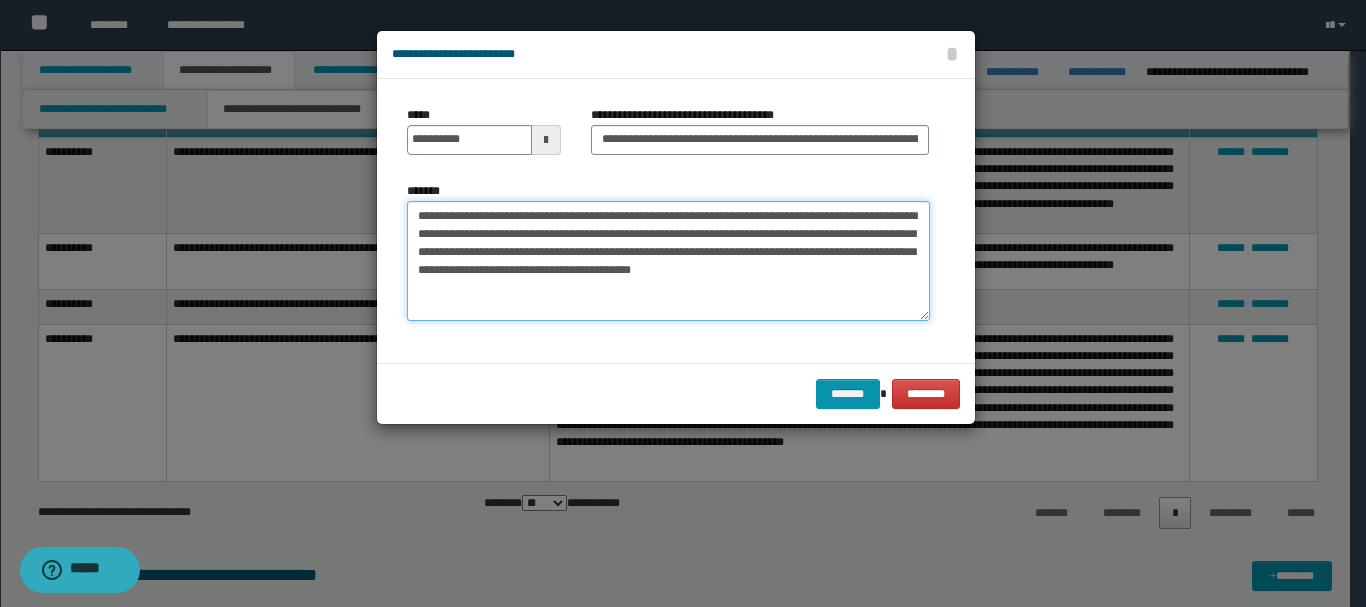 click on "**********" at bounding box center [668, 261] 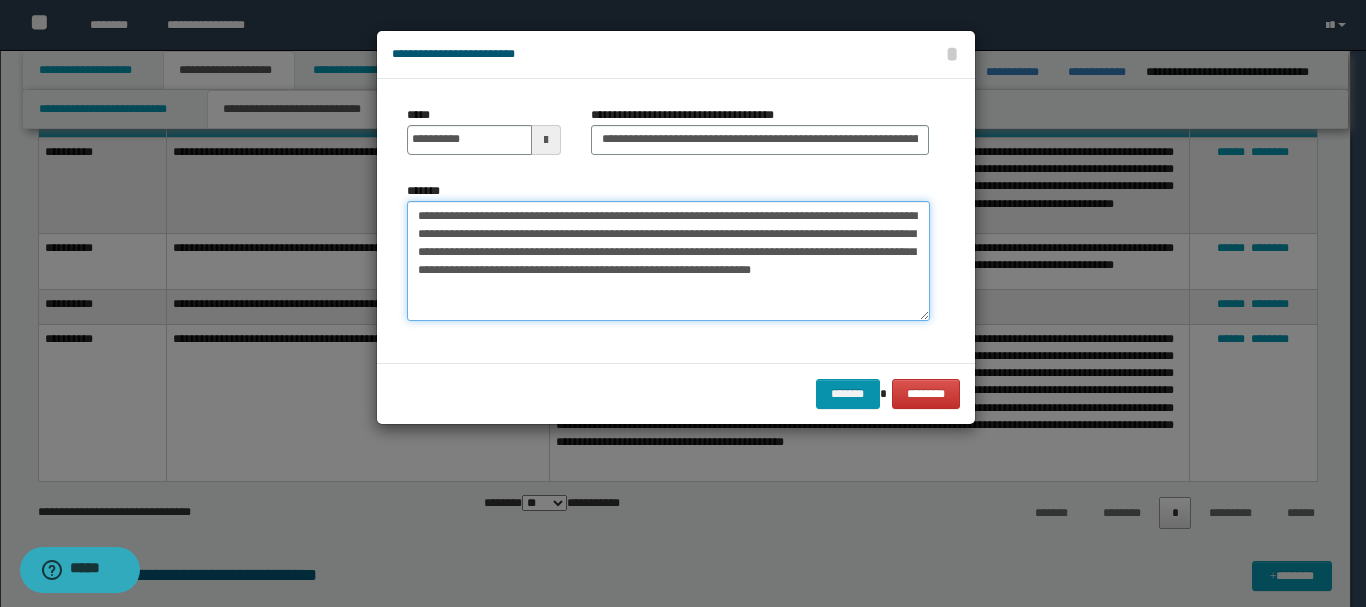 click on "**********" at bounding box center [668, 261] 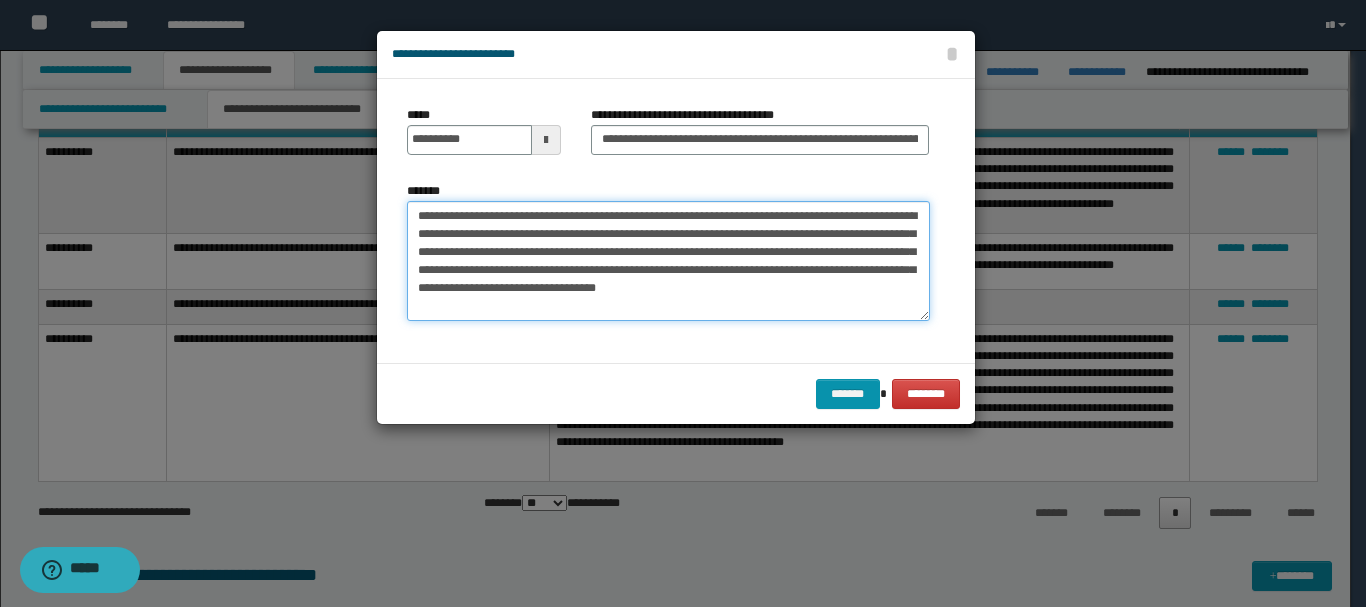 click on "**********" at bounding box center [668, 261] 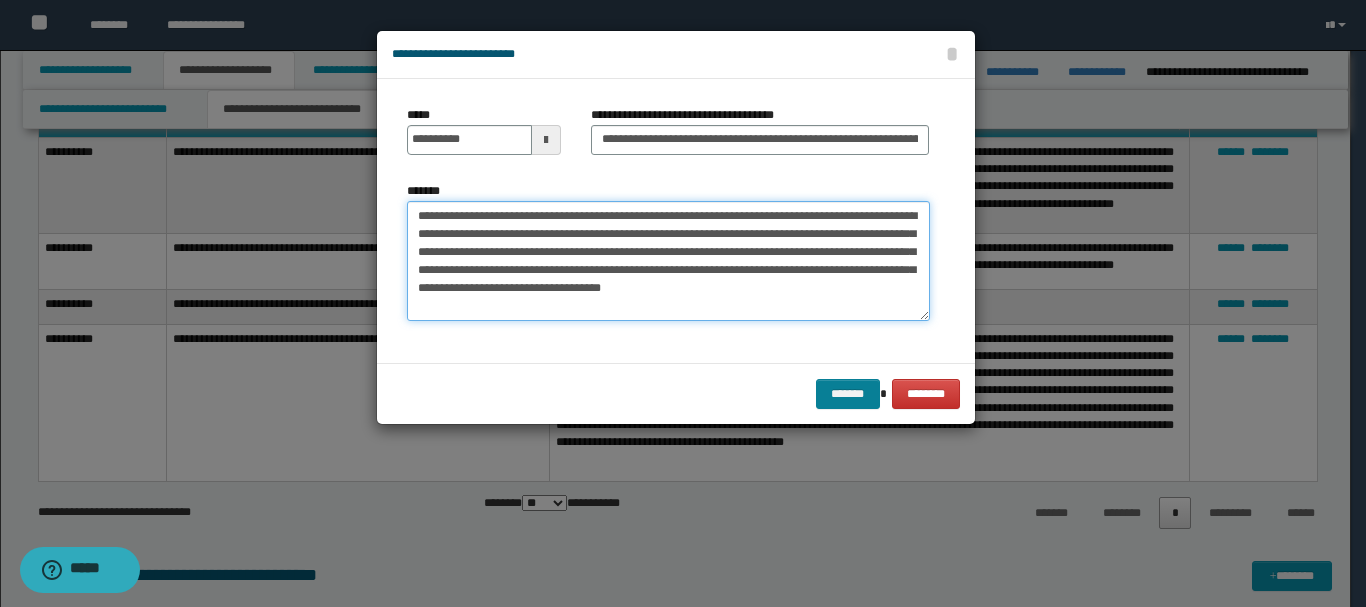 type on "**********" 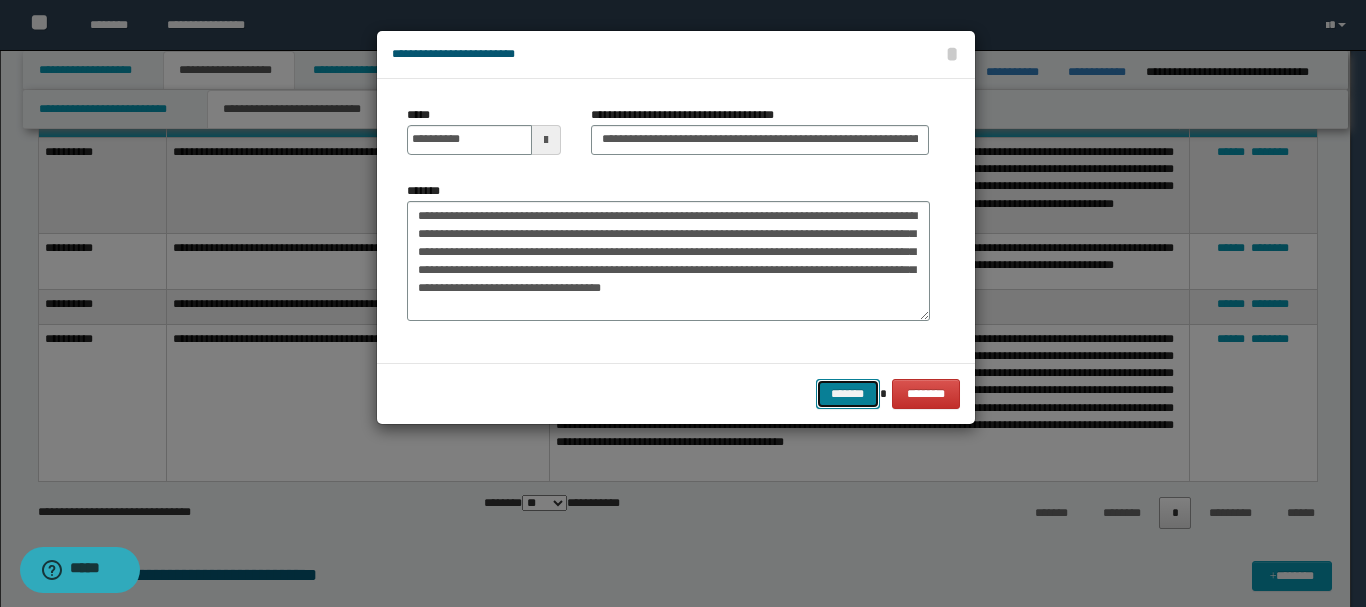 click on "*******" at bounding box center (848, 394) 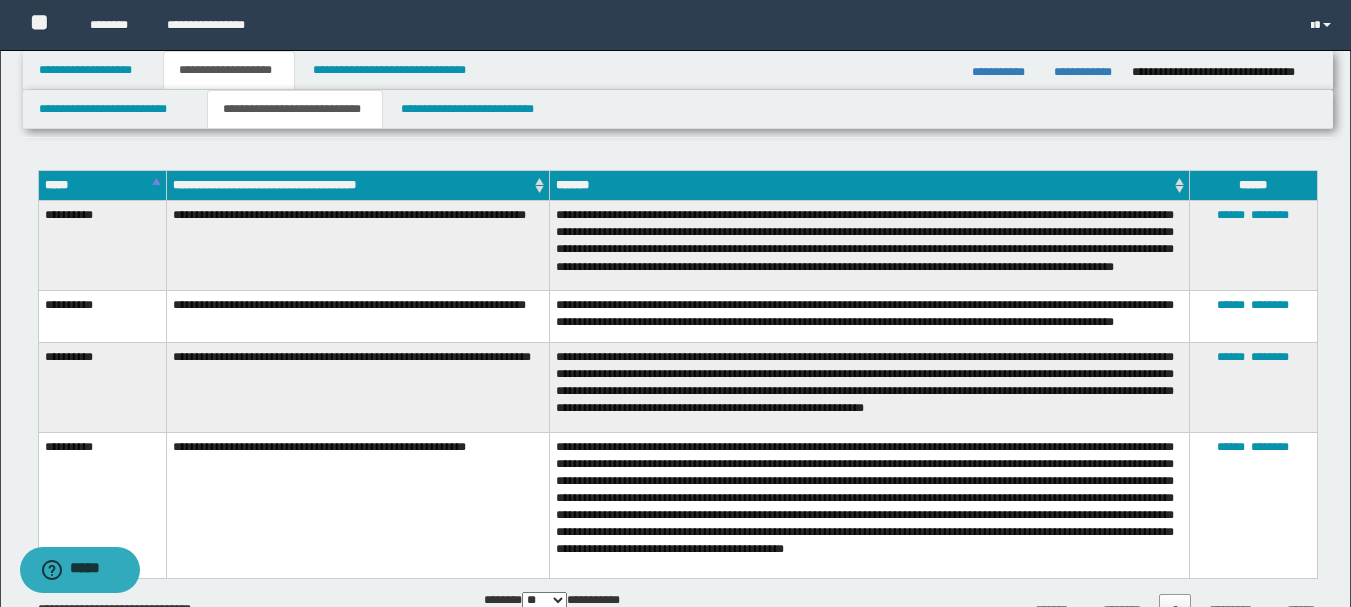 scroll, scrollTop: 653, scrollLeft: 0, axis: vertical 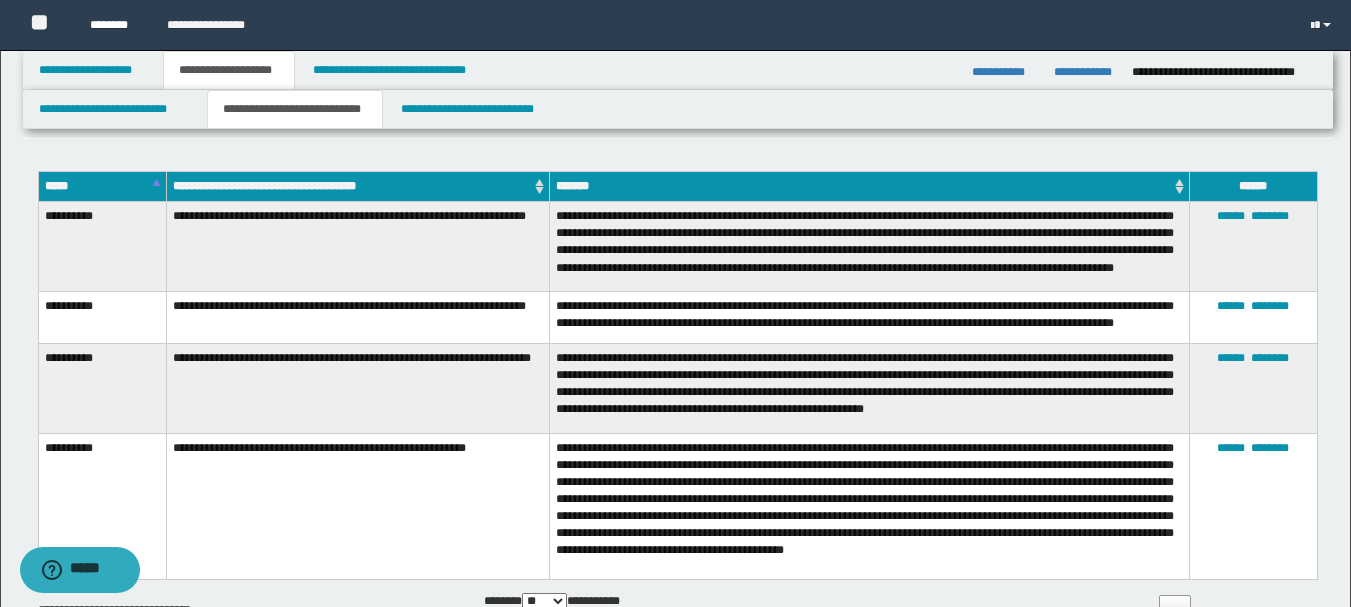 click on "********" at bounding box center [113, 25] 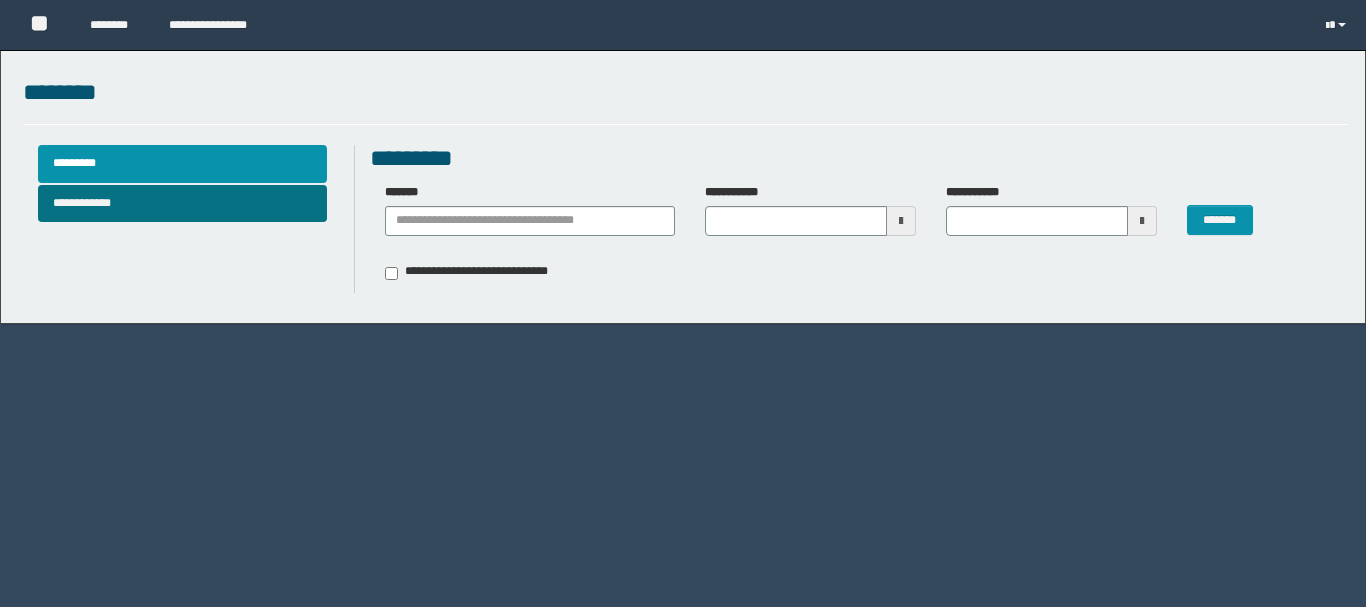 scroll, scrollTop: 0, scrollLeft: 0, axis: both 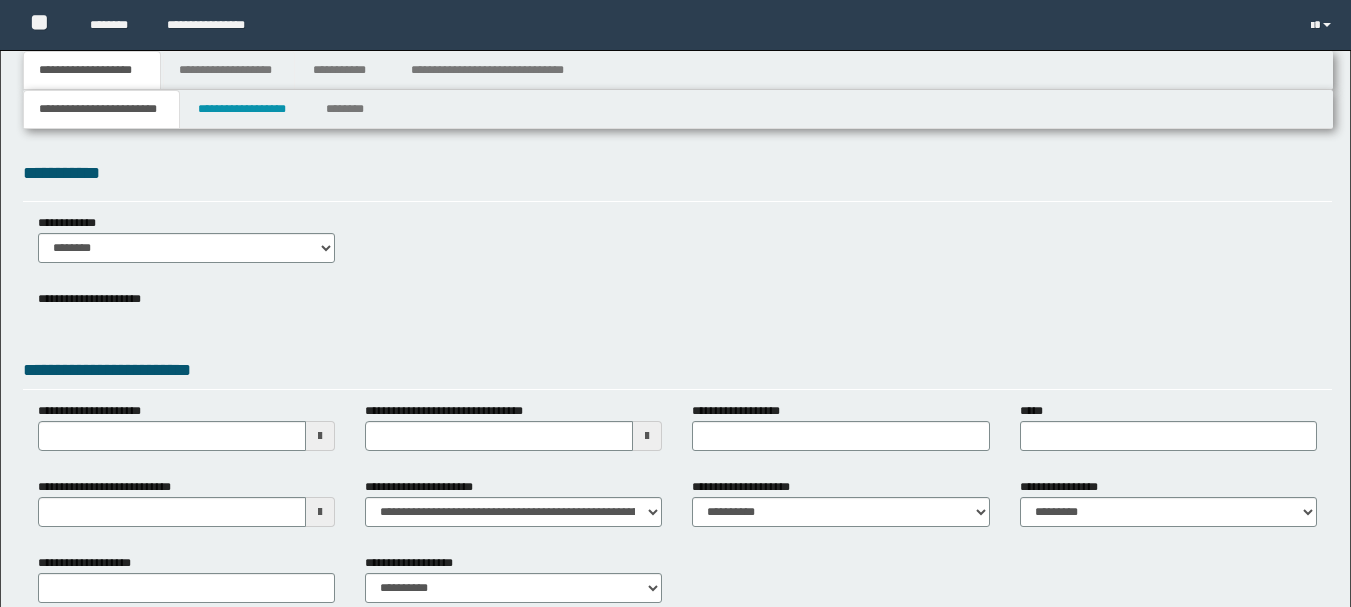 type on "**********" 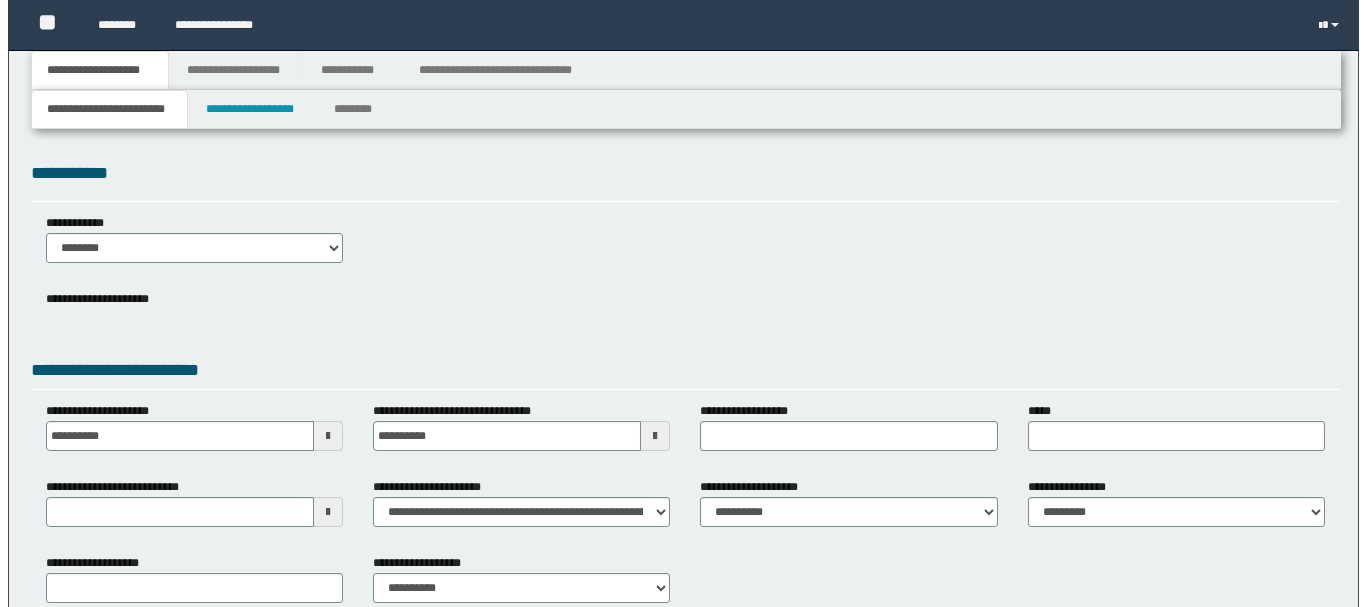 scroll, scrollTop: 119, scrollLeft: 0, axis: vertical 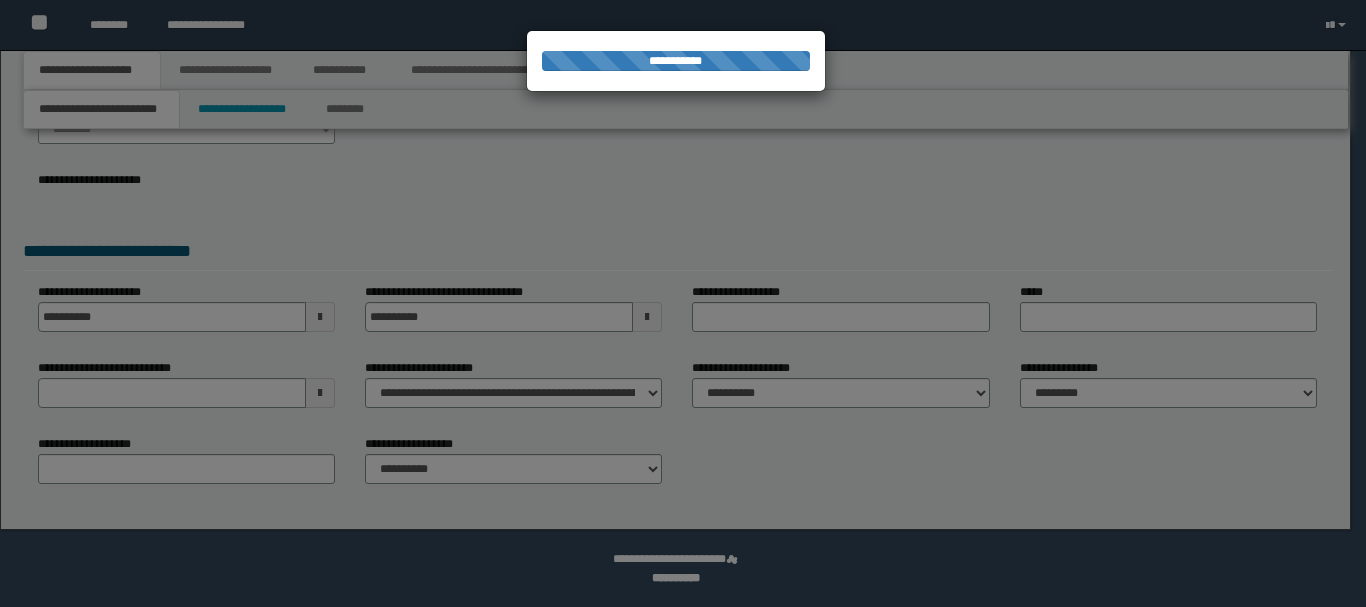 click at bounding box center (683, 303) 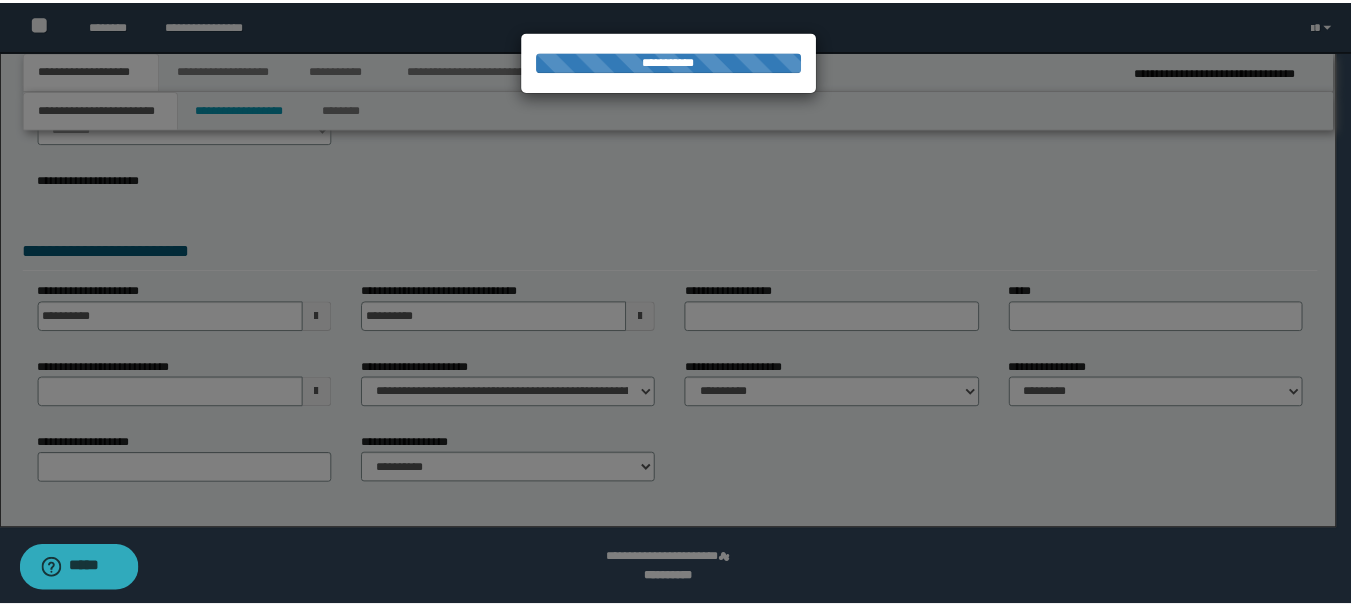 scroll, scrollTop: 0, scrollLeft: 0, axis: both 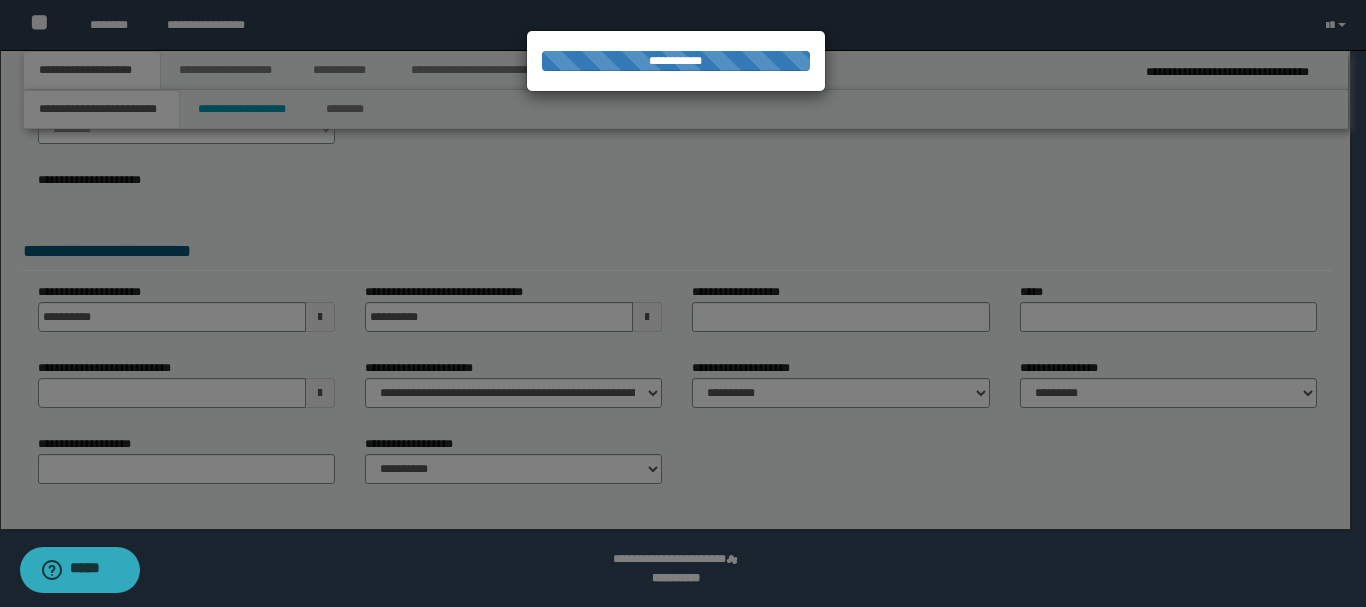 type on "**********" 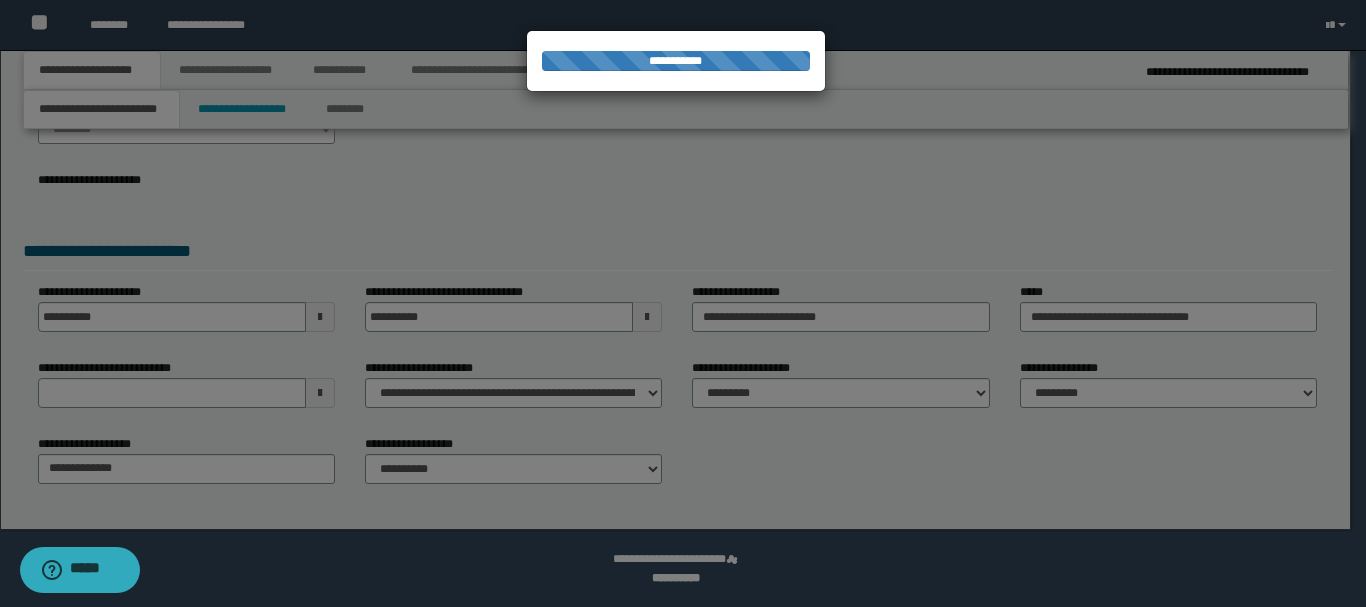 select on "*" 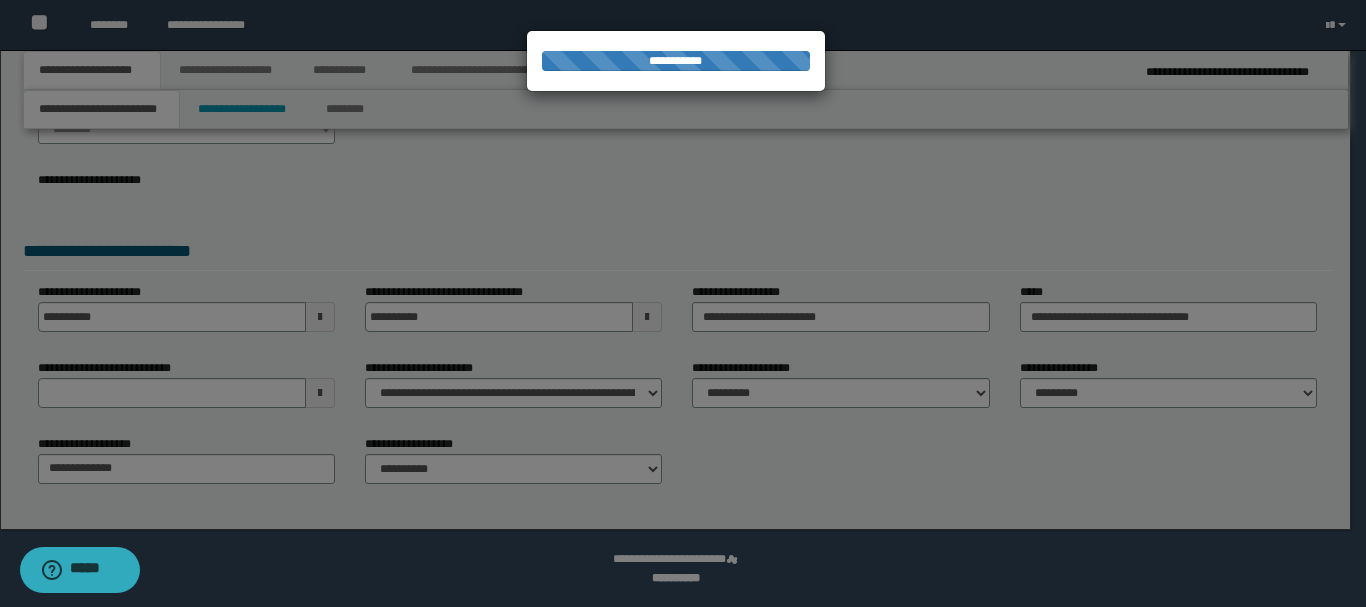 type on "**********" 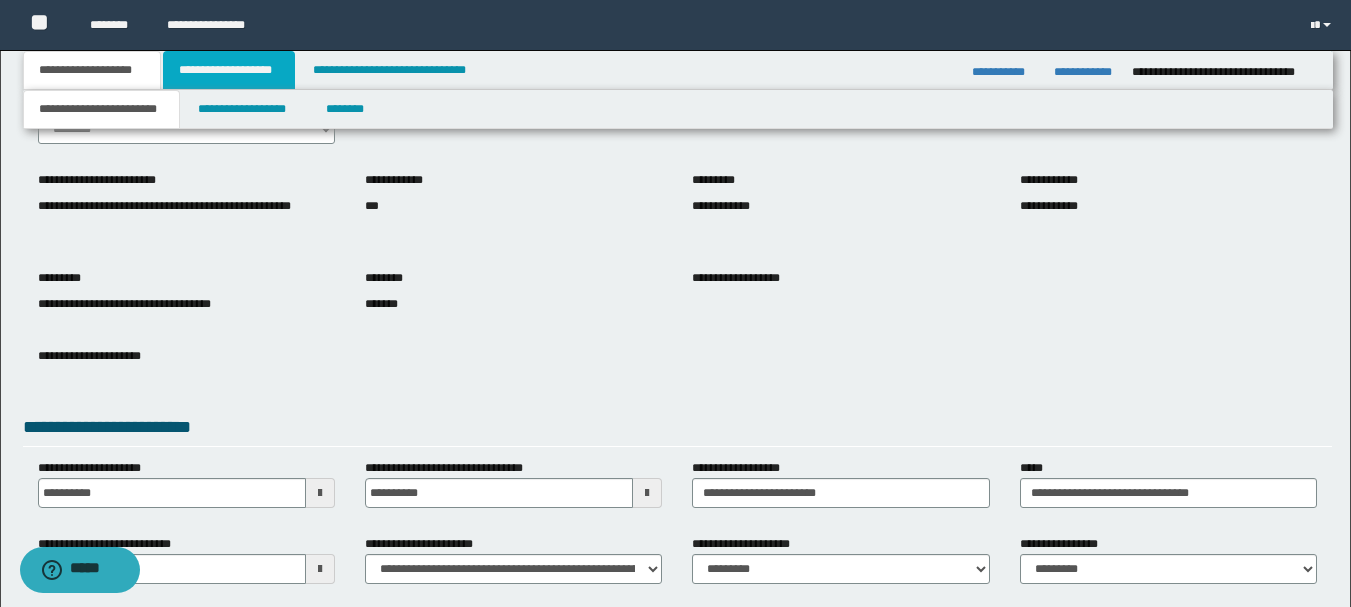 click on "**********" at bounding box center (229, 70) 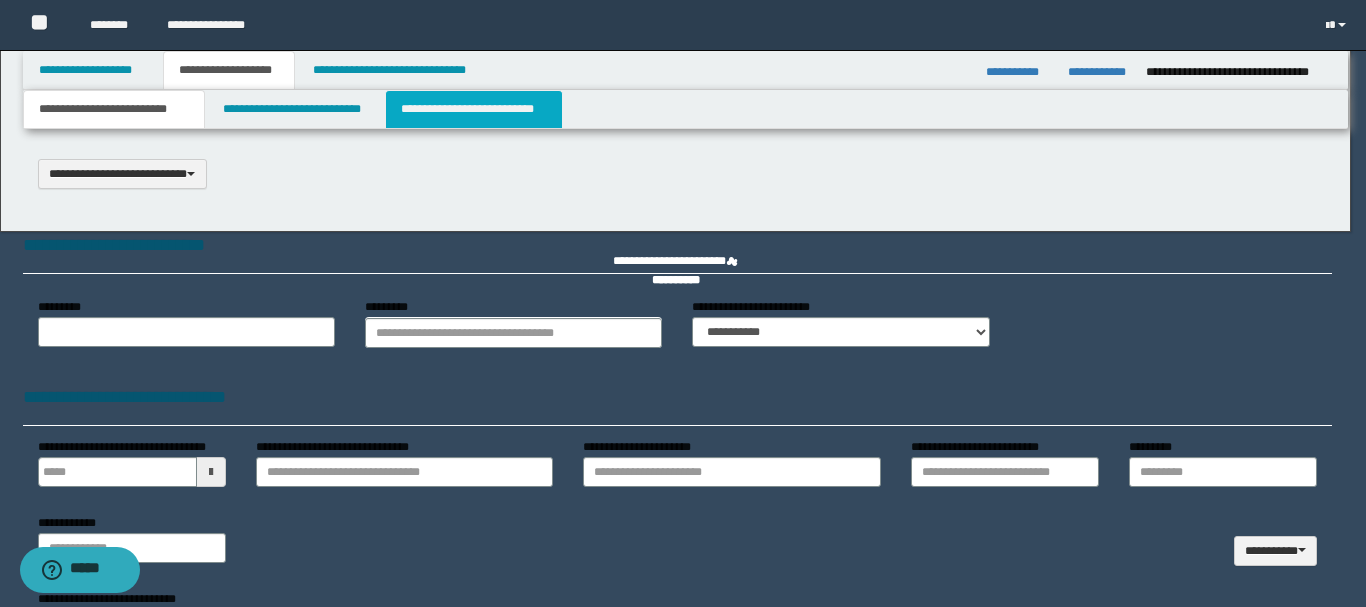 type 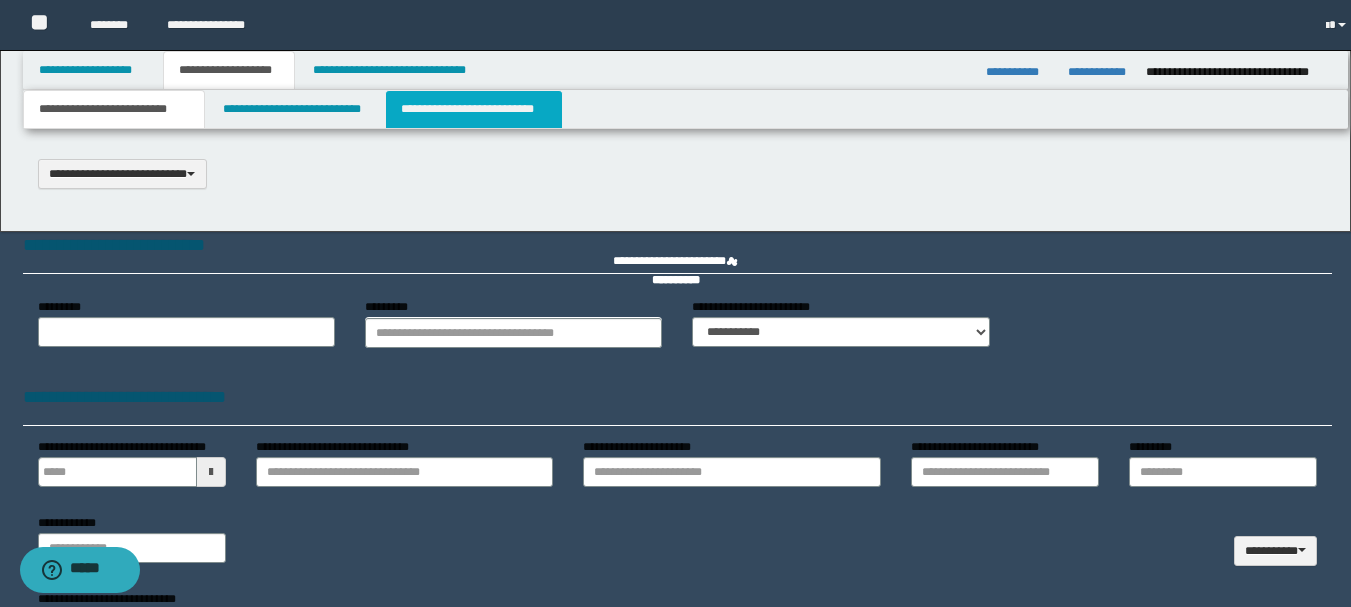 select on "*" 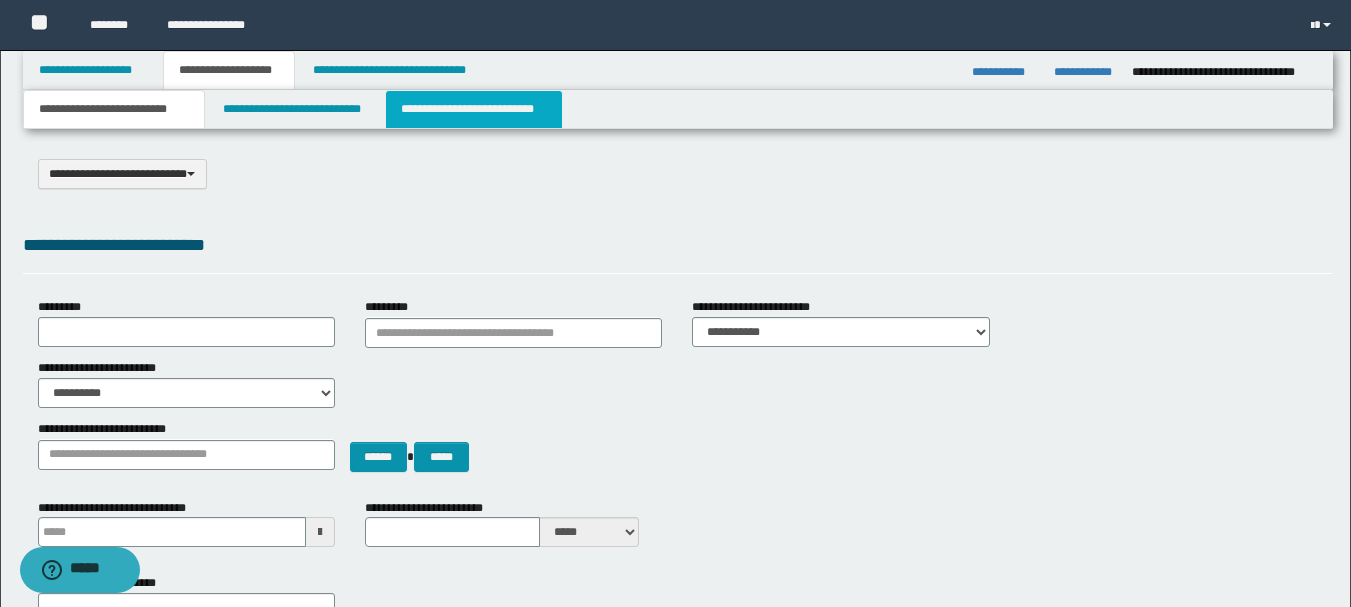 scroll, scrollTop: 0, scrollLeft: 0, axis: both 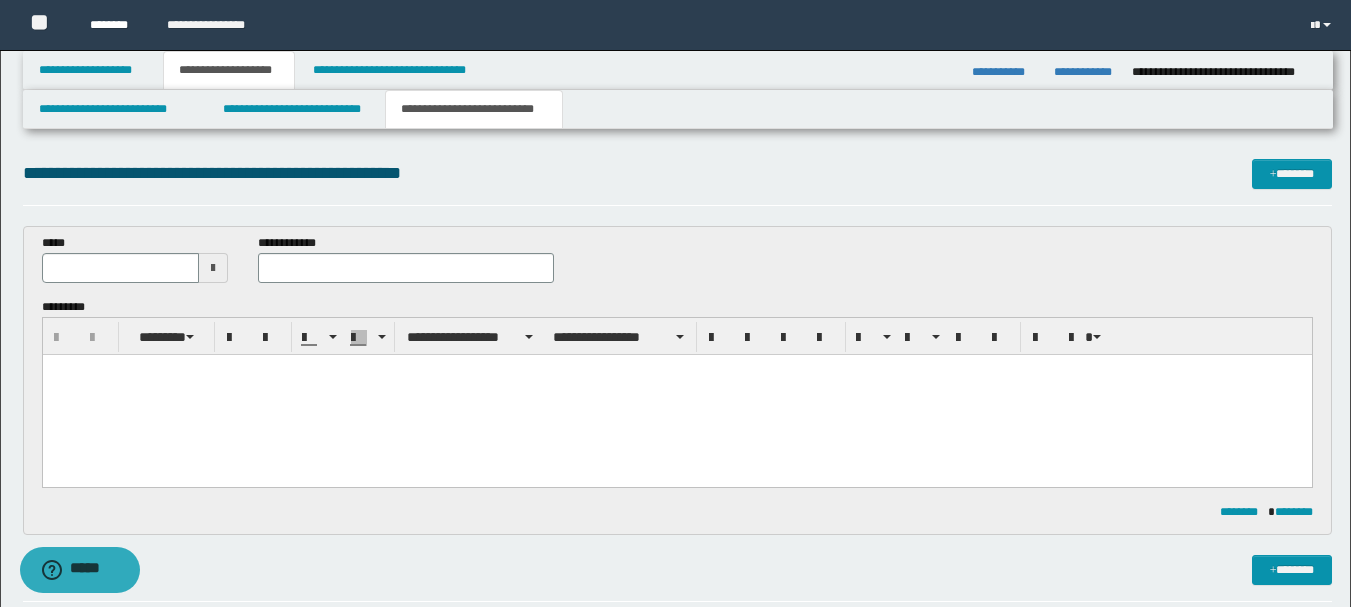 click on "********" at bounding box center (113, 25) 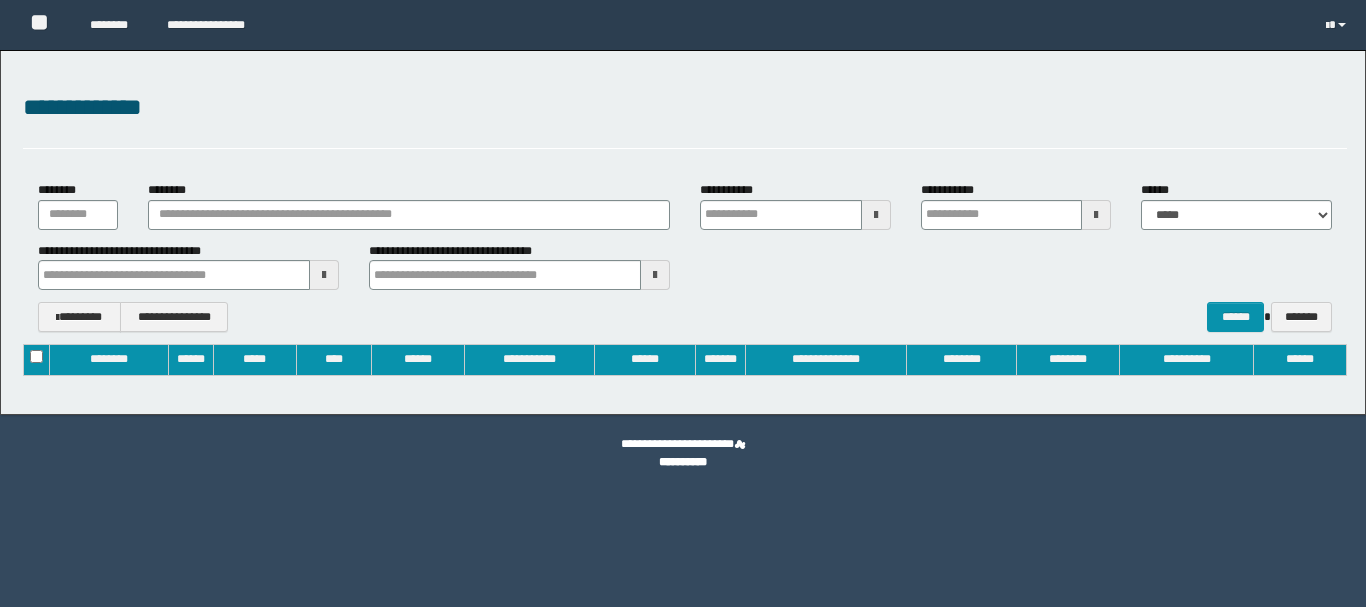 type on "**********" 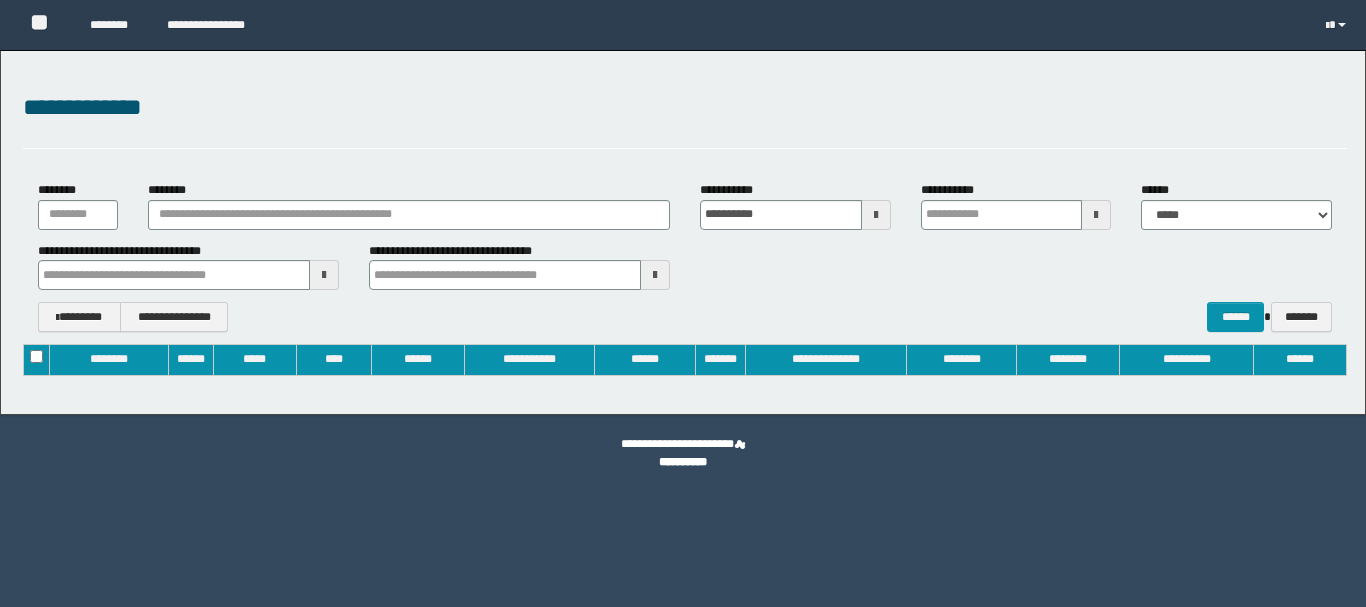 type on "**********" 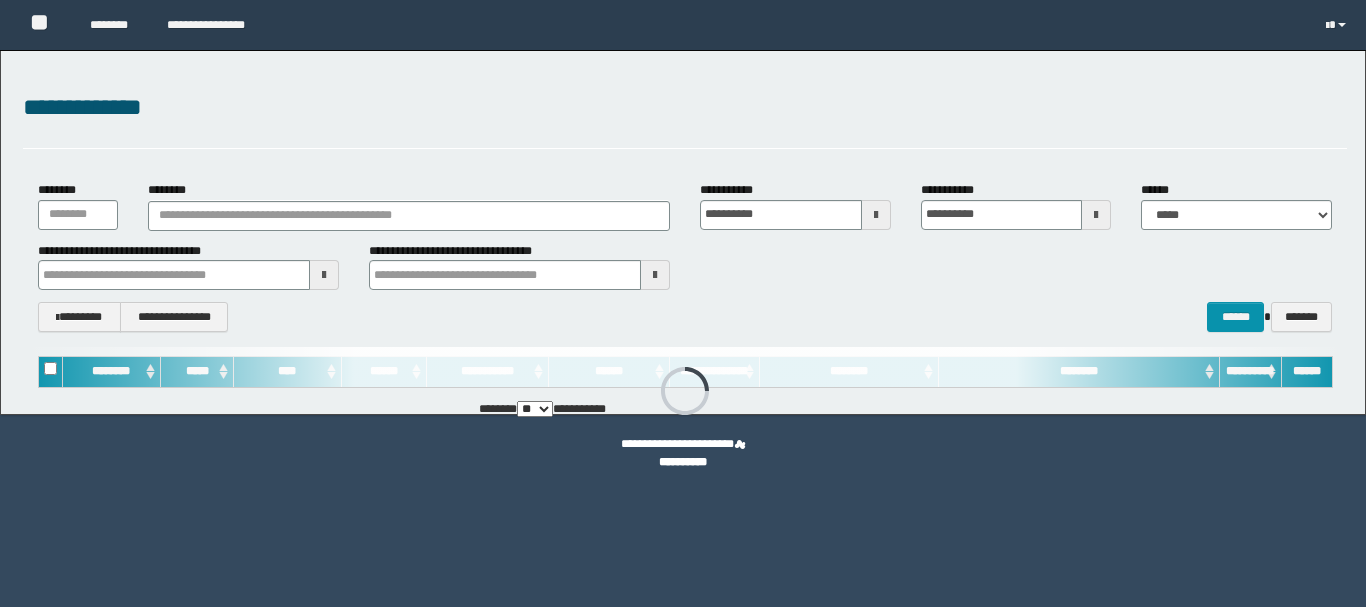 scroll, scrollTop: 0, scrollLeft: 0, axis: both 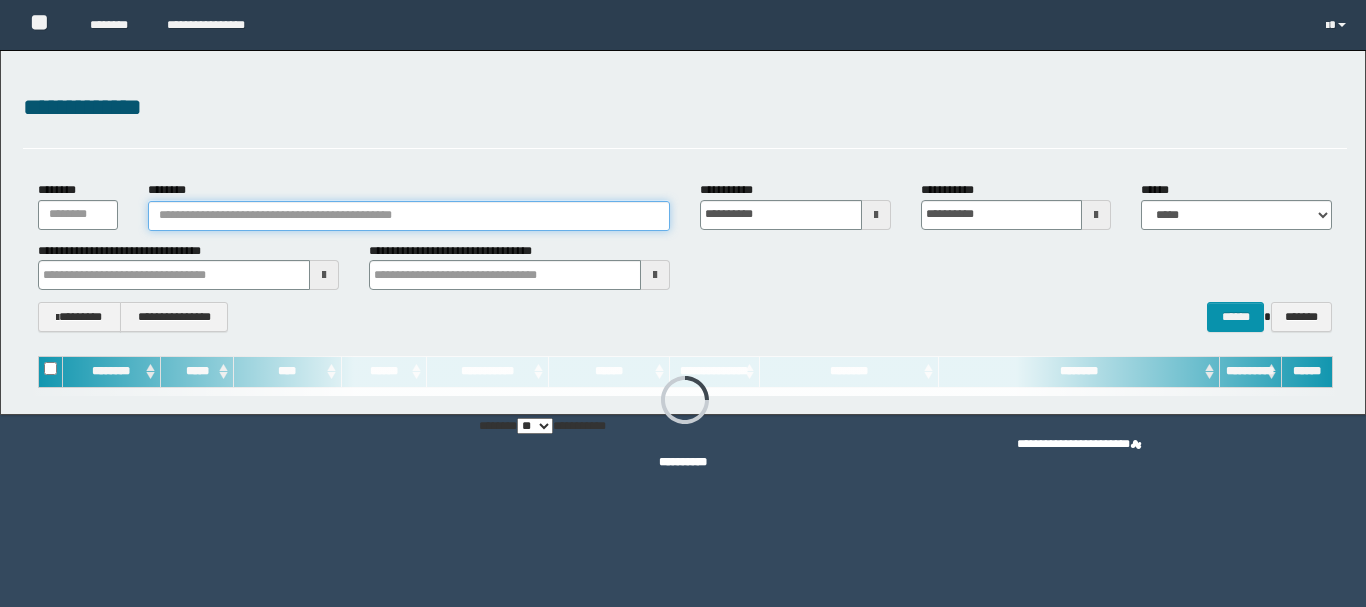 click on "********" at bounding box center [409, 216] 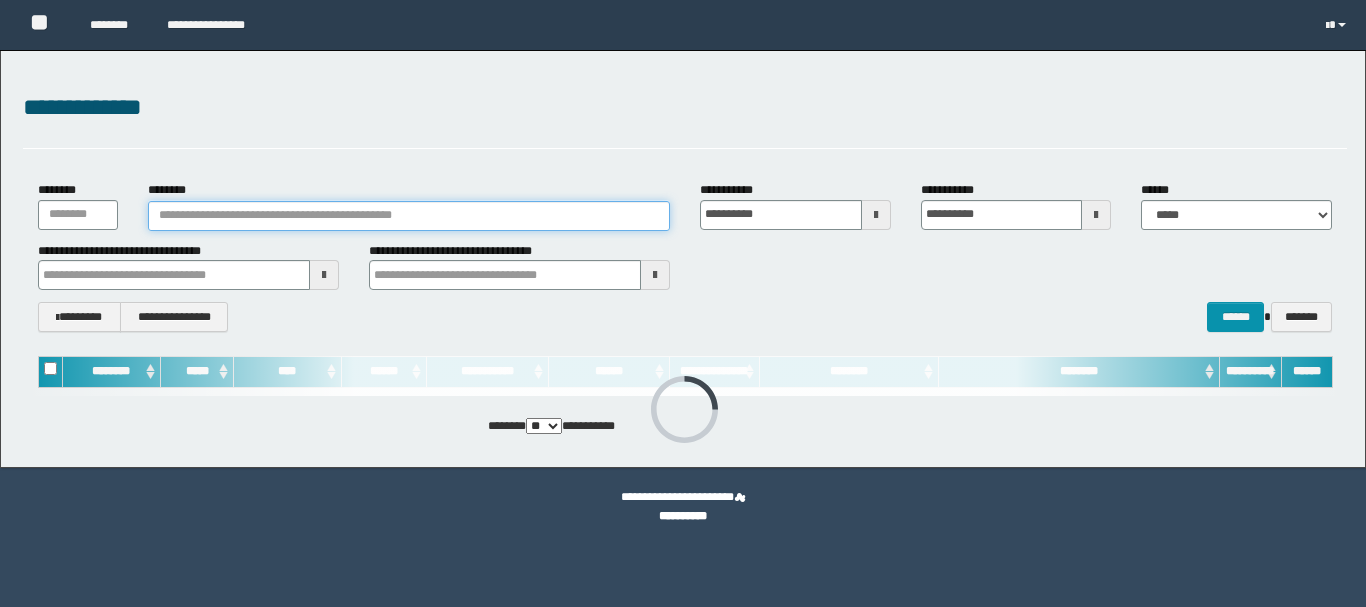 paste on "**********" 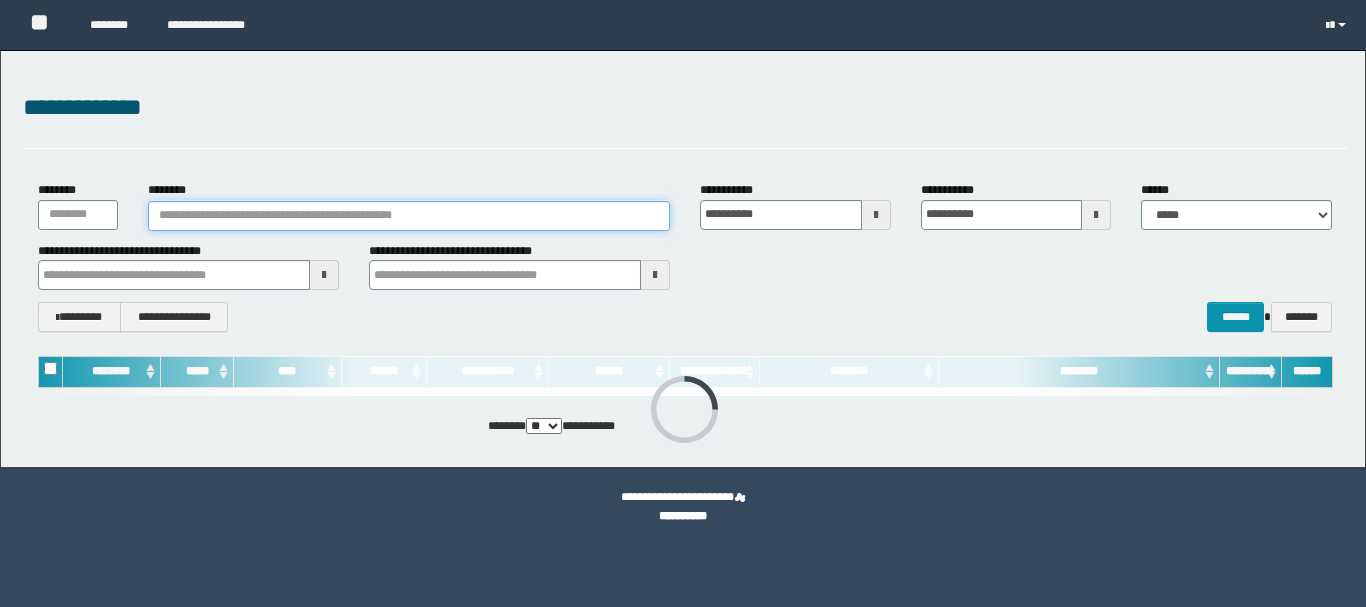 type on "**********" 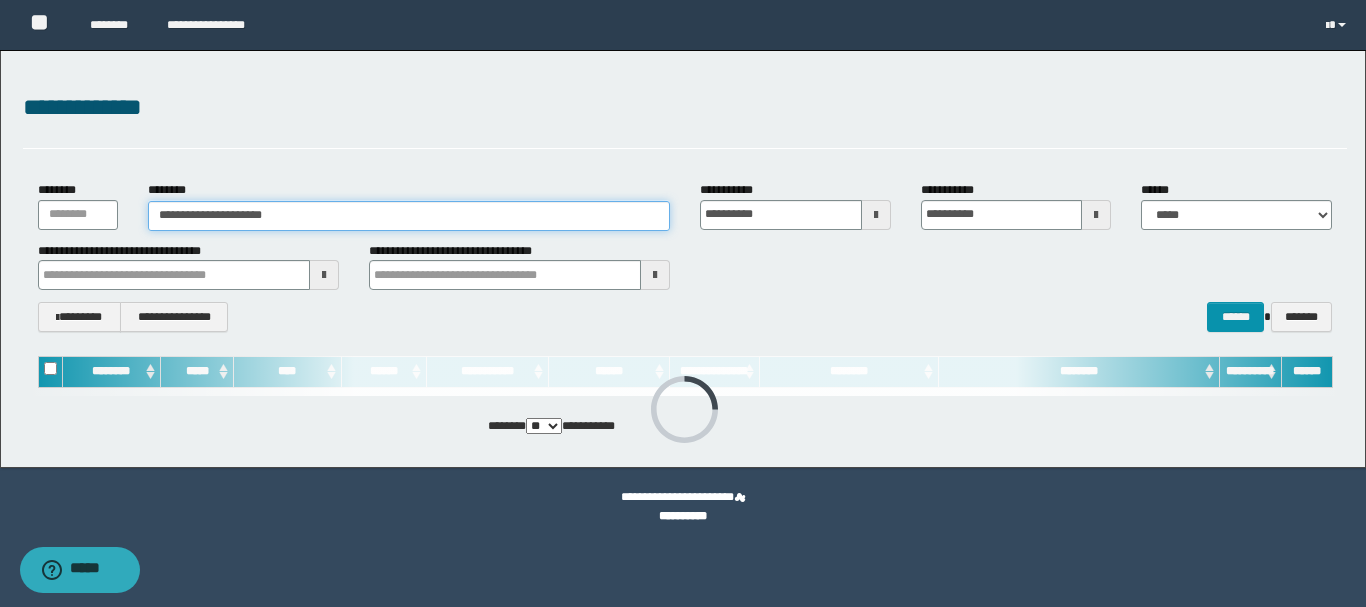 scroll, scrollTop: 0, scrollLeft: 0, axis: both 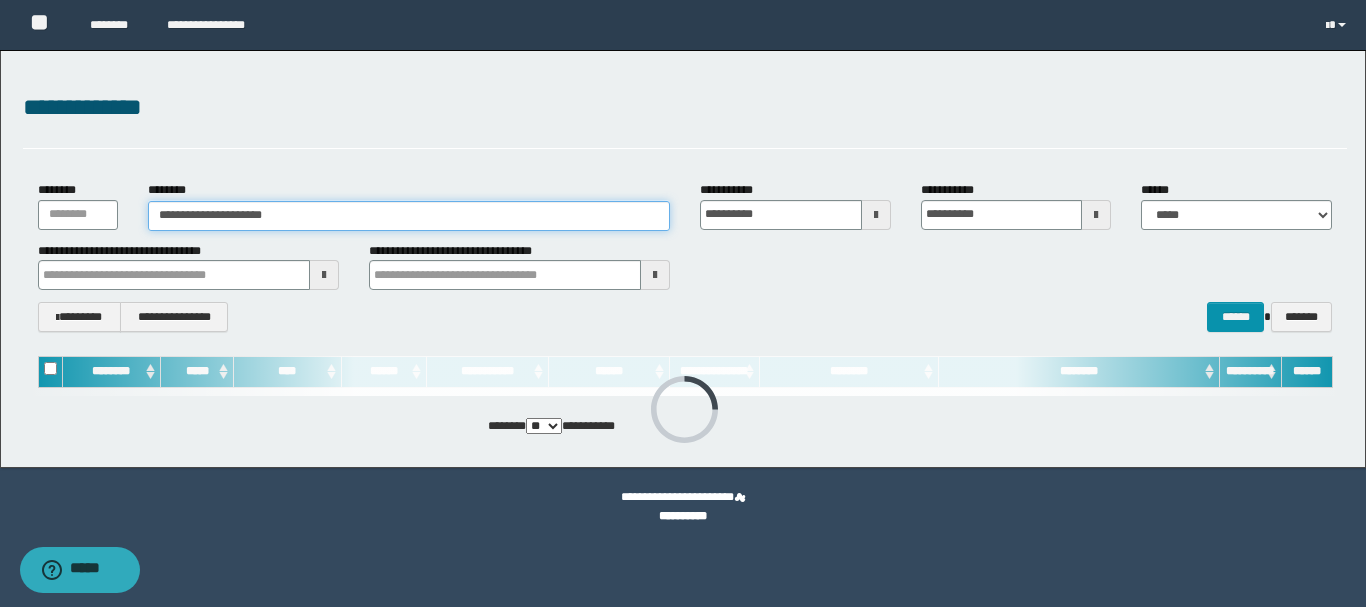 type on "**********" 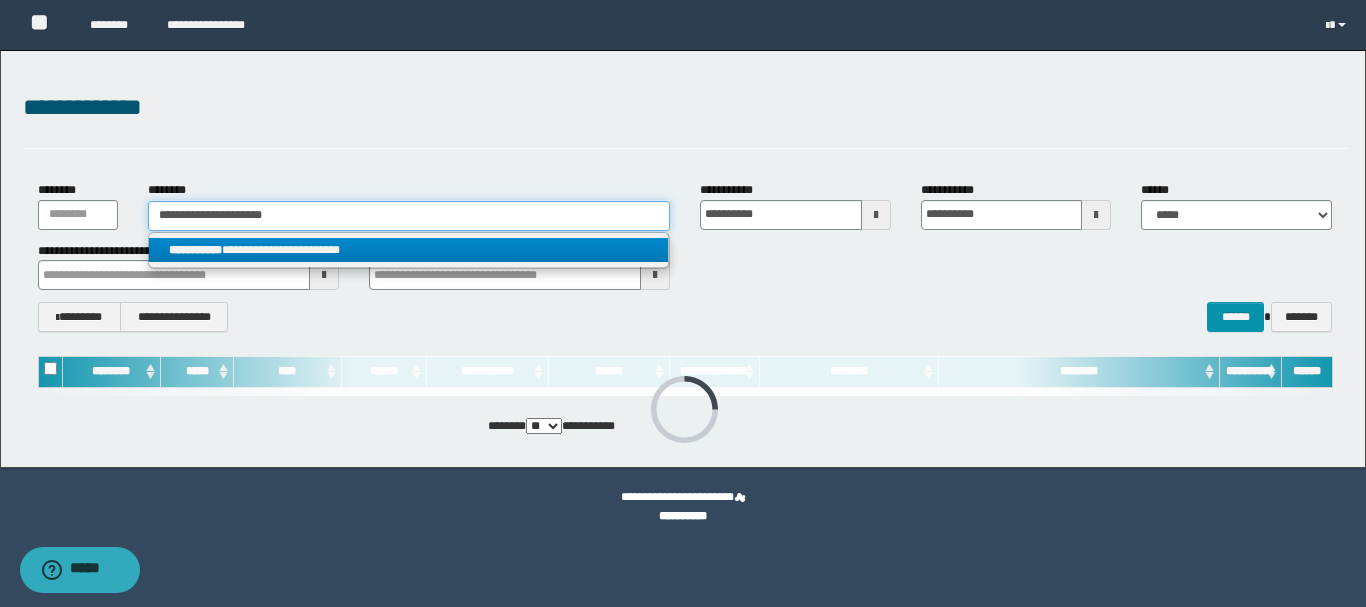 type on "**********" 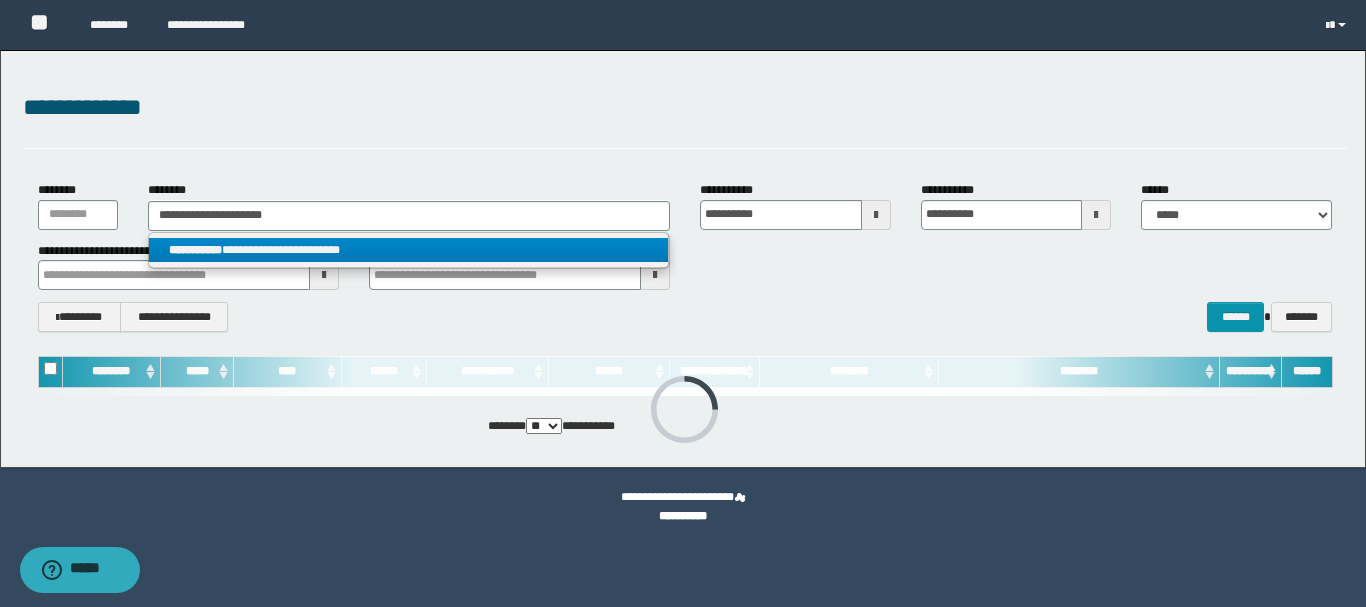 click on "**********" at bounding box center [408, 250] 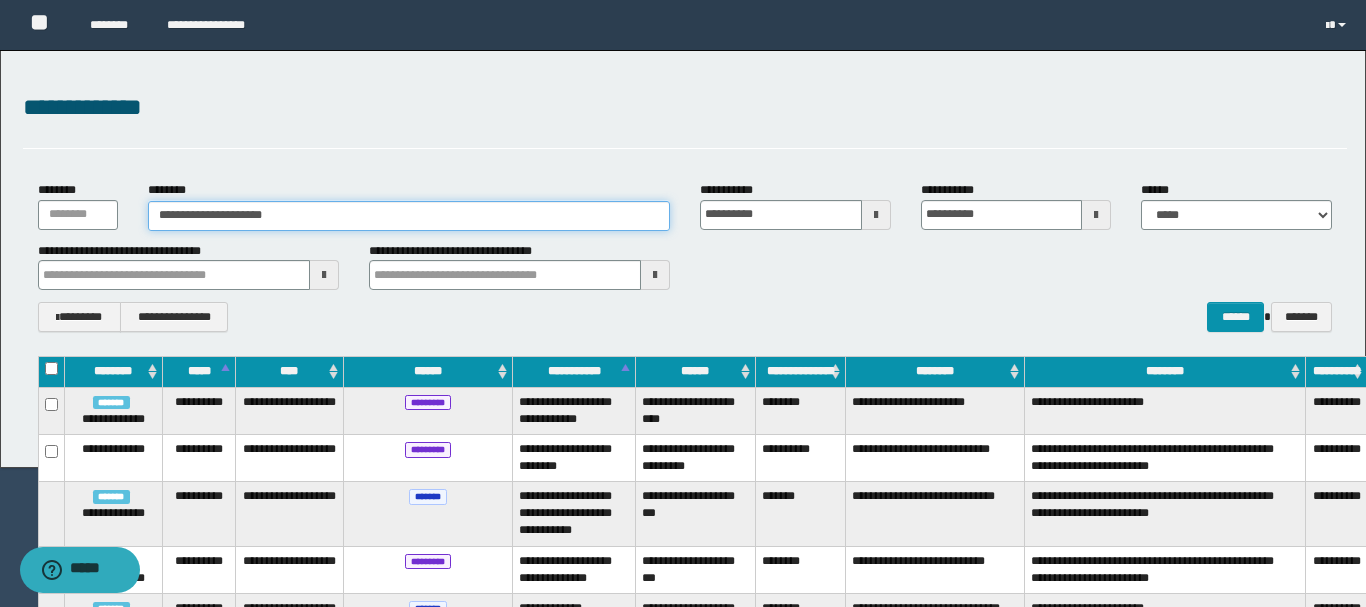 type 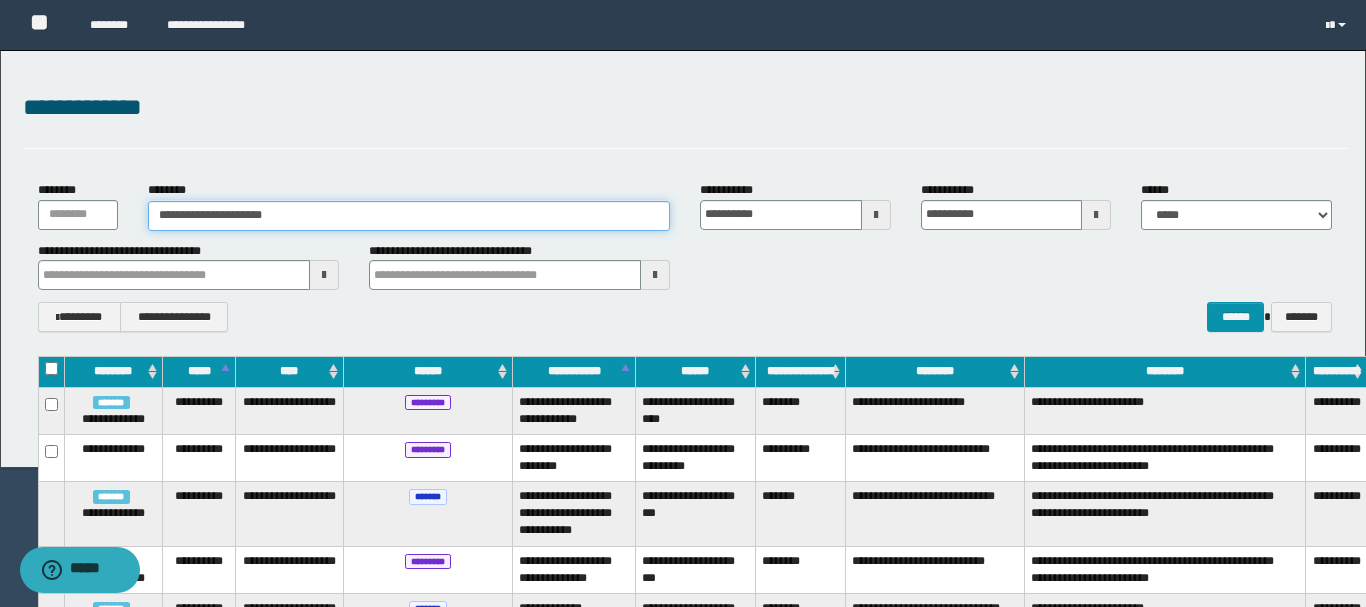 type 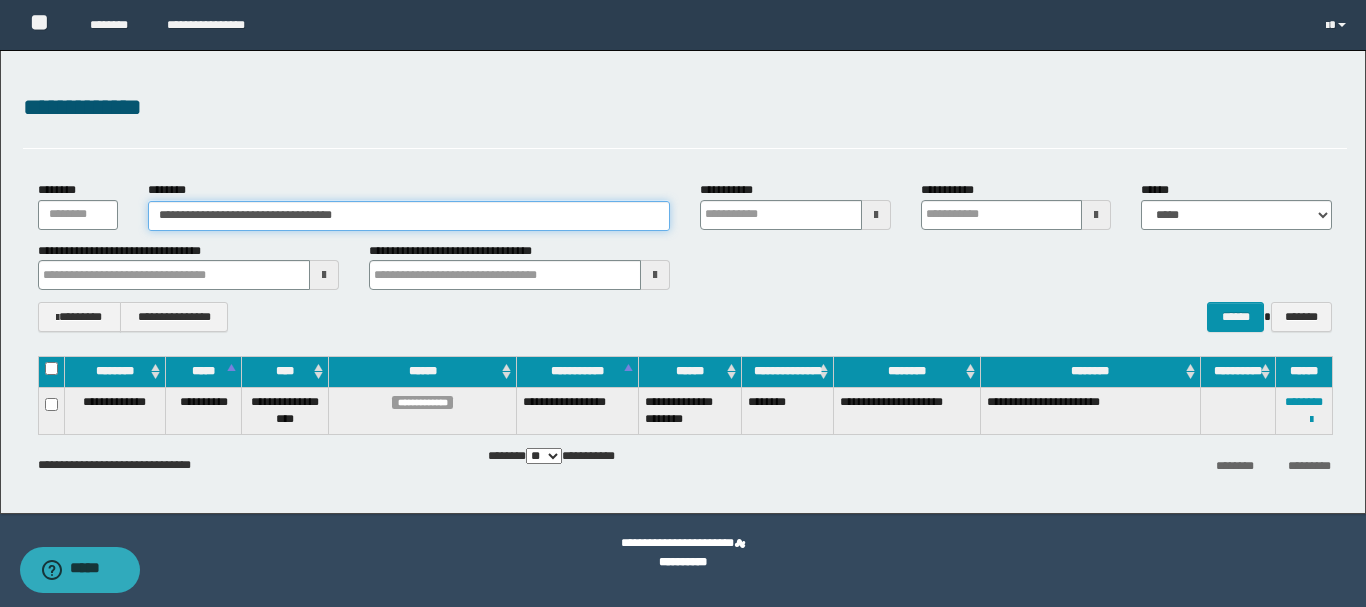 type 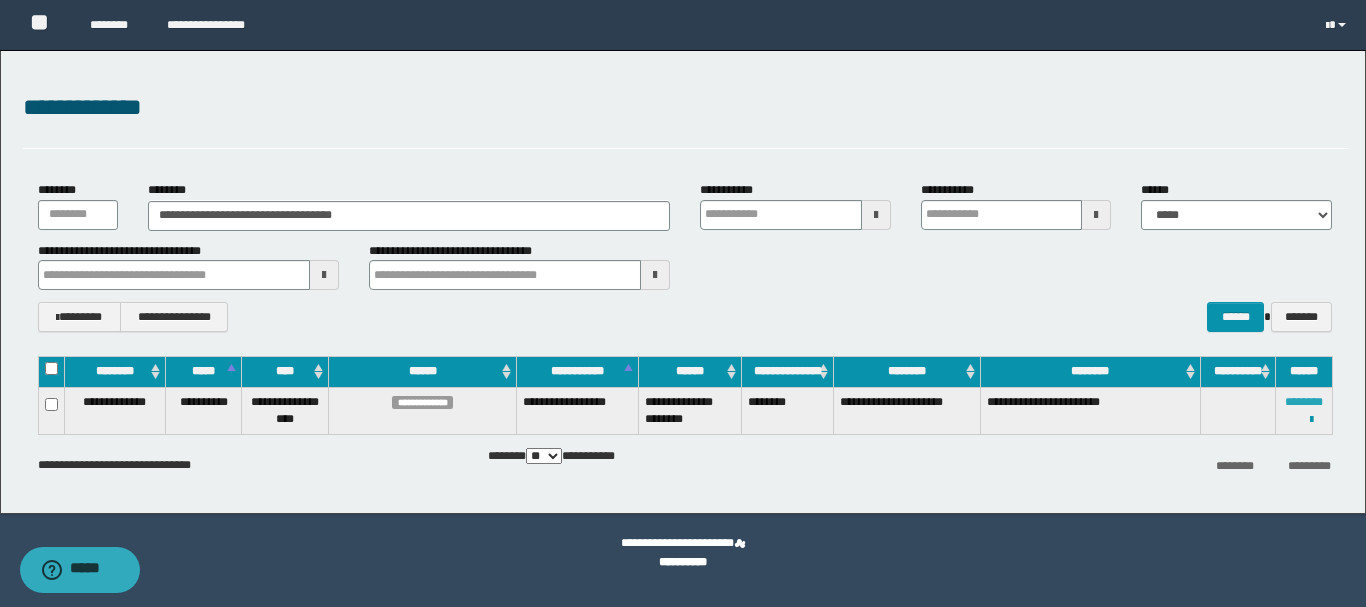 click on "********" at bounding box center (1304, 402) 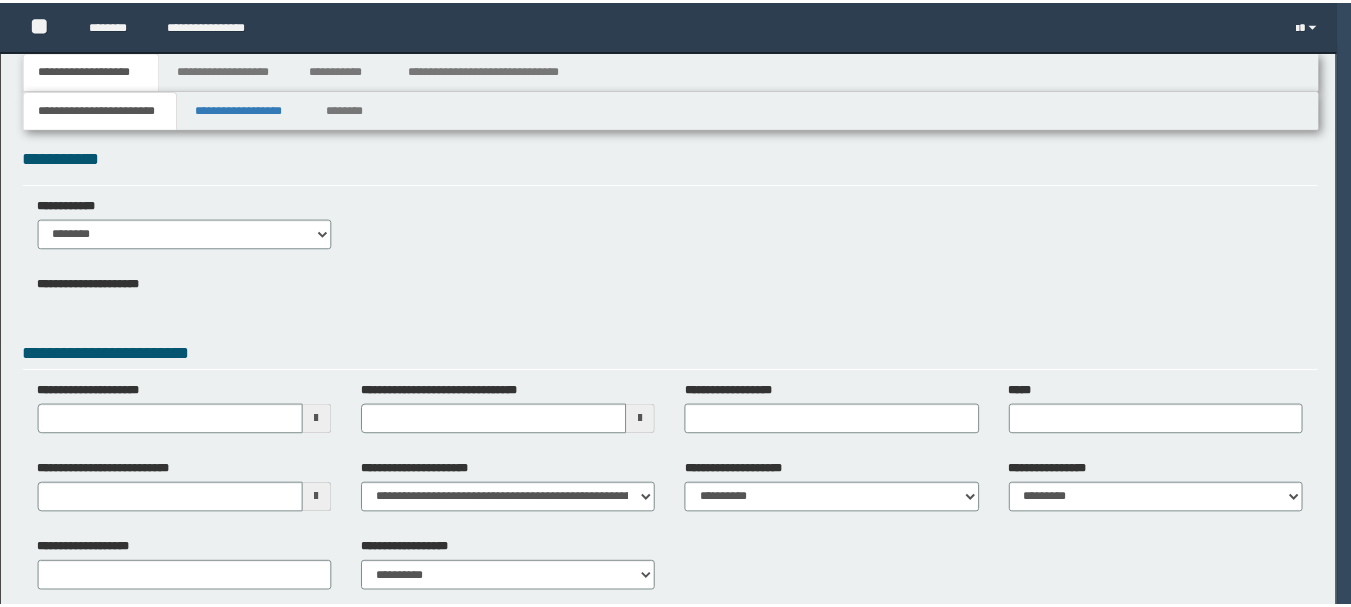 scroll, scrollTop: 0, scrollLeft: 0, axis: both 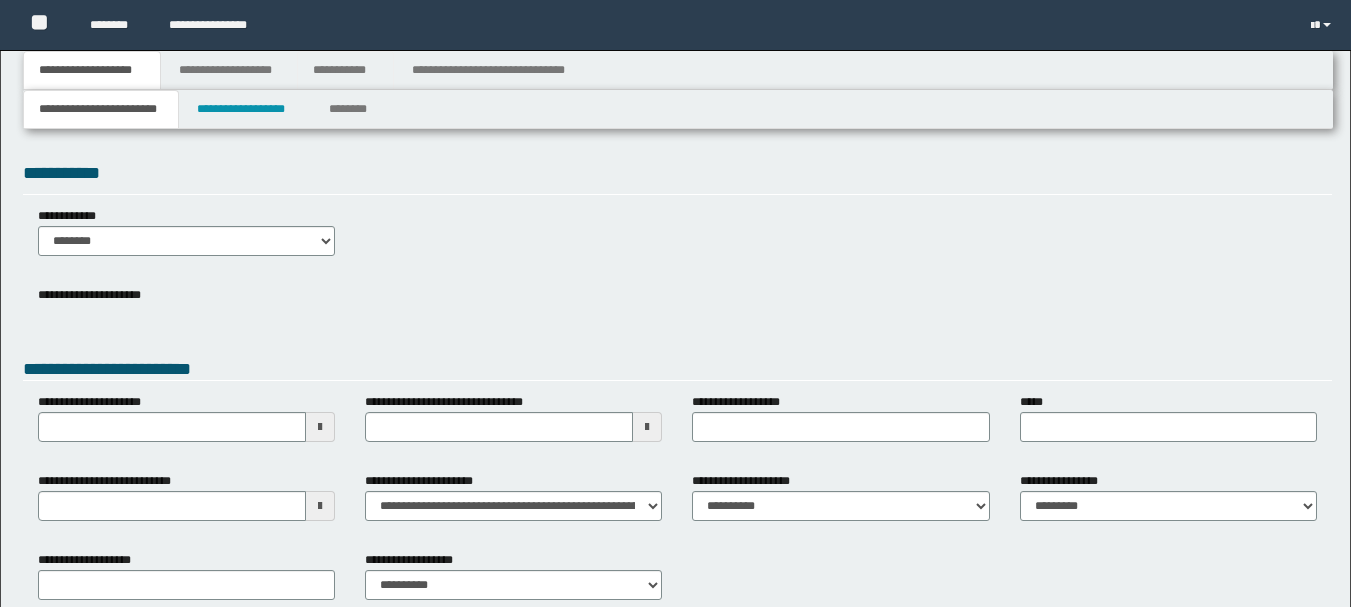 type 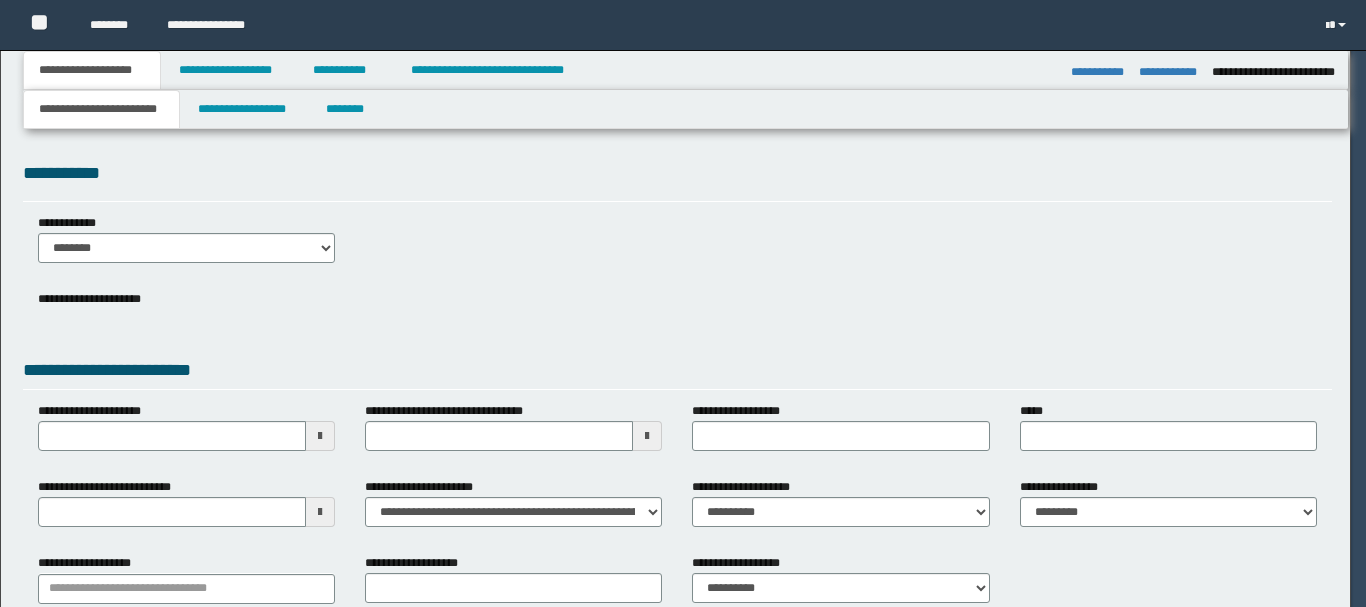type on "**********" 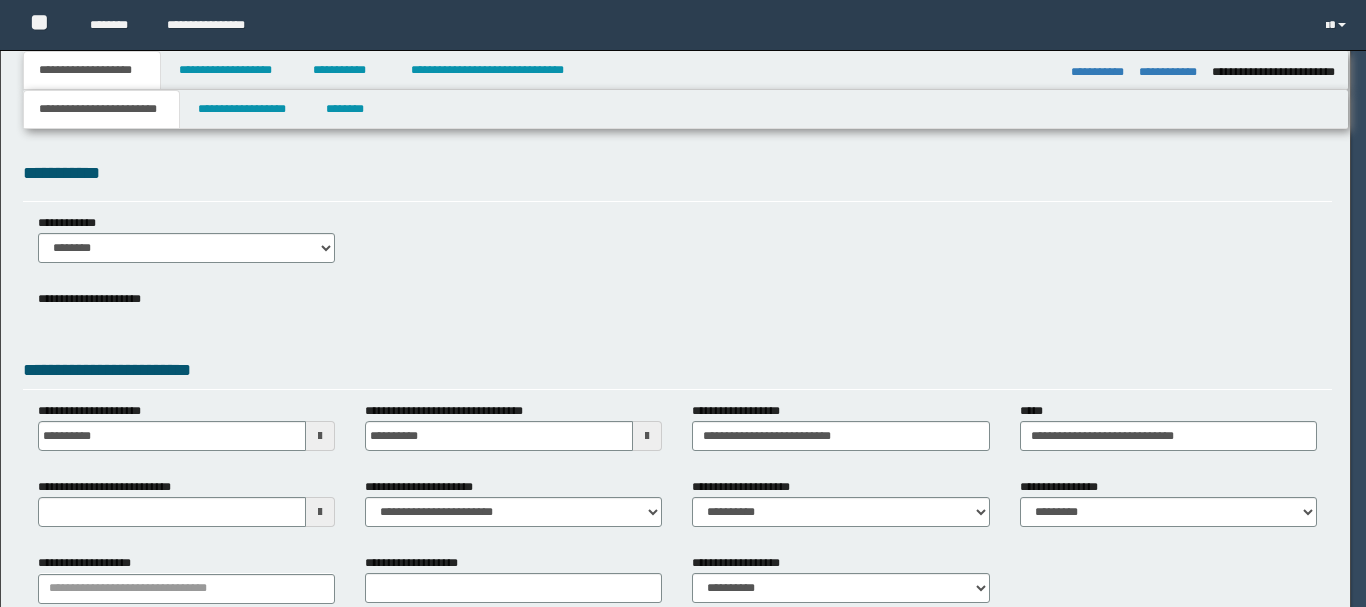 select on "*" 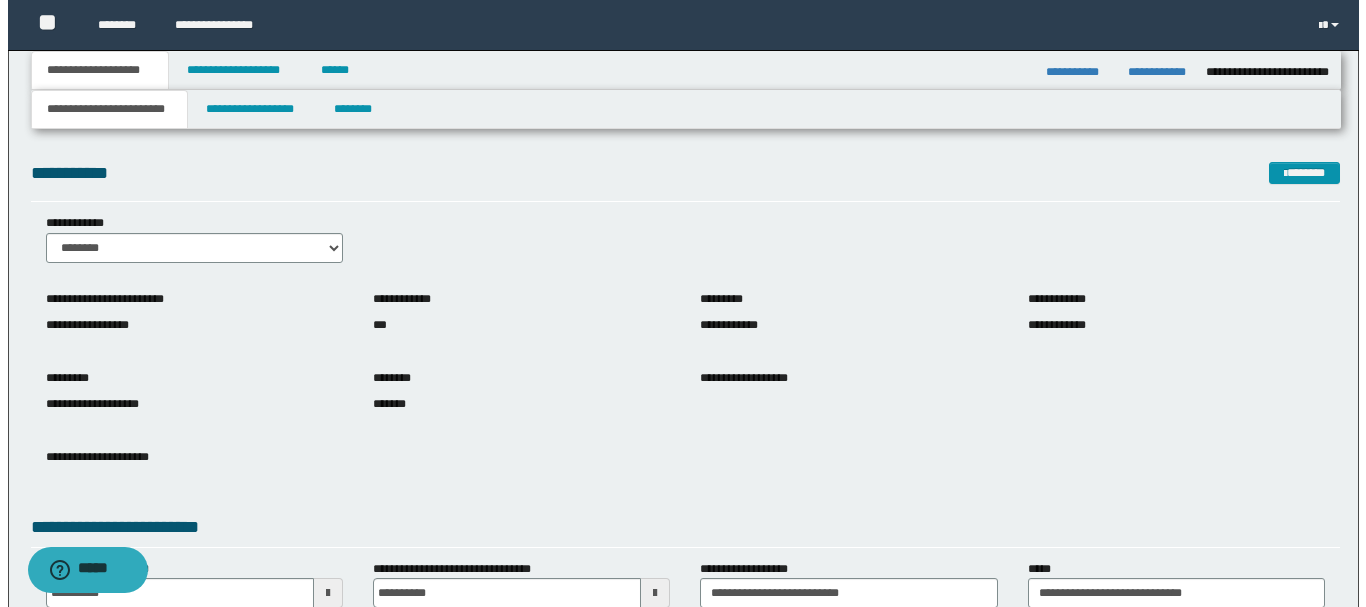 scroll, scrollTop: 0, scrollLeft: 0, axis: both 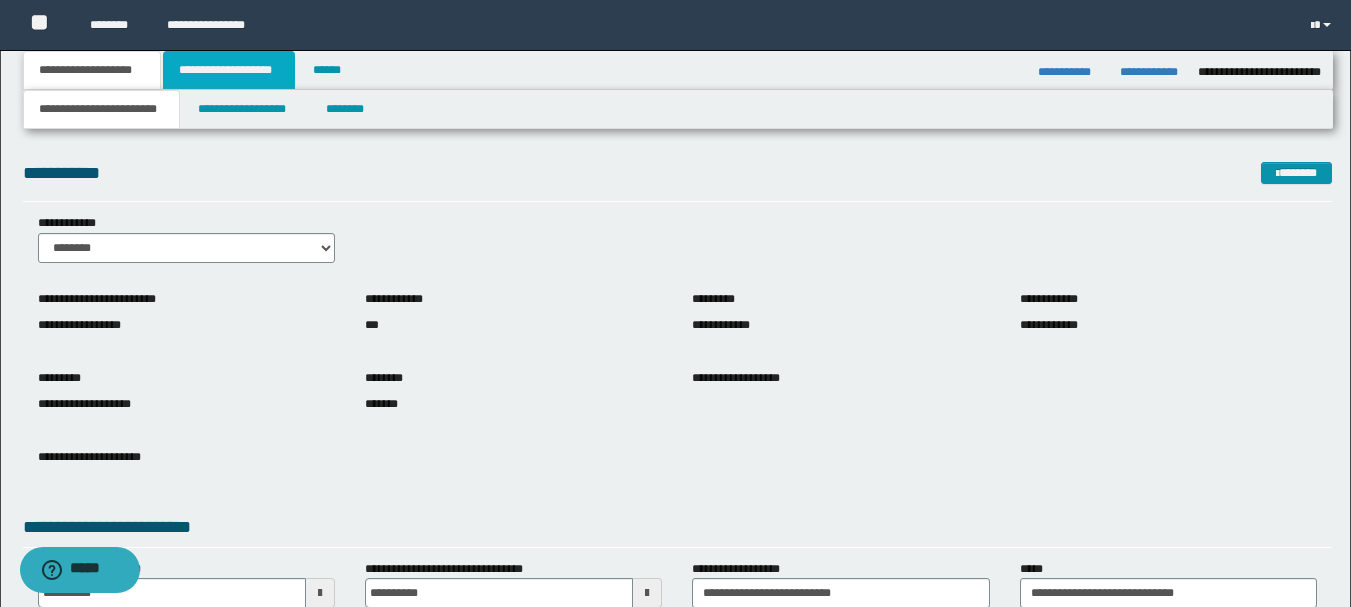 click on "**********" at bounding box center [229, 70] 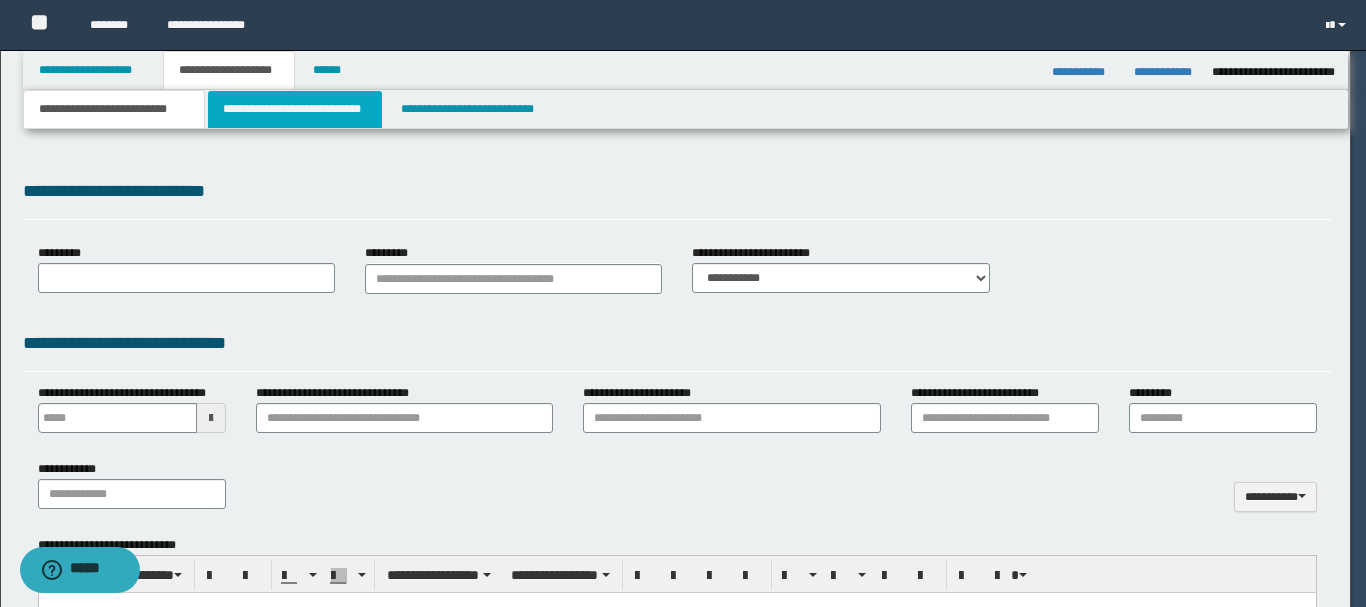 click on "**********" at bounding box center [295, 109] 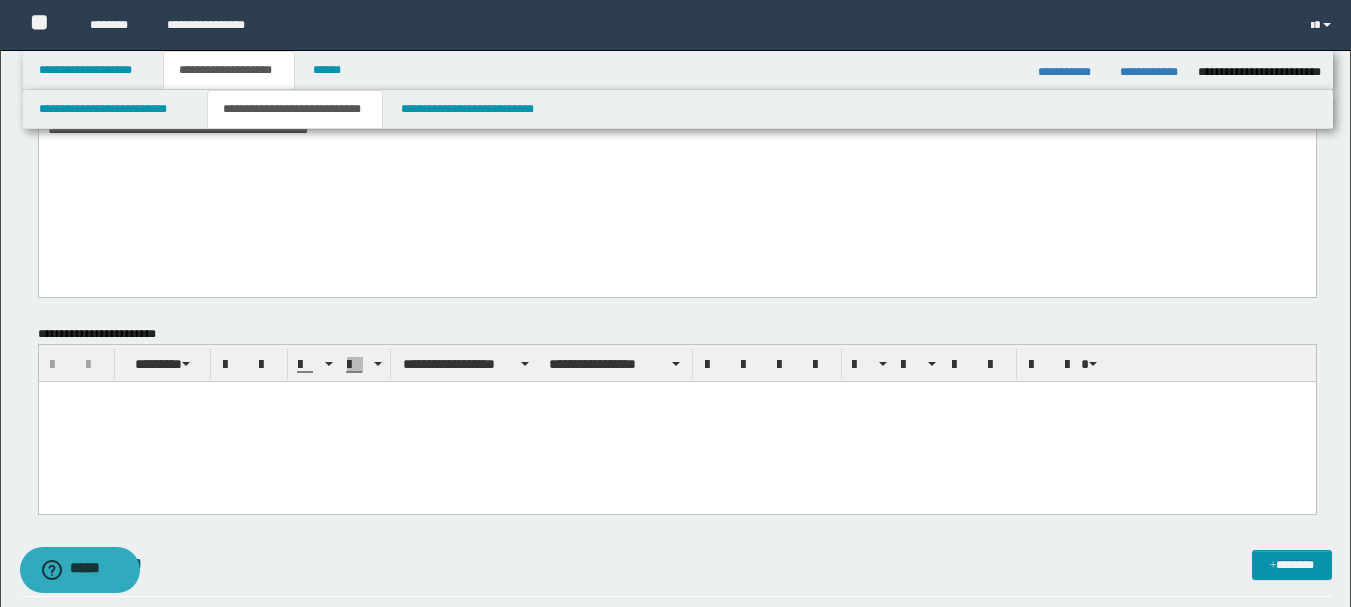 scroll, scrollTop: 341, scrollLeft: 0, axis: vertical 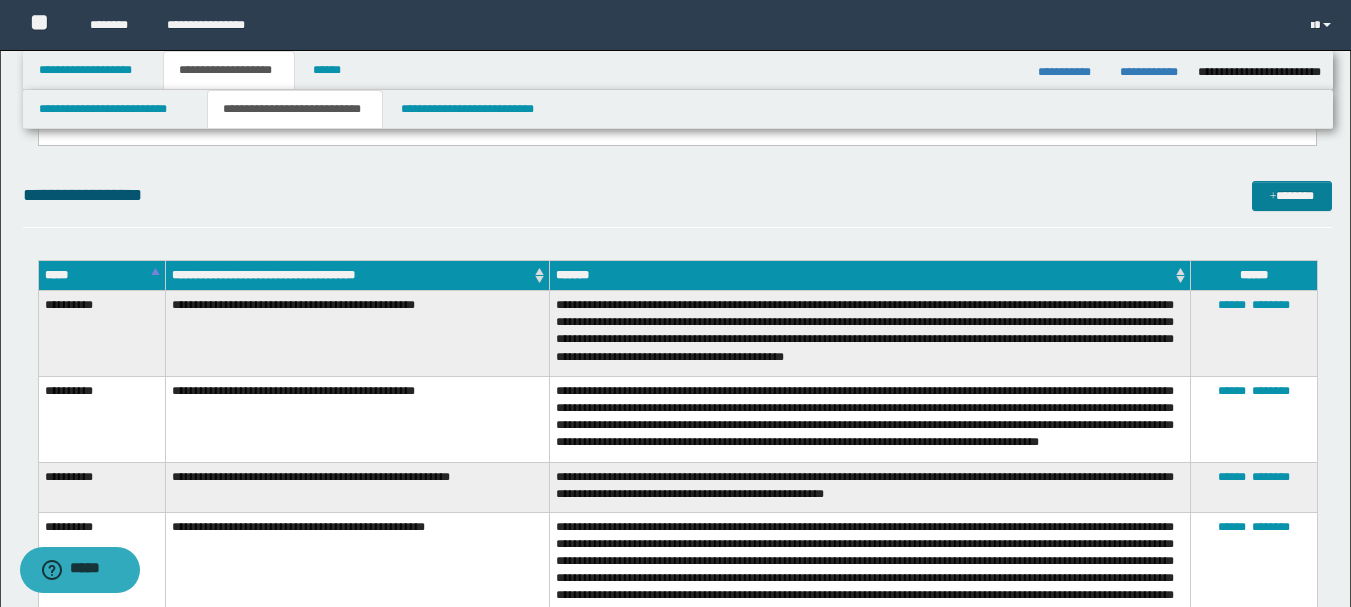 drag, startPoint x: 1250, startPoint y: 183, endPoint x: 1264, endPoint y: 191, distance: 16.124516 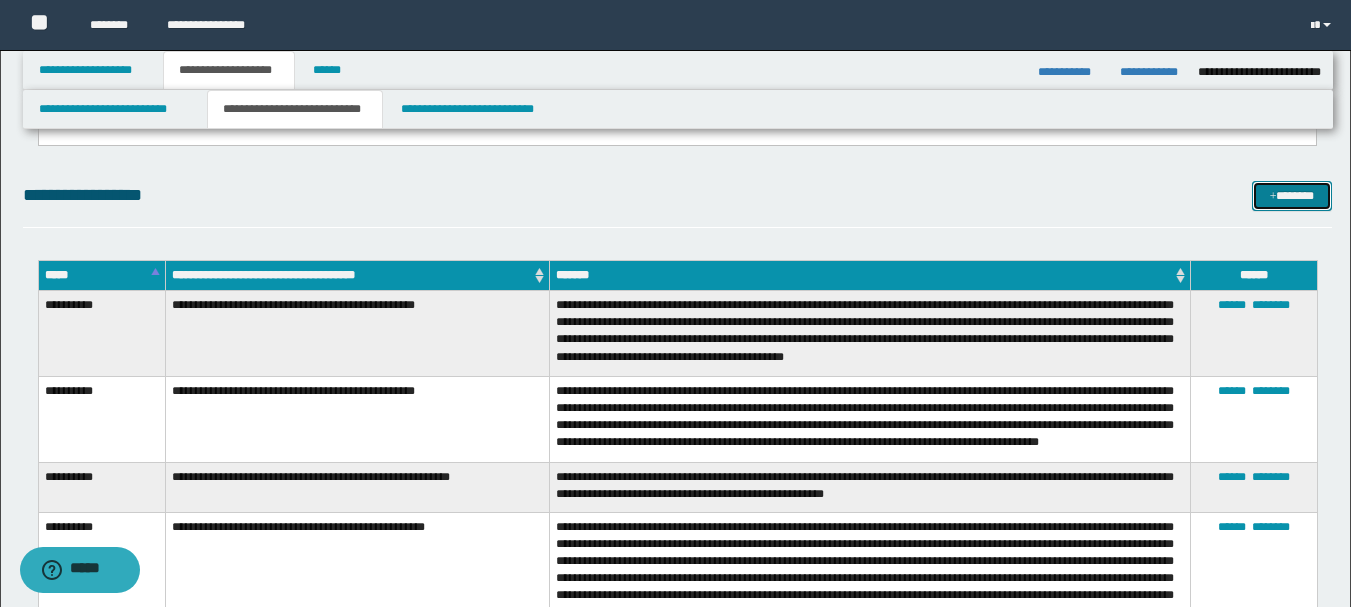 click at bounding box center (1273, 197) 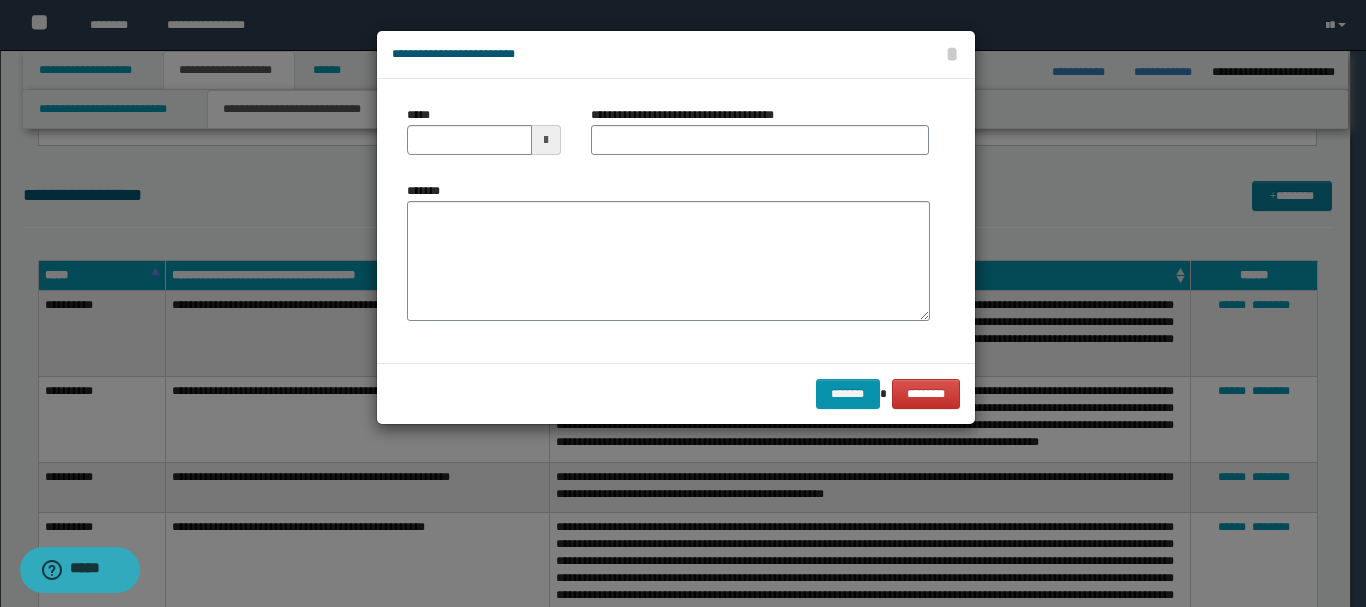 click at bounding box center (683, 303) 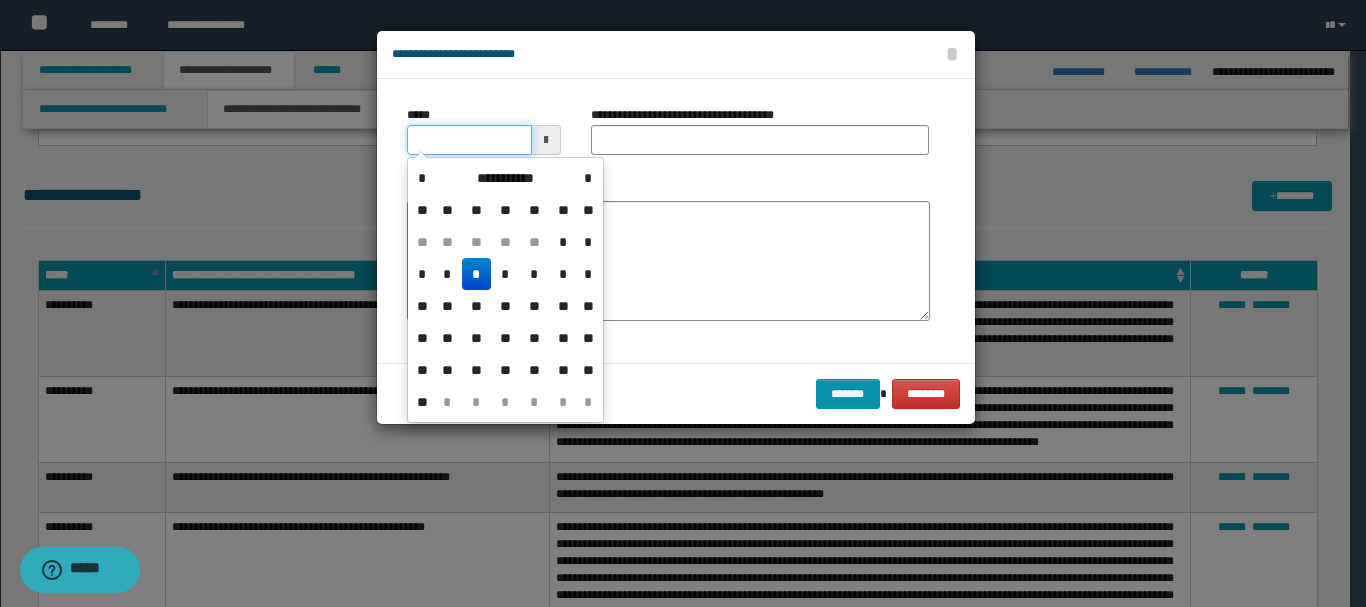 click on "*****" at bounding box center (469, 140) 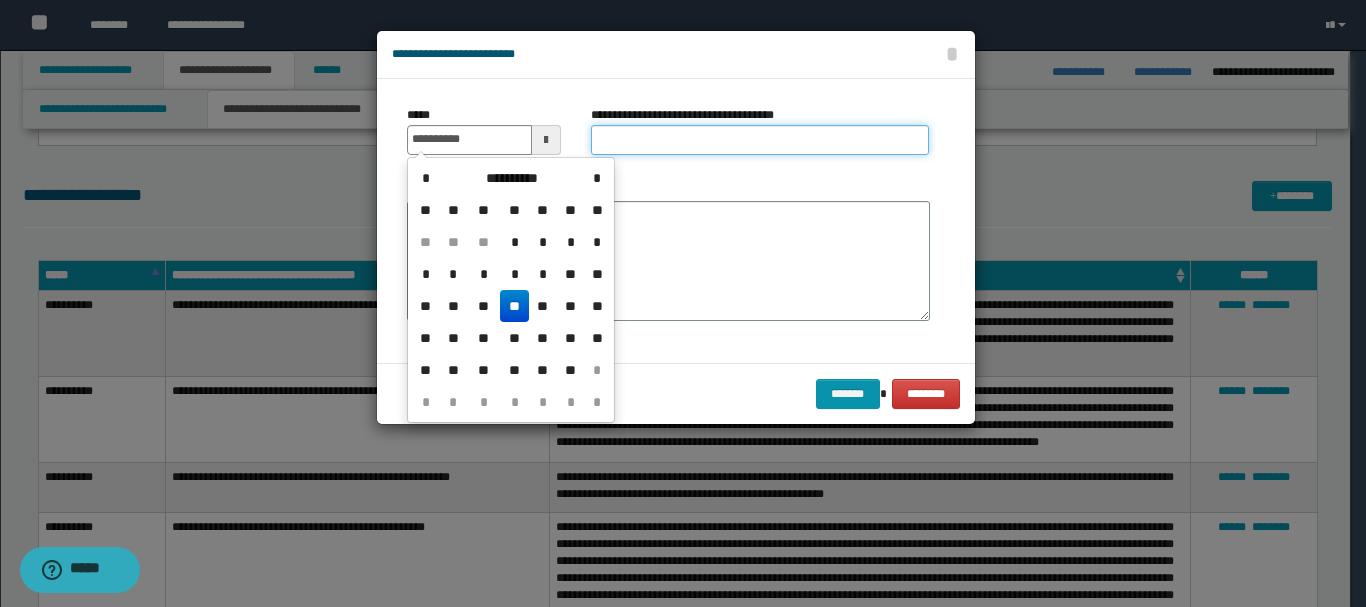 type on "**********" 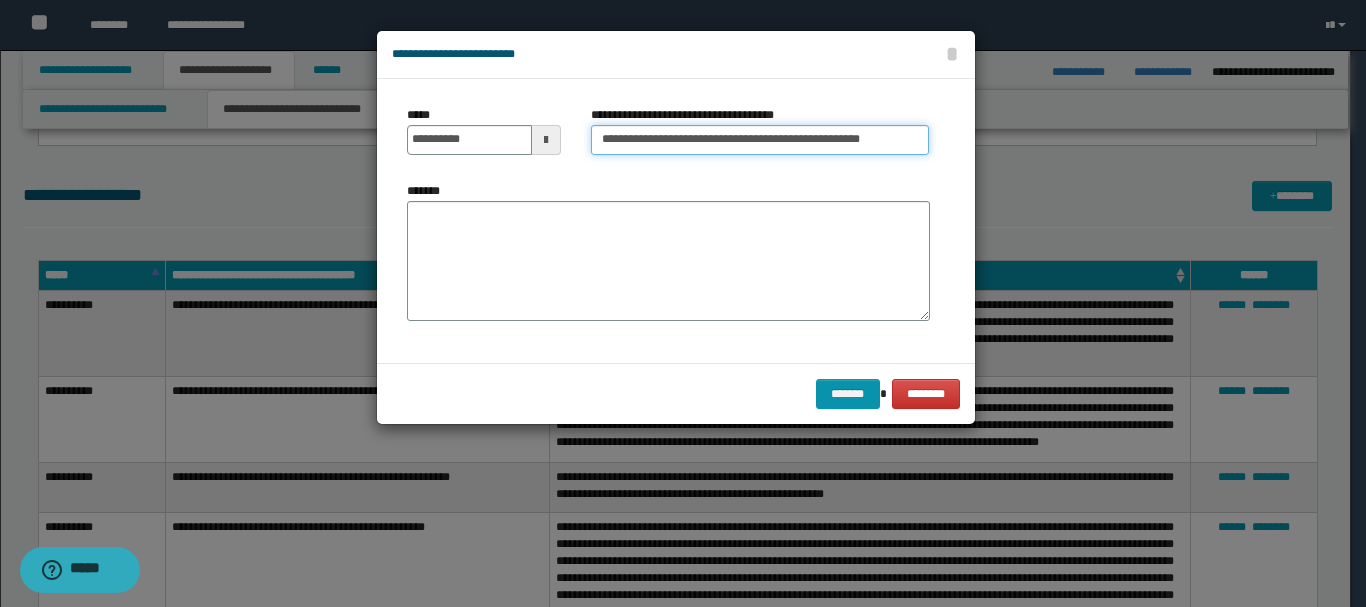 drag, startPoint x: 711, startPoint y: 145, endPoint x: 1015, endPoint y: 189, distance: 307.1677 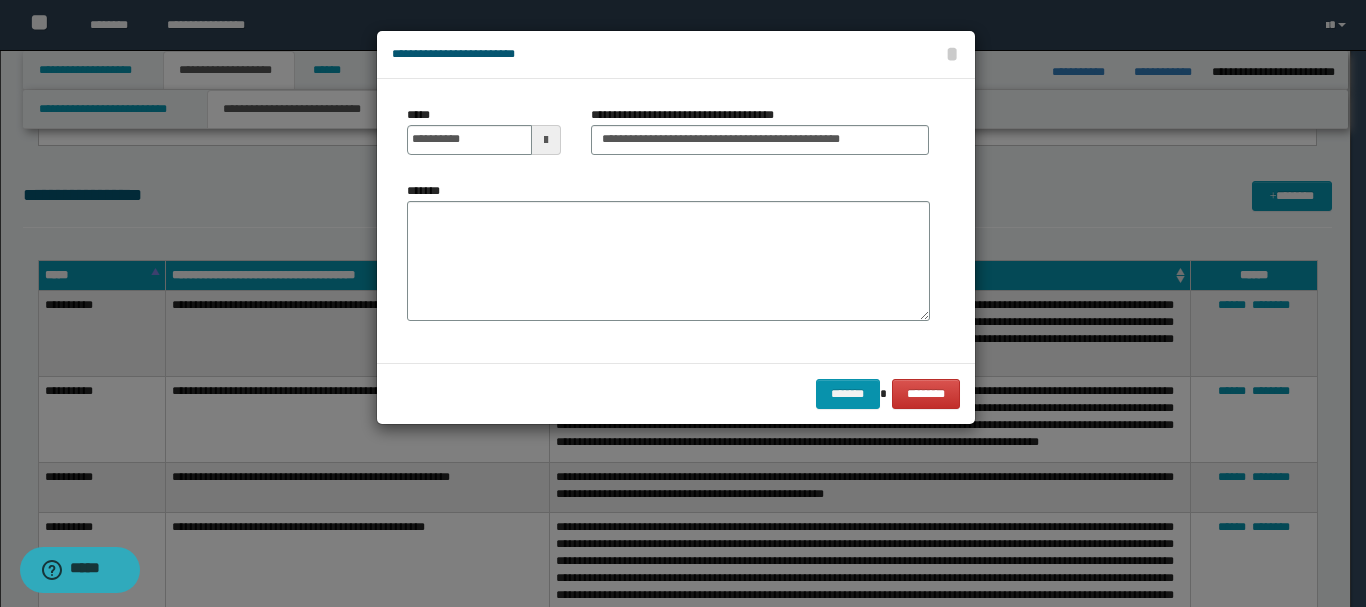 drag, startPoint x: 902, startPoint y: 164, endPoint x: 781, endPoint y: 145, distance: 122.48265 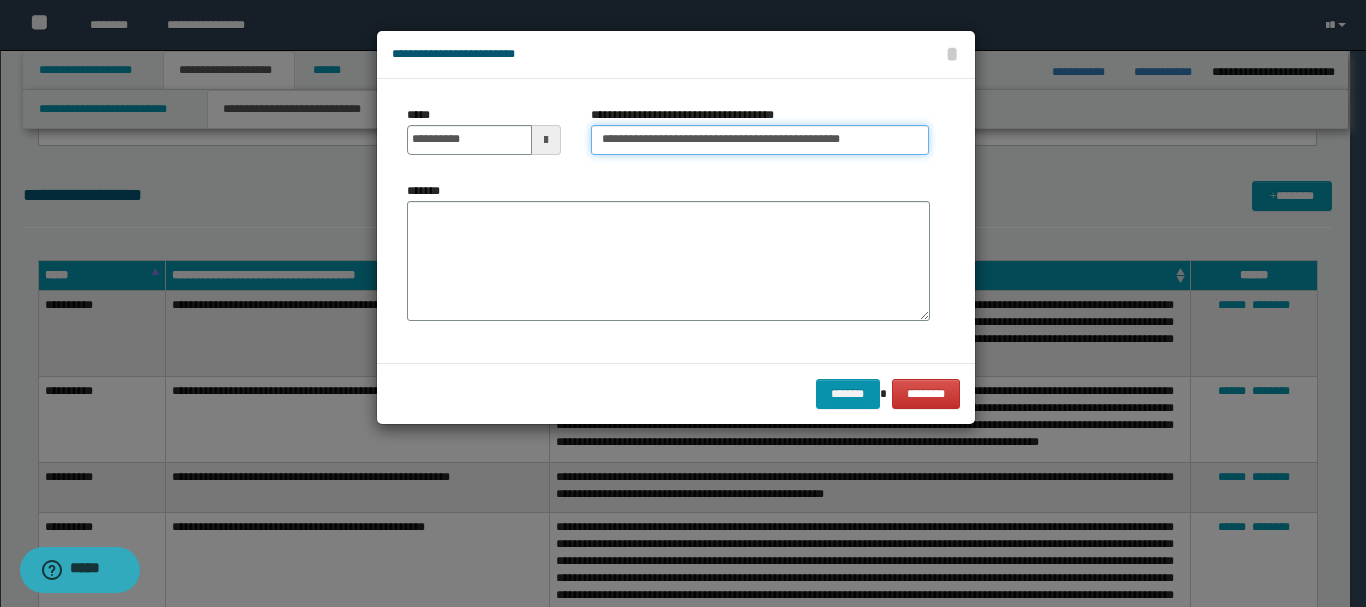 click on "**********" at bounding box center [760, 140] 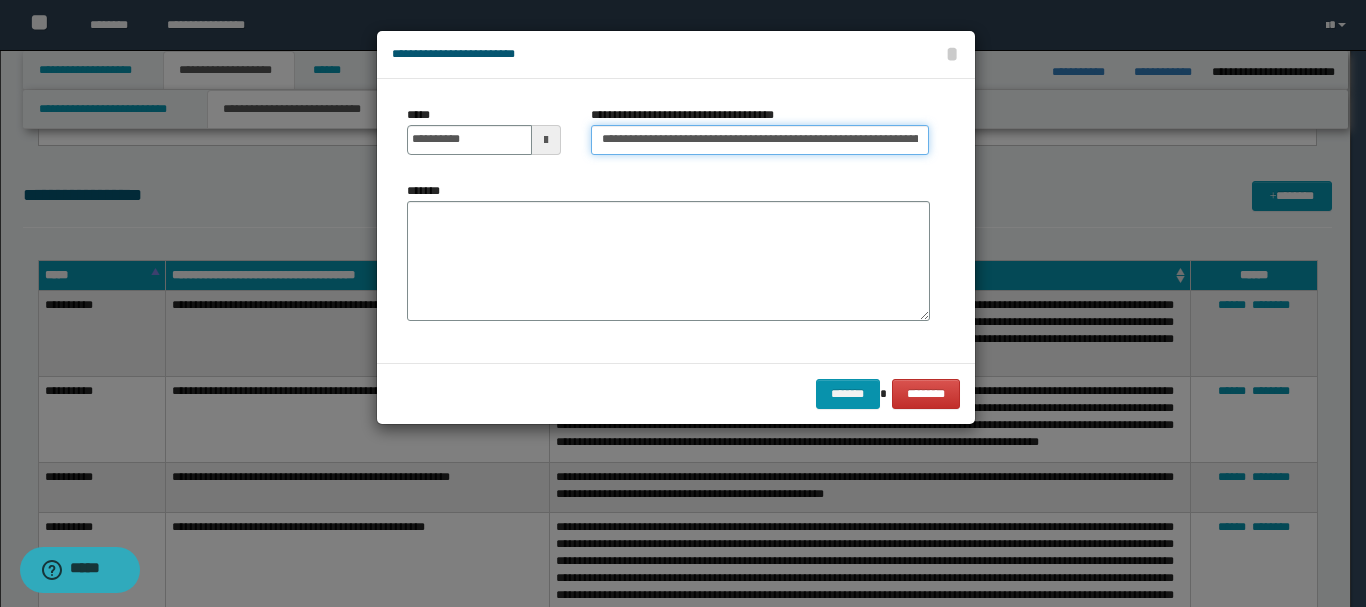 type on "**********" 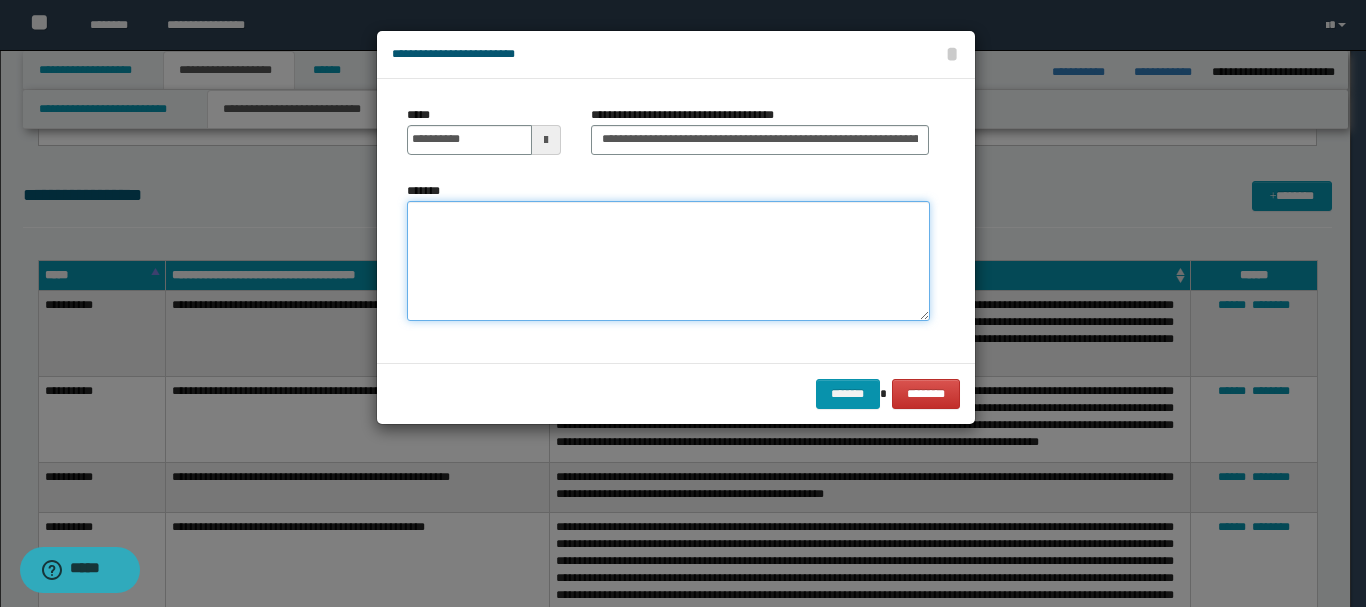 click on "*******" at bounding box center (668, 261) 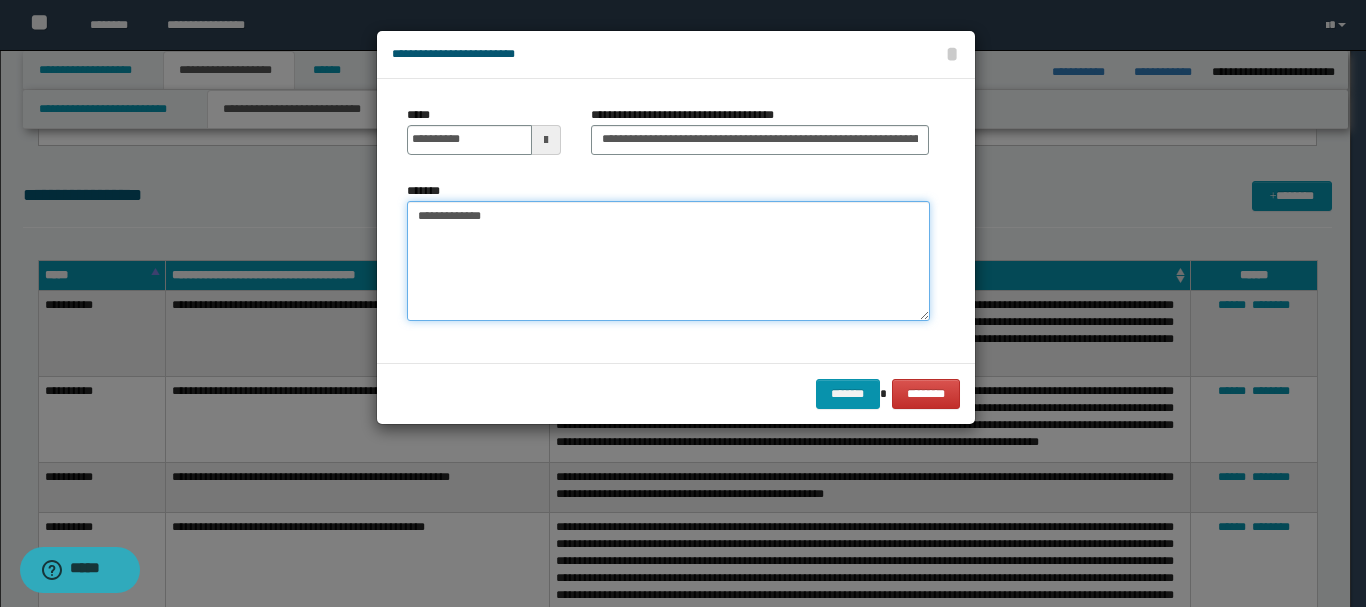 paste on "**********" 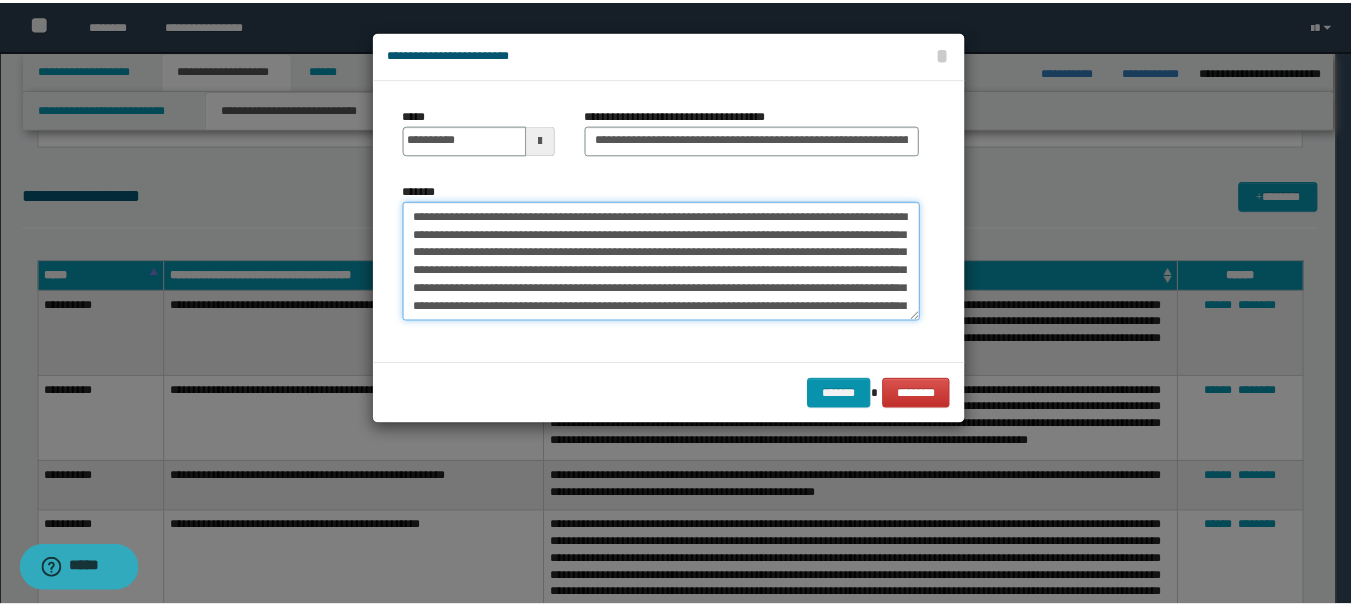 scroll, scrollTop: 108, scrollLeft: 0, axis: vertical 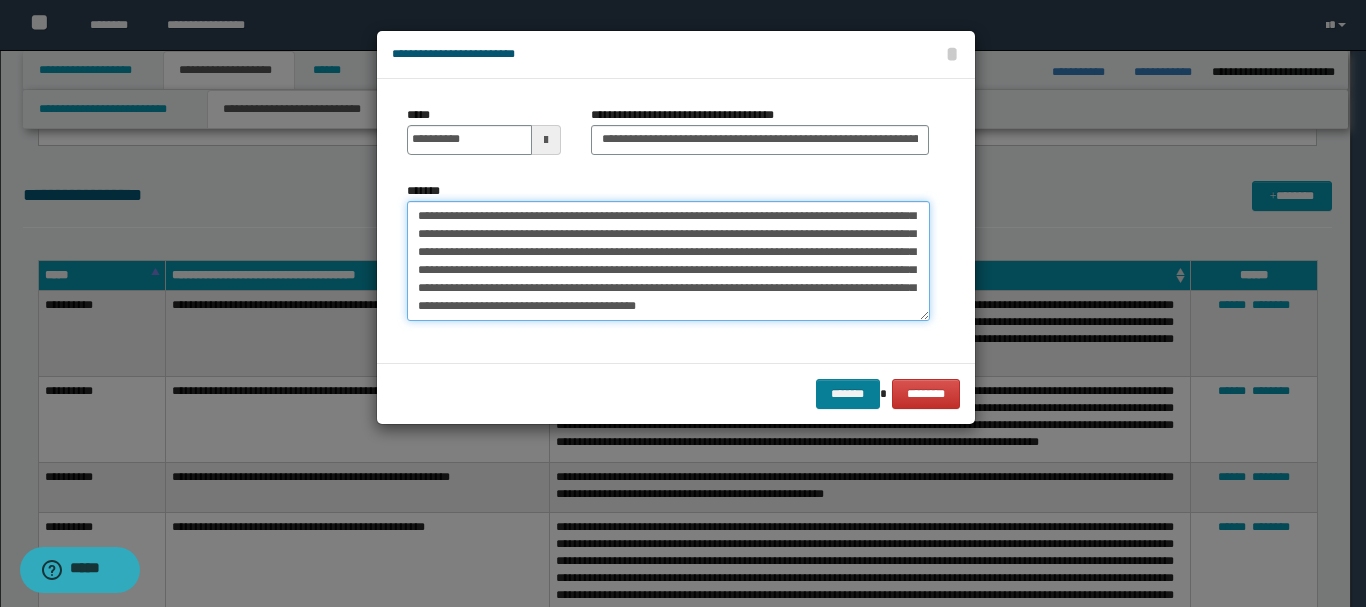 type on "**********" 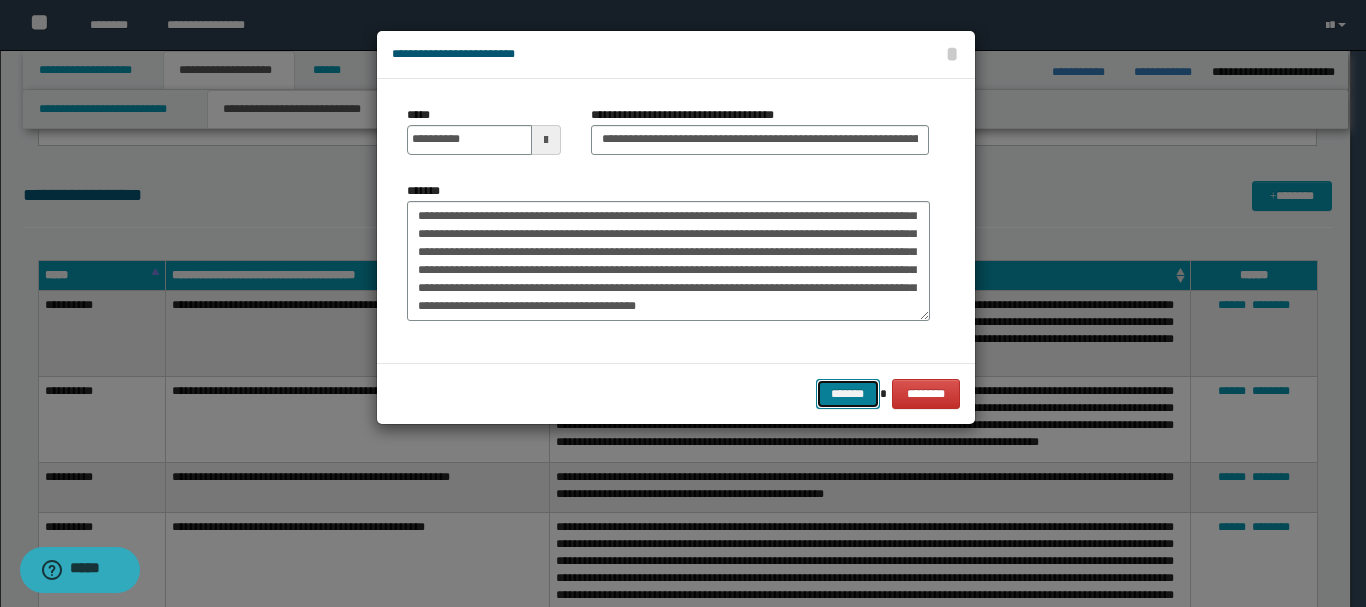 click on "*******" at bounding box center [848, 394] 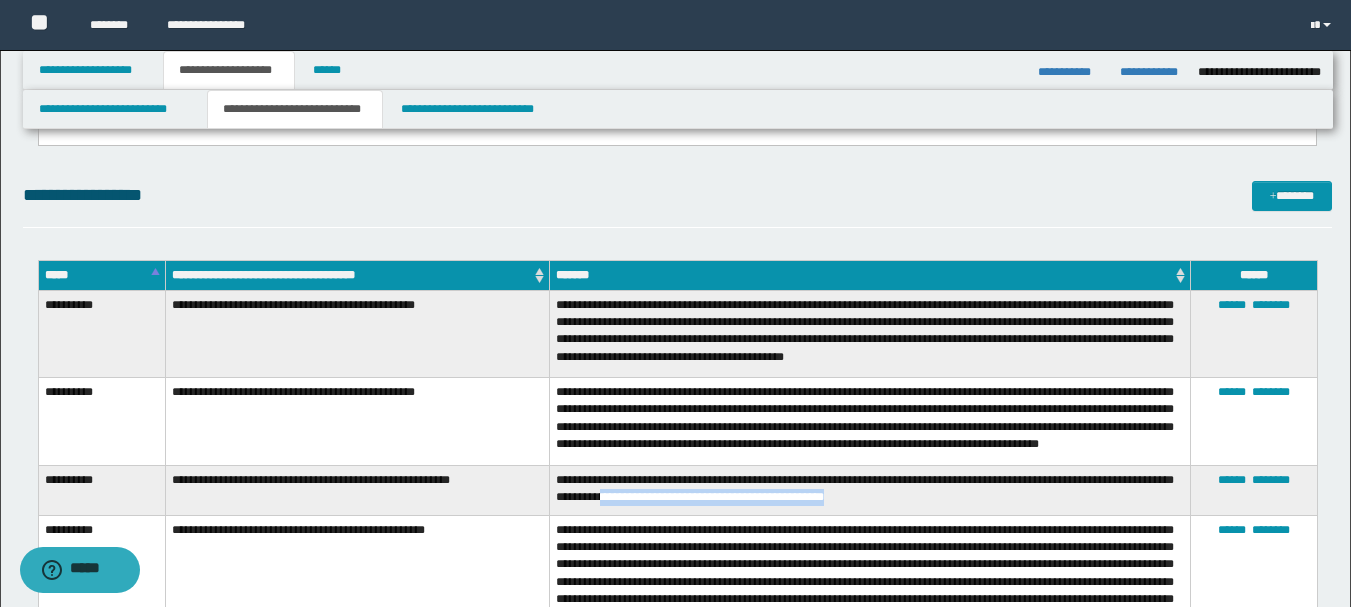 drag, startPoint x: 665, startPoint y: 504, endPoint x: 907, endPoint y: 509, distance: 242.05165 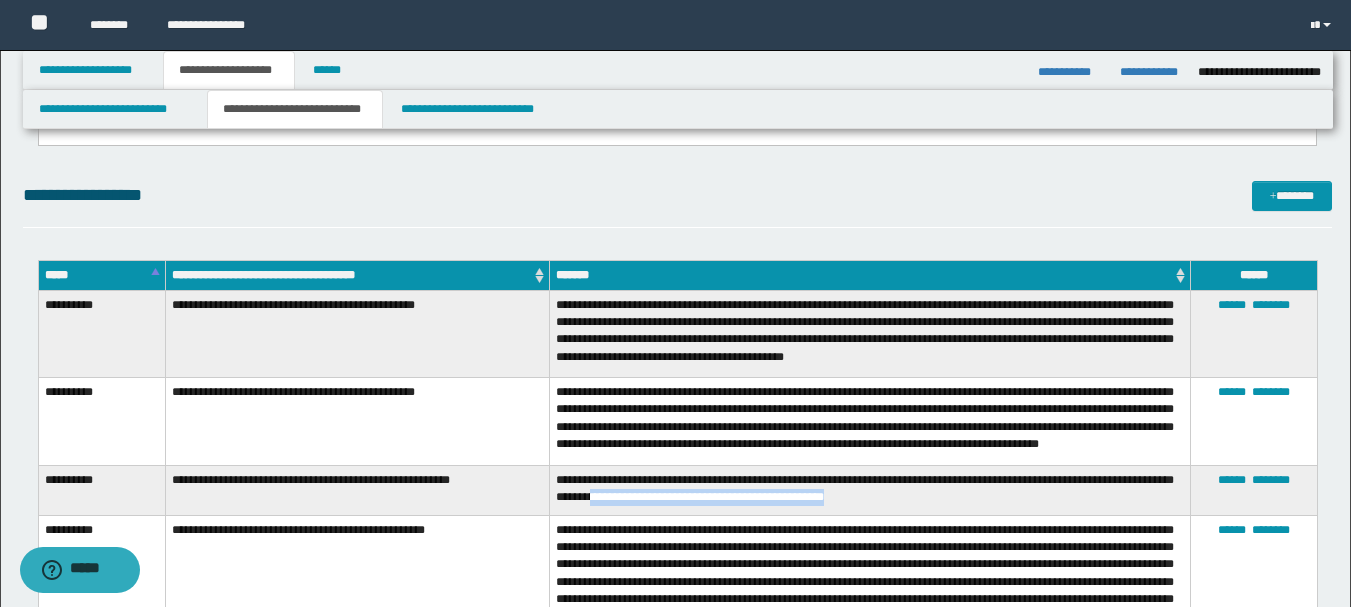 drag, startPoint x: 660, startPoint y: 502, endPoint x: 915, endPoint y: 502, distance: 255 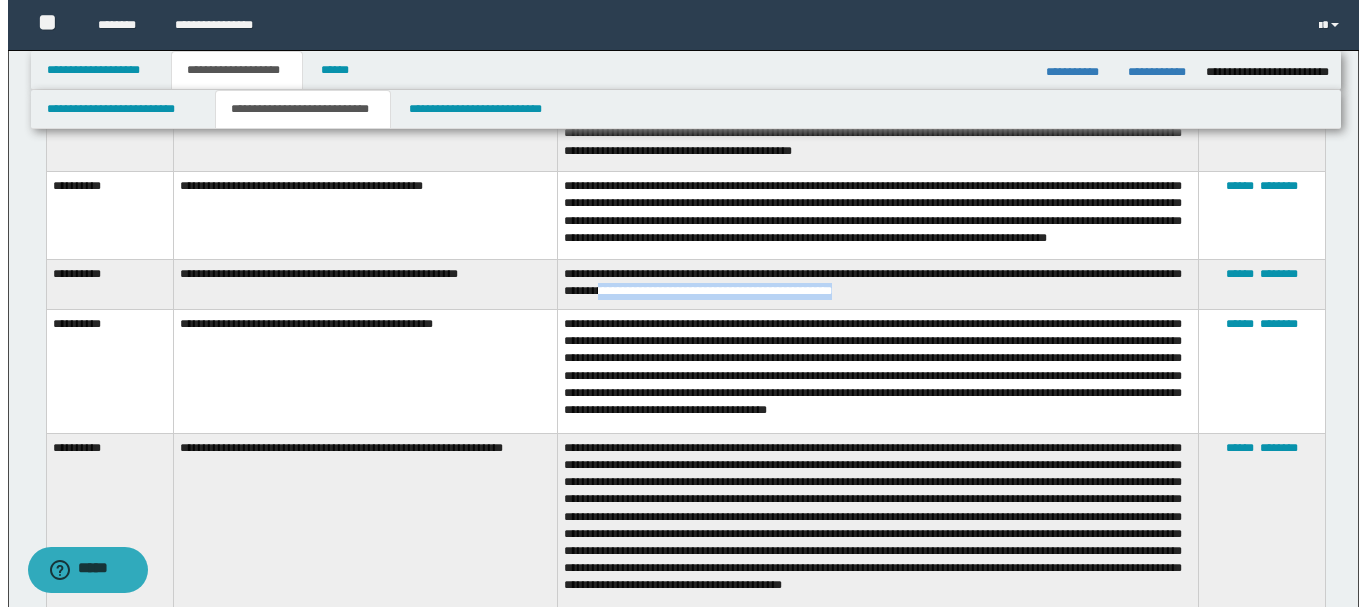 scroll, scrollTop: 1040, scrollLeft: 0, axis: vertical 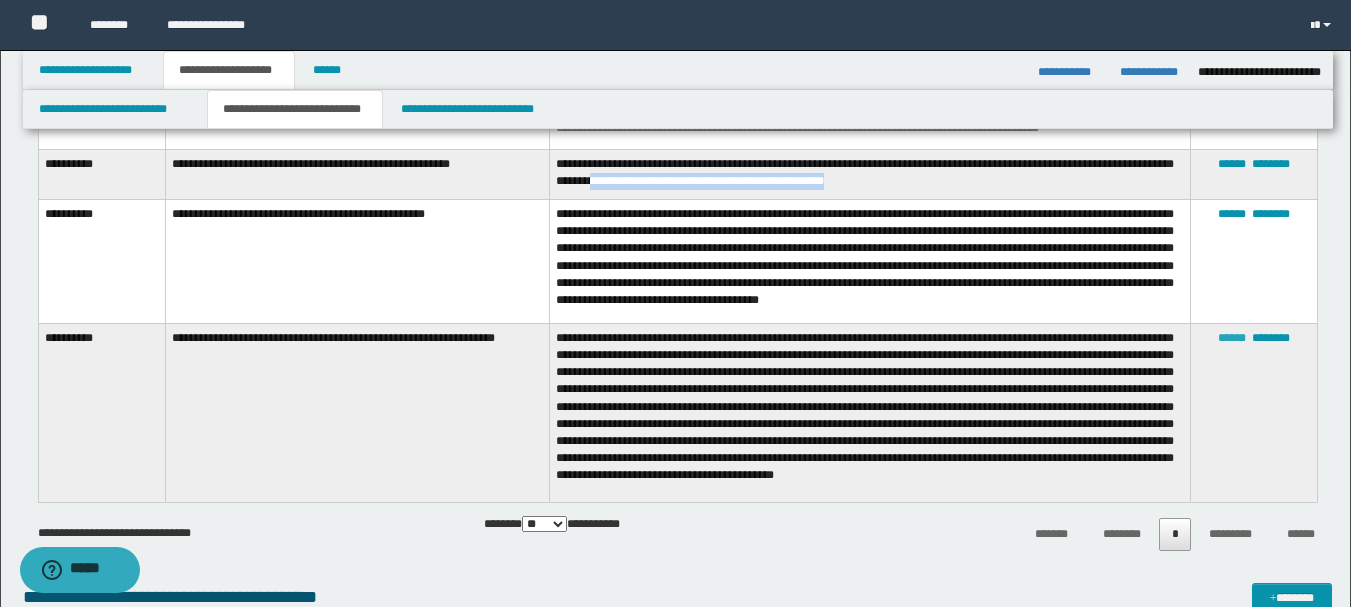 click on "******" at bounding box center [1232, 338] 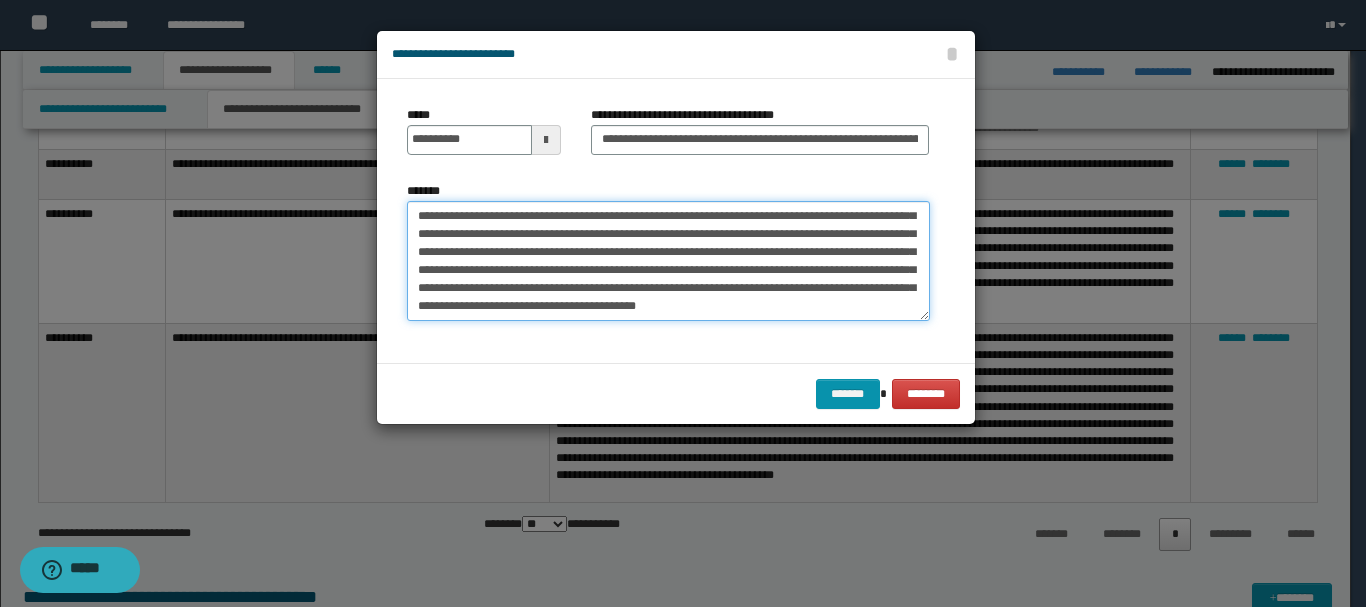 click on "*******" at bounding box center [668, 261] 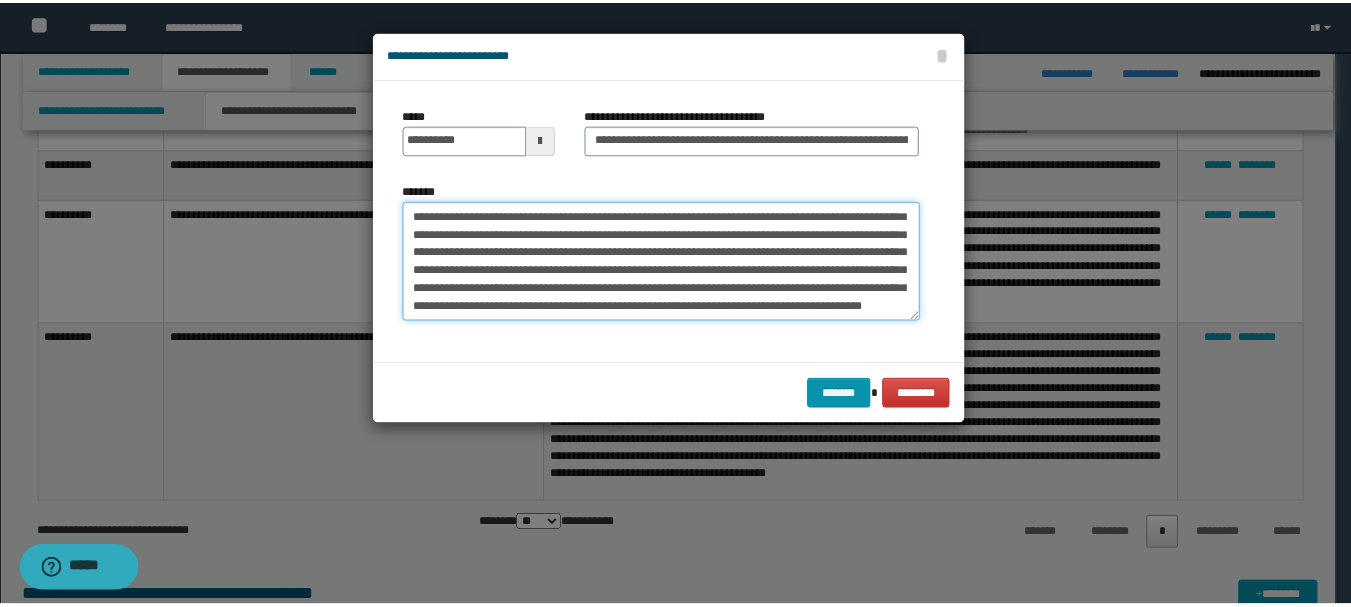 scroll, scrollTop: 120, scrollLeft: 0, axis: vertical 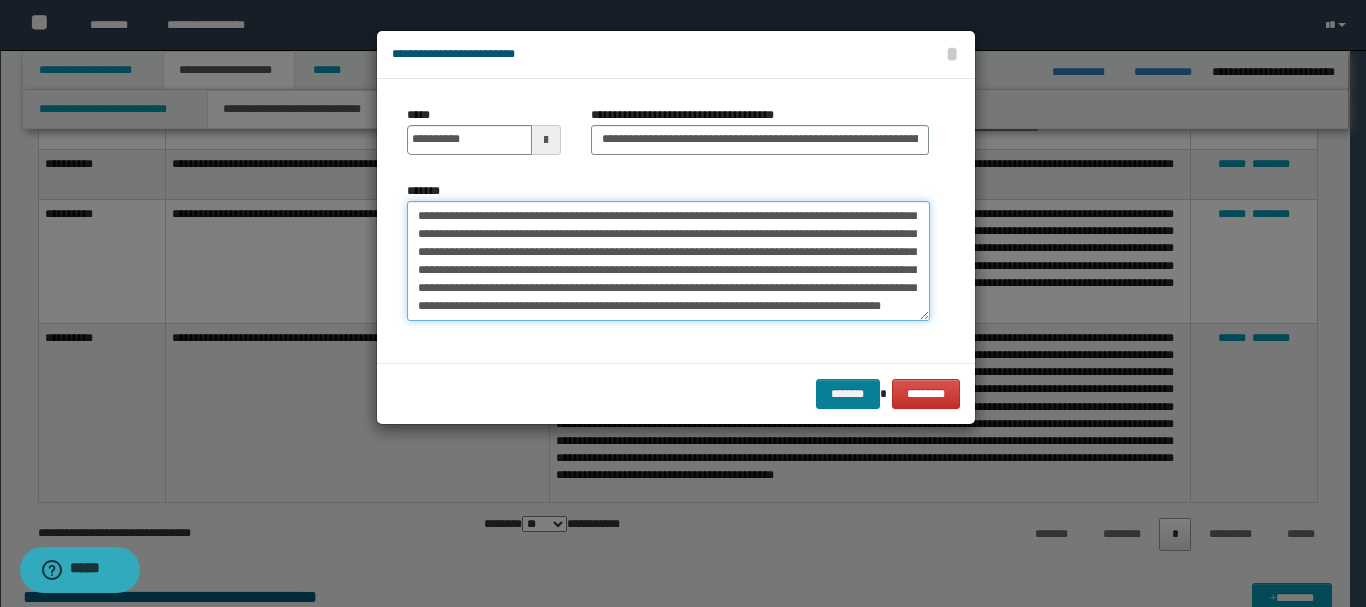 type on "**********" 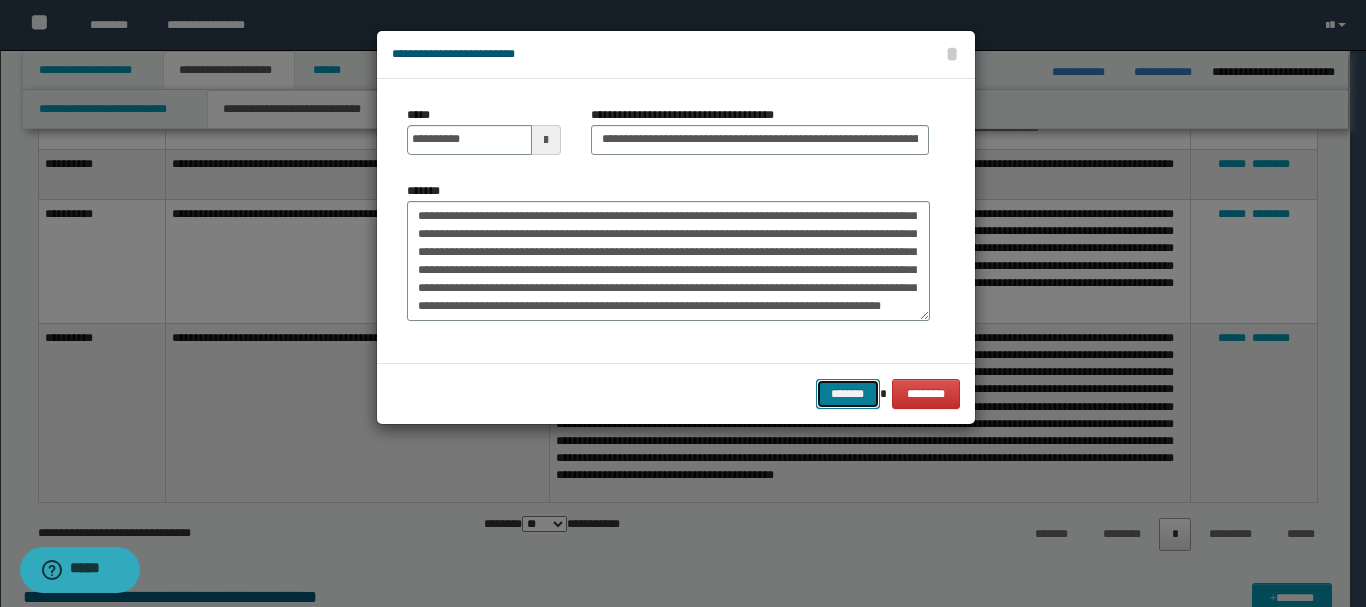 click on "*******" at bounding box center (848, 394) 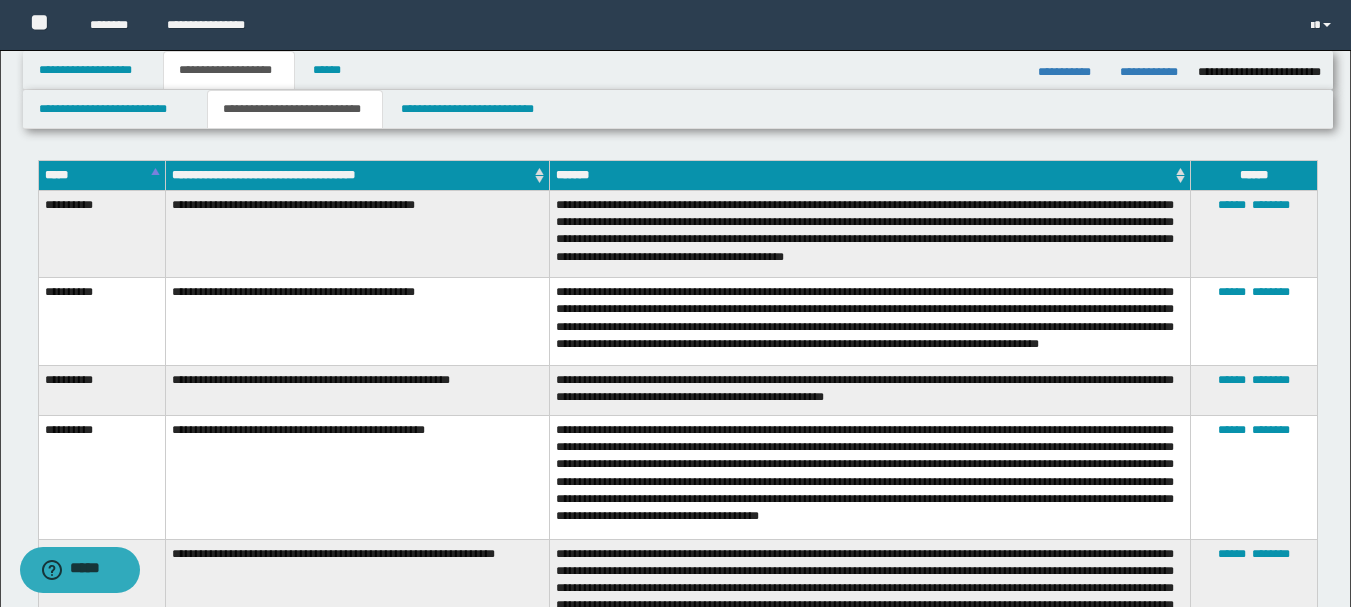 scroll, scrollTop: 823, scrollLeft: 0, axis: vertical 